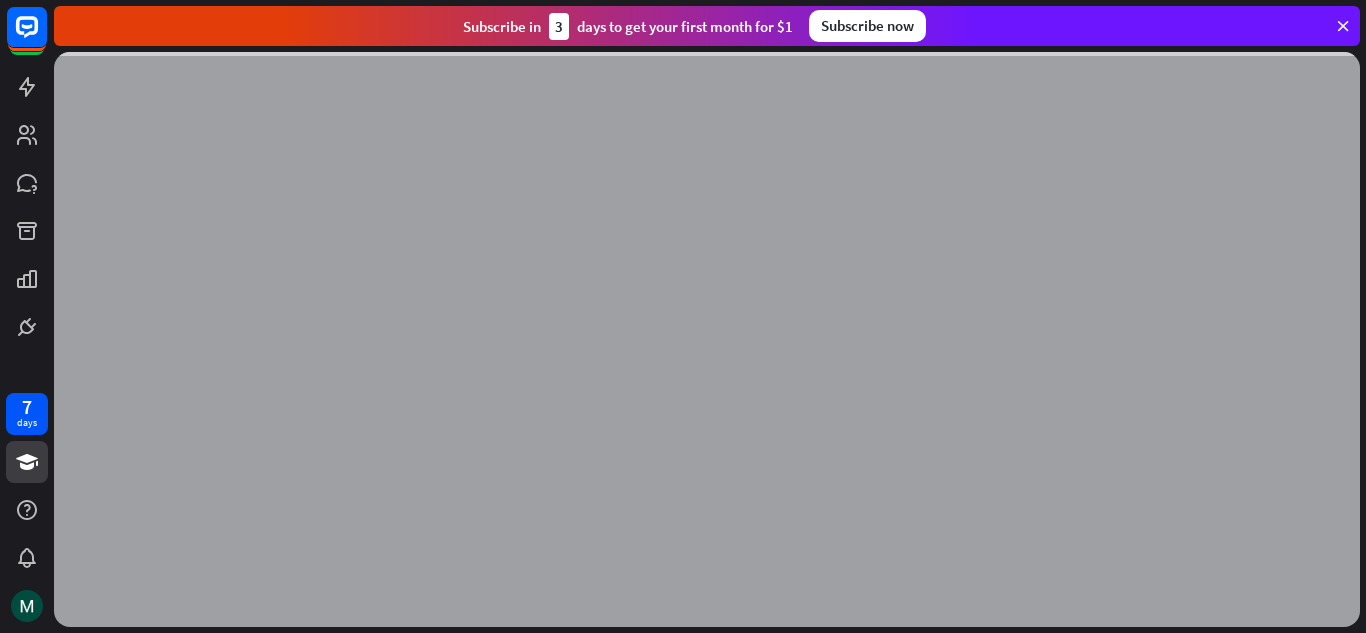 scroll, scrollTop: 0, scrollLeft: 0, axis: both 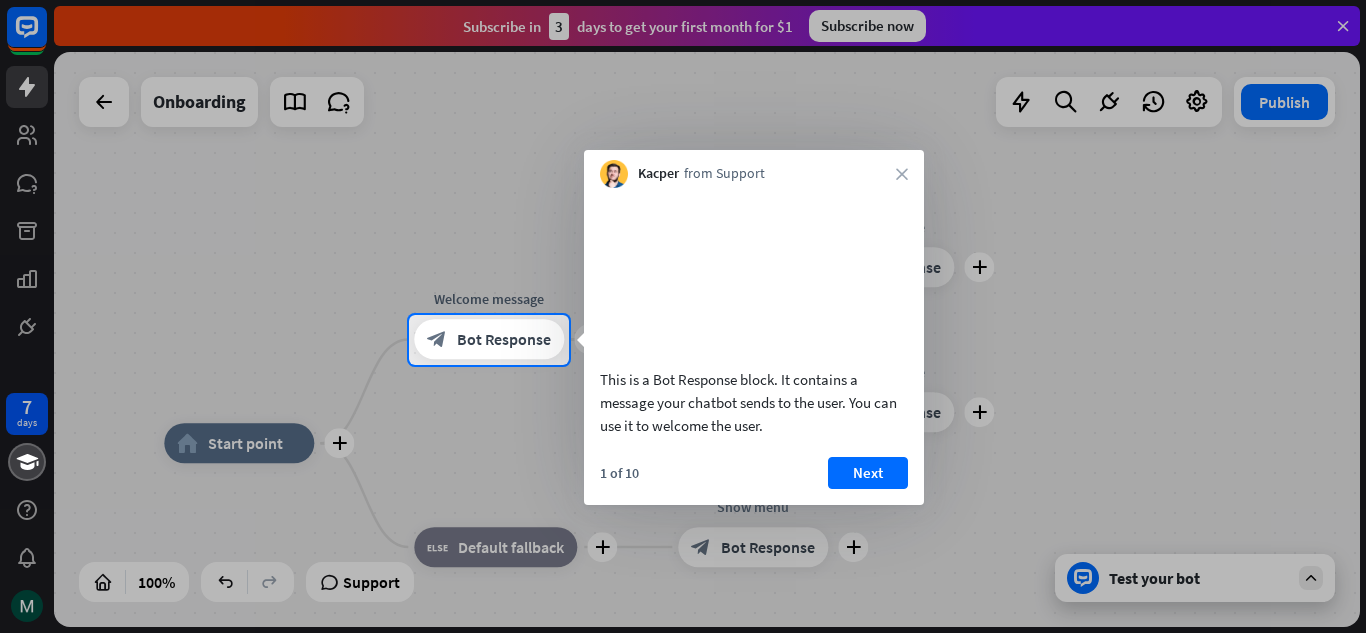 click on "Kacper
from Support
close" at bounding box center [754, 169] 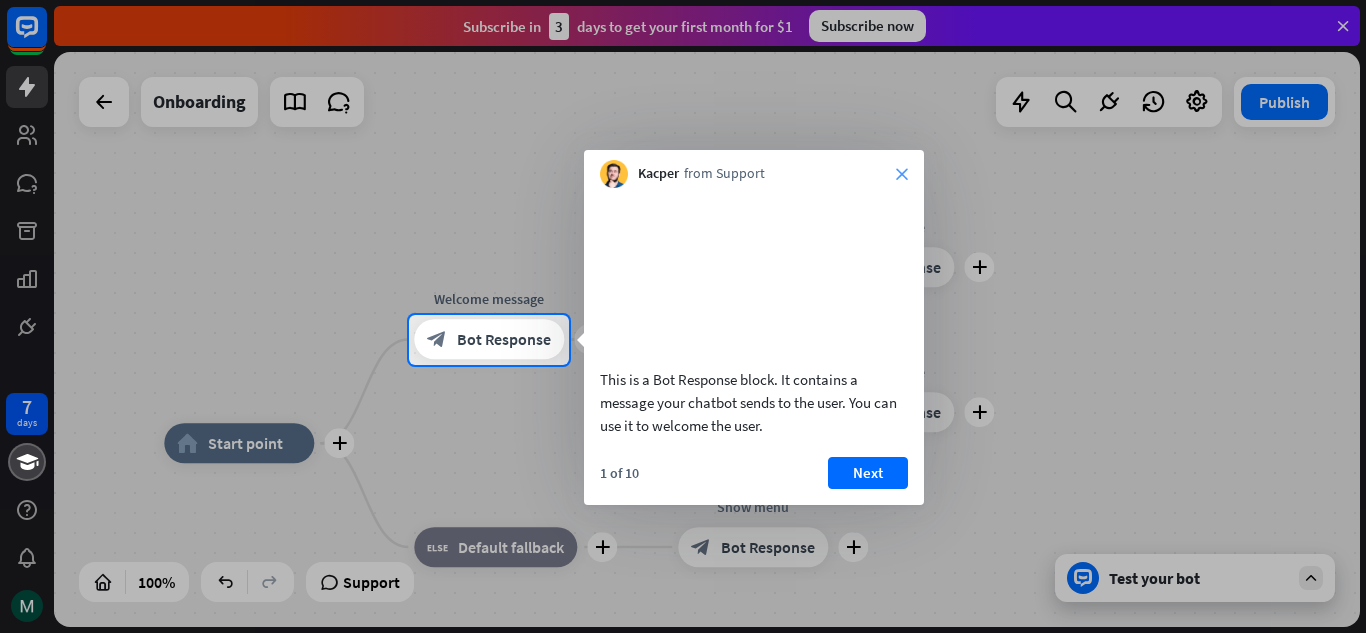 click on "close" at bounding box center [902, 174] 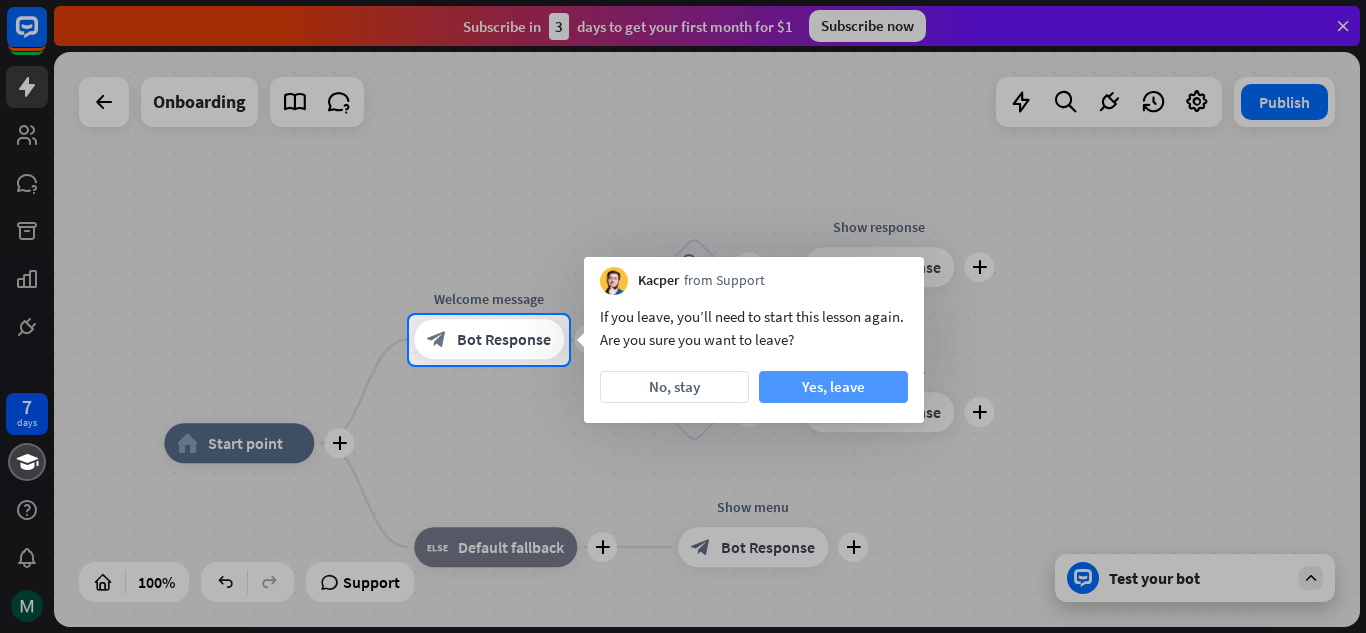 click on "Yes, leave" at bounding box center [833, 387] 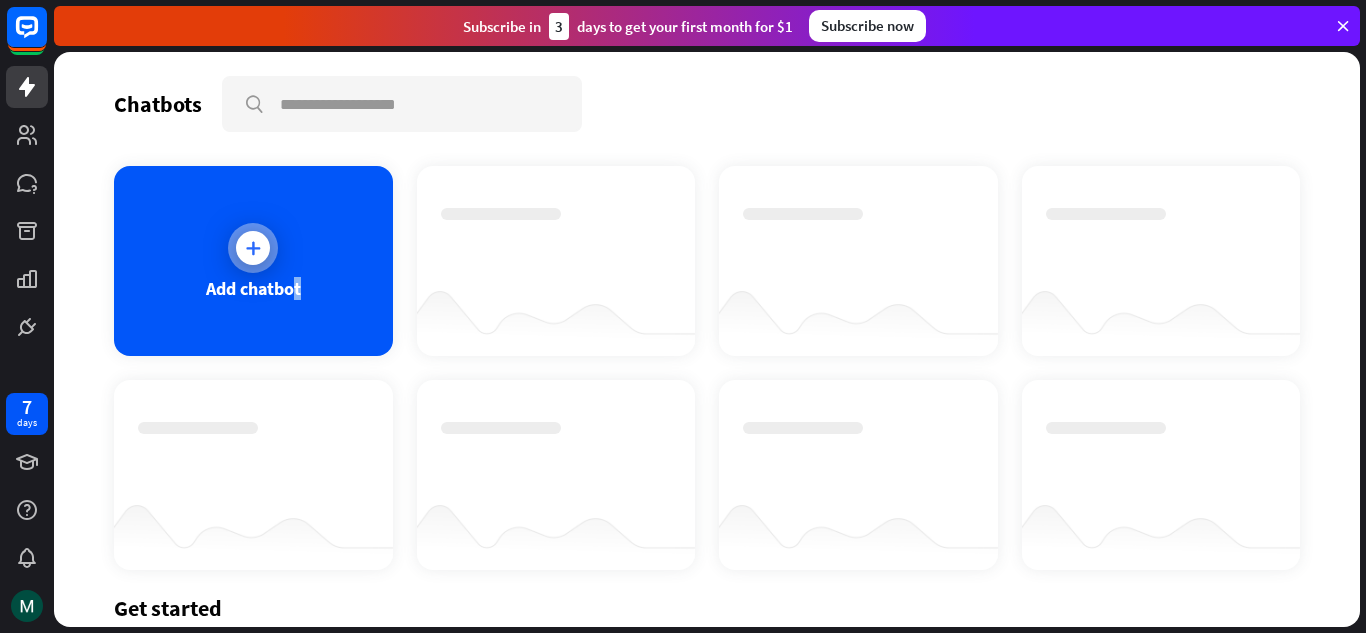 click on "Add chatbot" at bounding box center (253, 261) 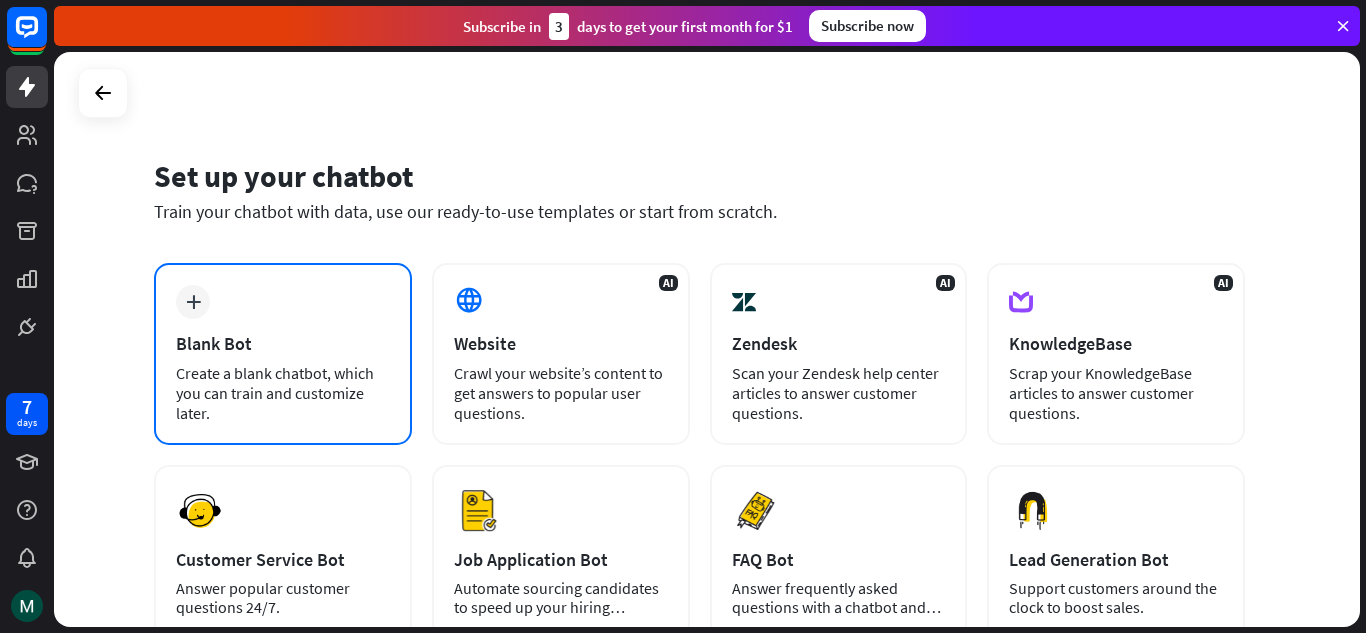 click on "Blank Bot" at bounding box center [283, 343] 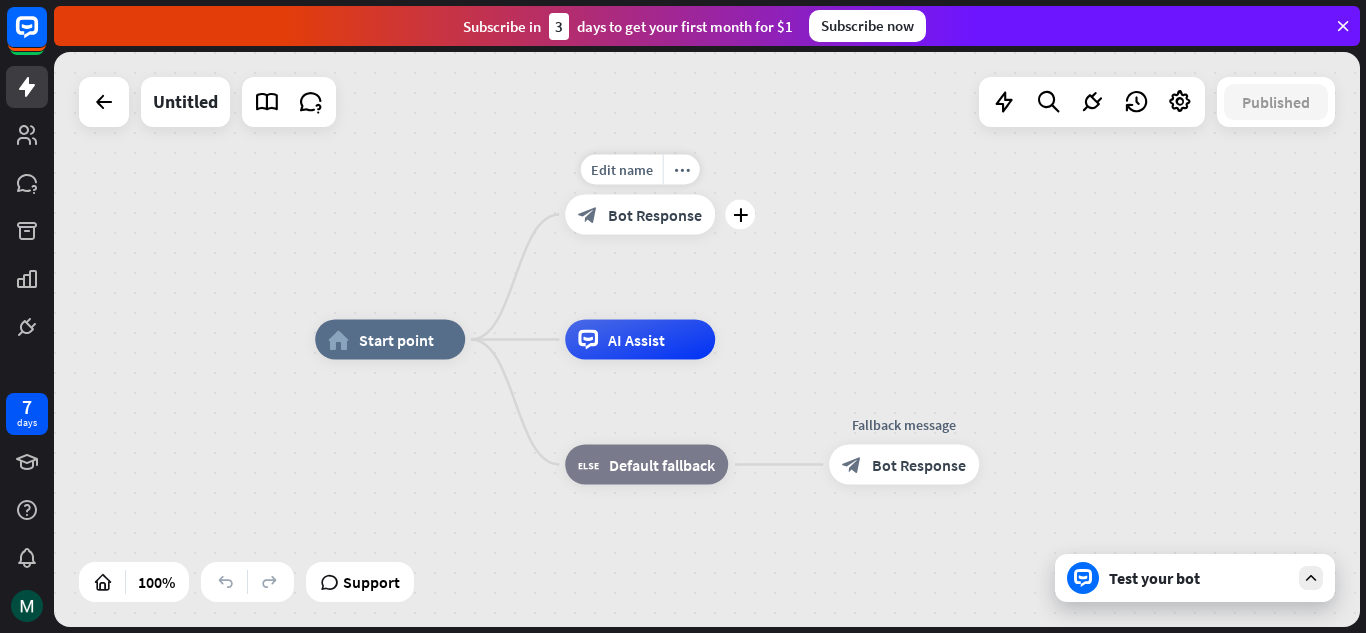 click on "Bot Response" at bounding box center [655, 215] 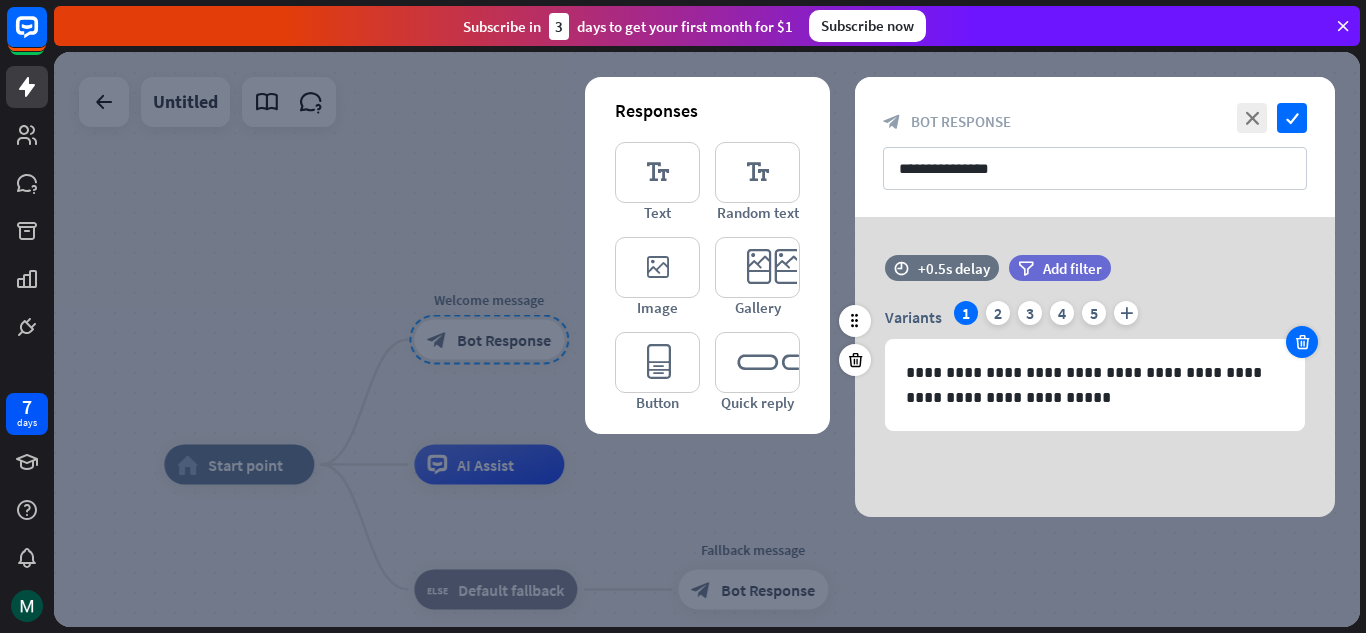 click at bounding box center (1302, 342) 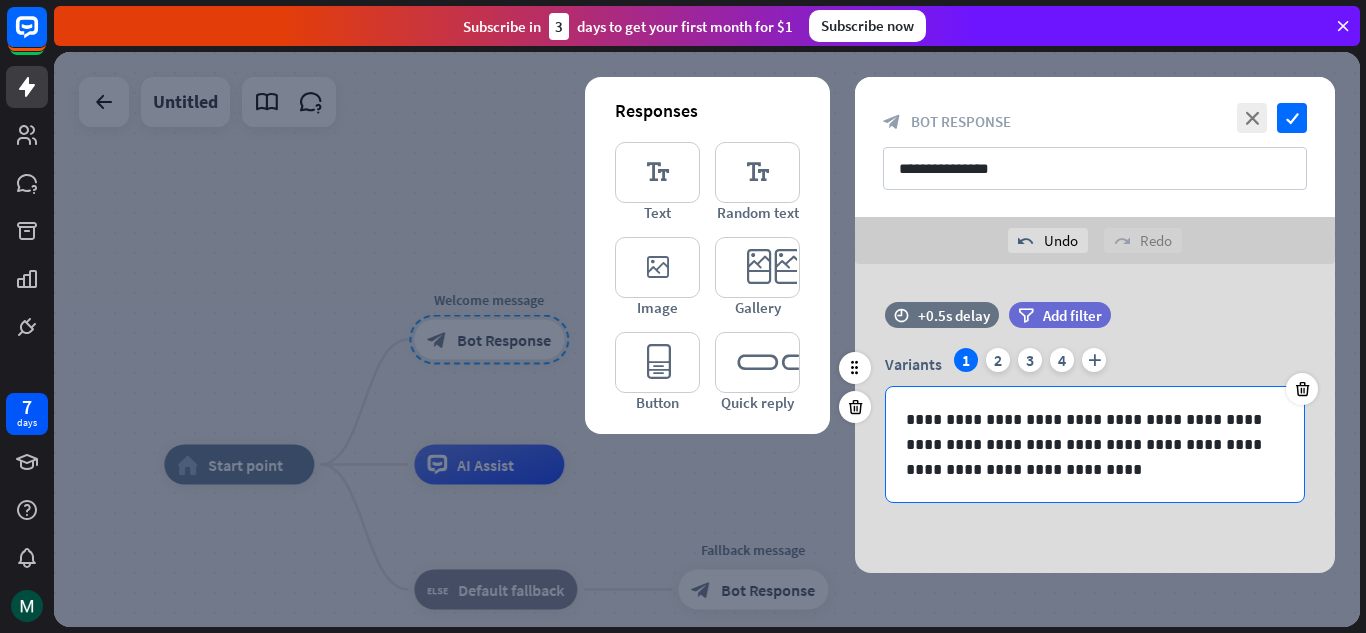 click on "**********" at bounding box center (1095, 444) 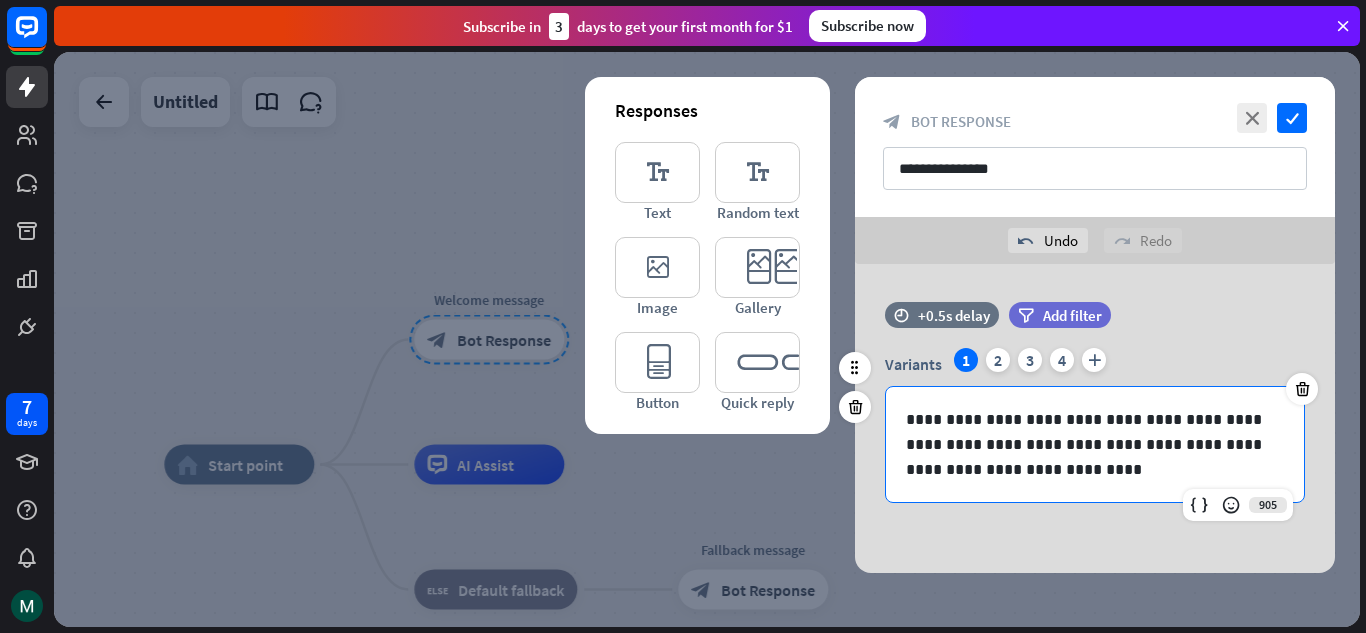click on "**********" at bounding box center [1095, 444] 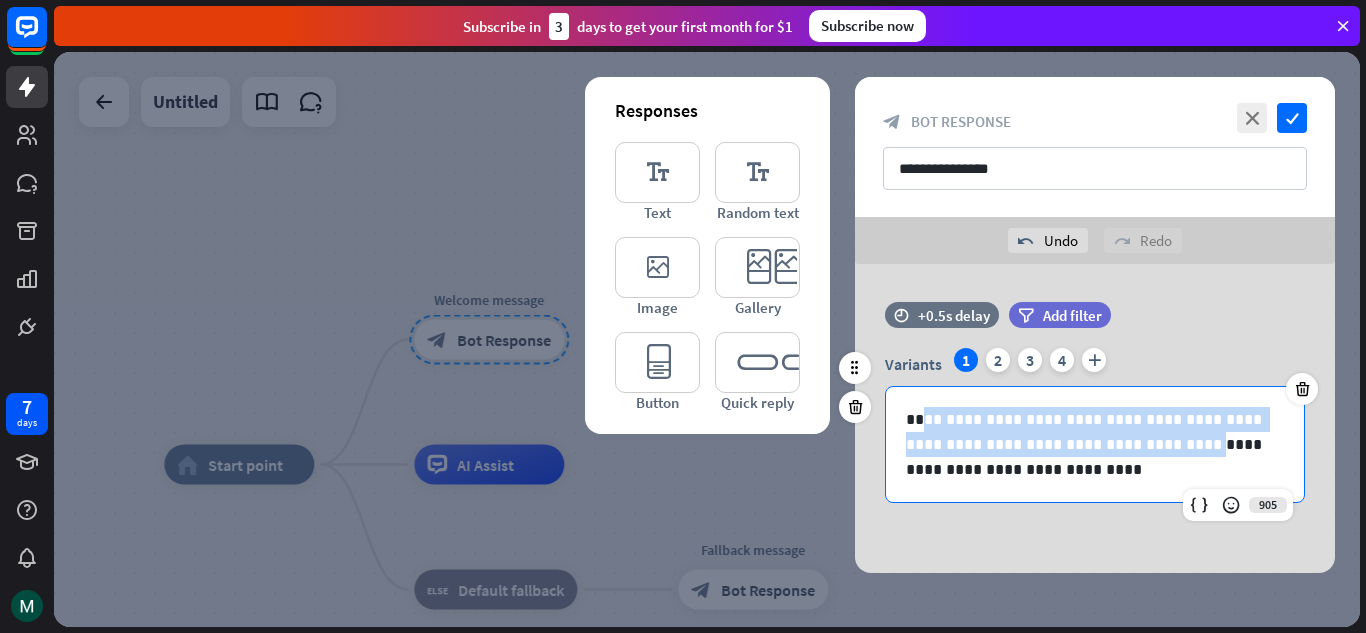 drag, startPoint x: 1082, startPoint y: 454, endPoint x: 923, endPoint y: 404, distance: 166.67633 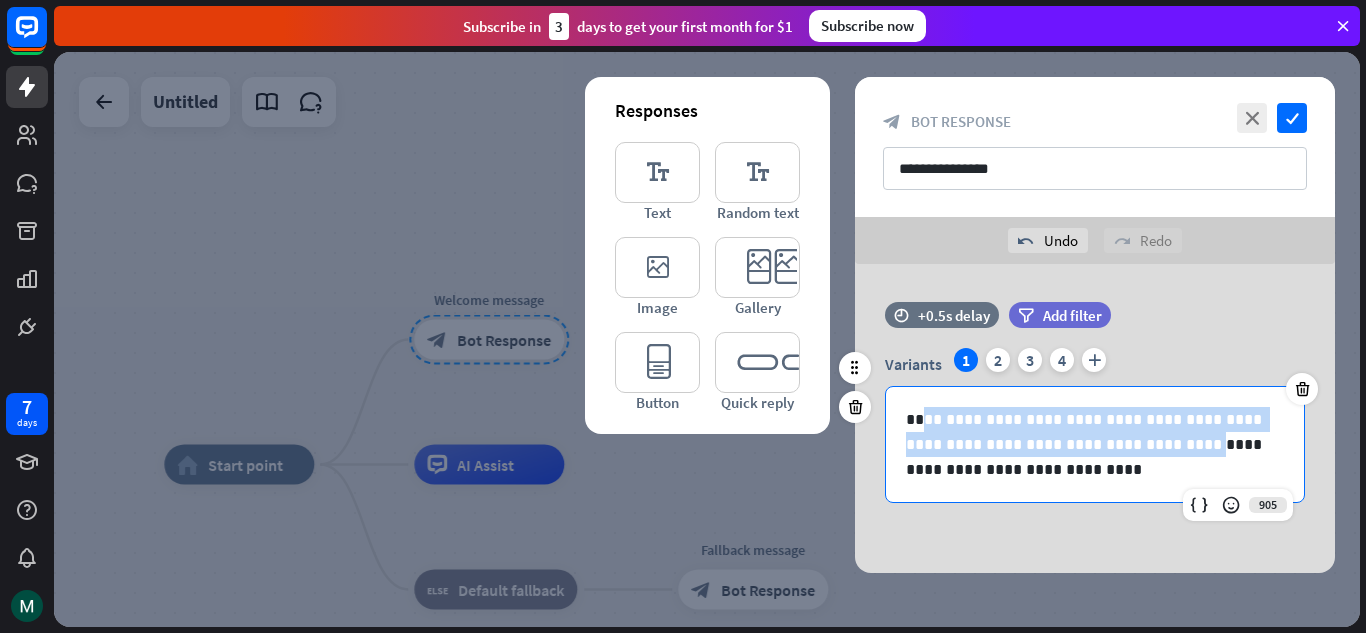 click on "**********" at bounding box center [1095, 444] 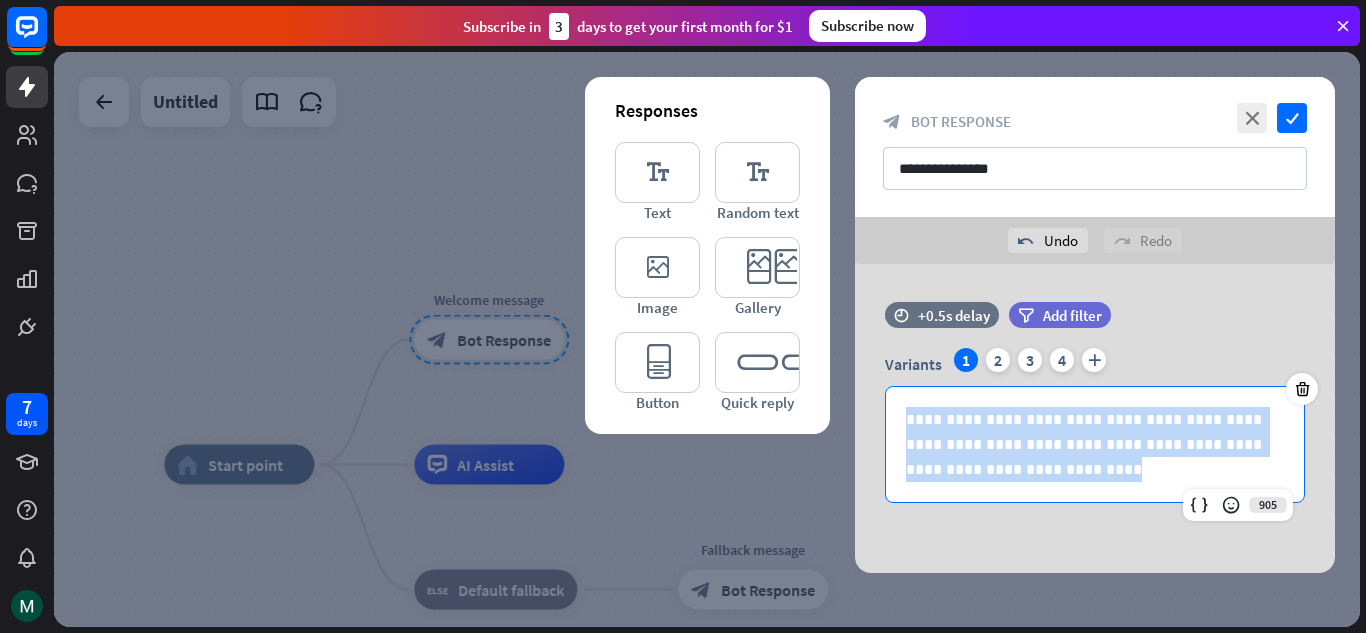 drag, startPoint x: 897, startPoint y: 414, endPoint x: 1060, endPoint y: 523, distance: 196.08672 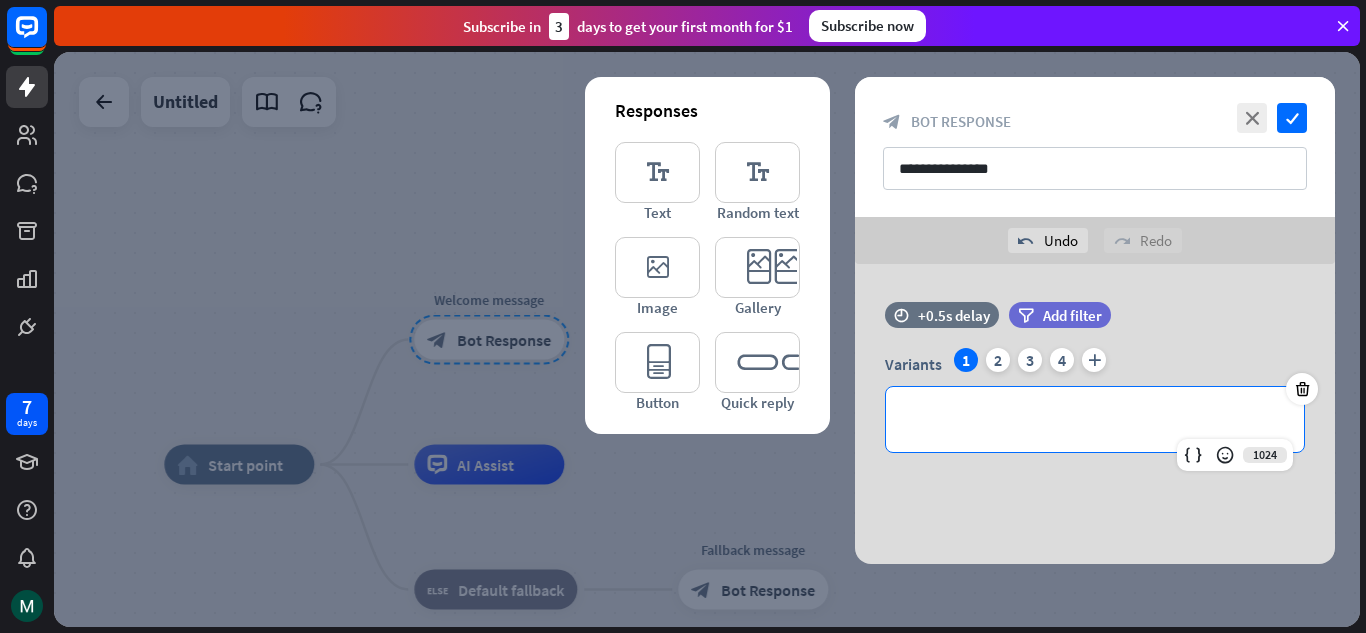 type 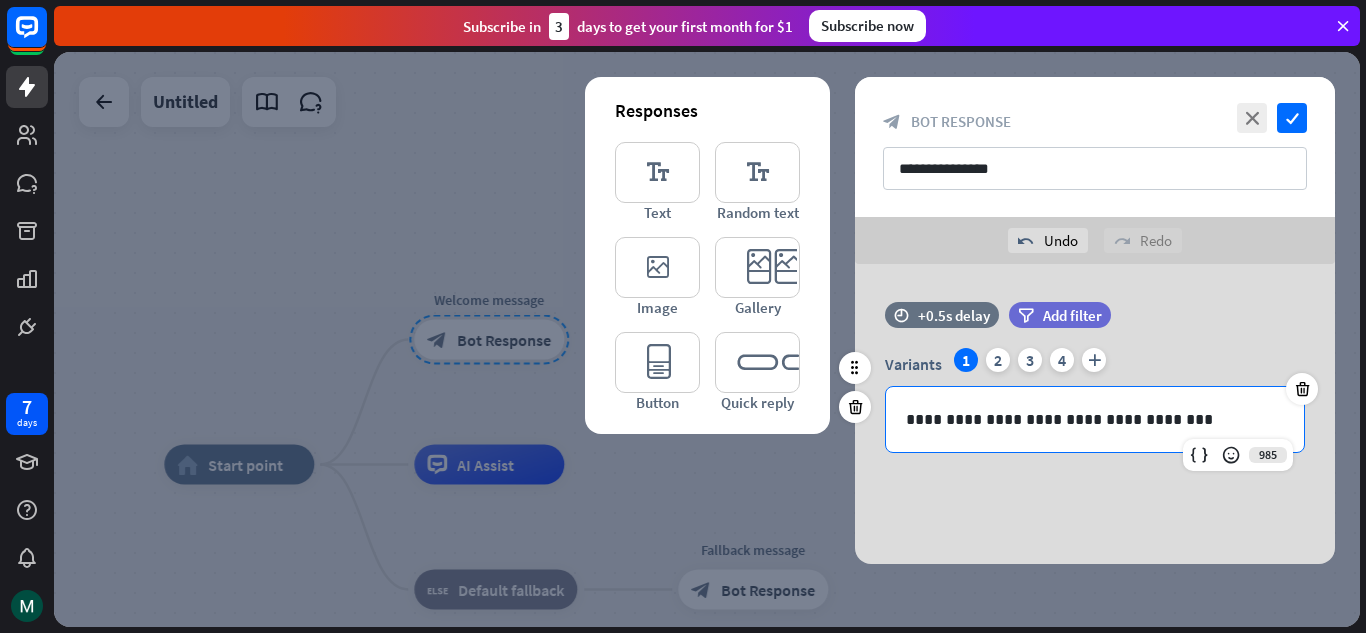 click on "**********" at bounding box center (1095, 419) 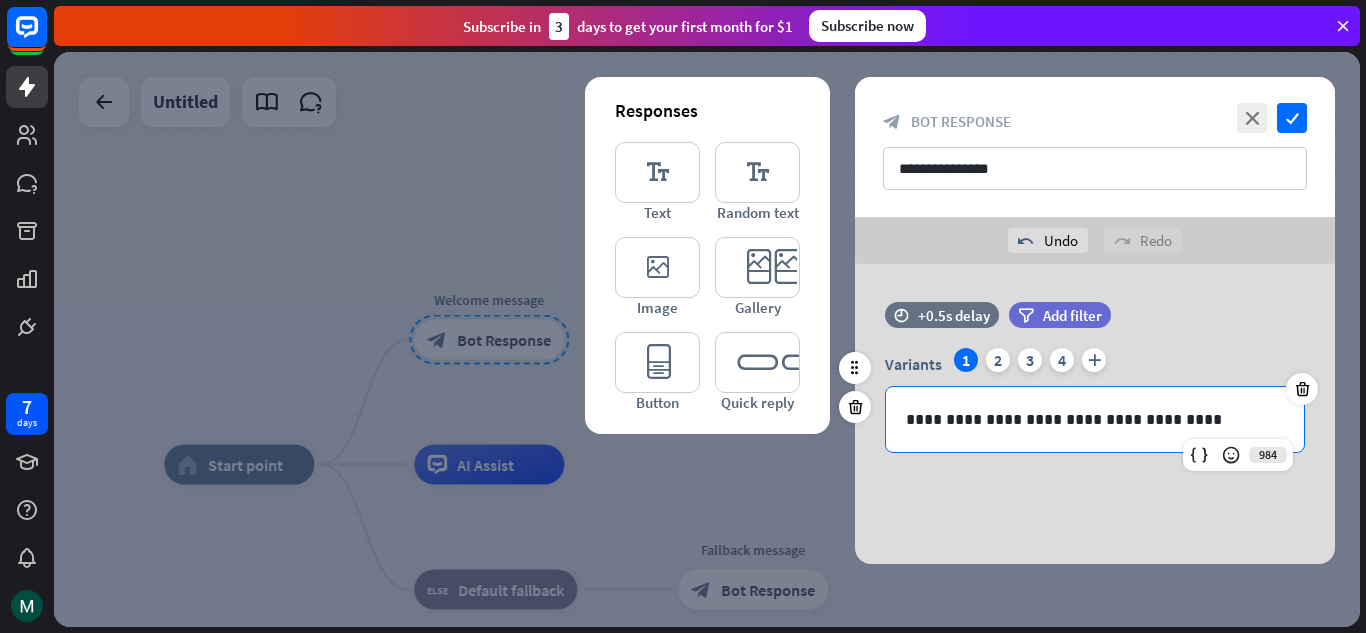 click on "**********" at bounding box center [1095, 419] 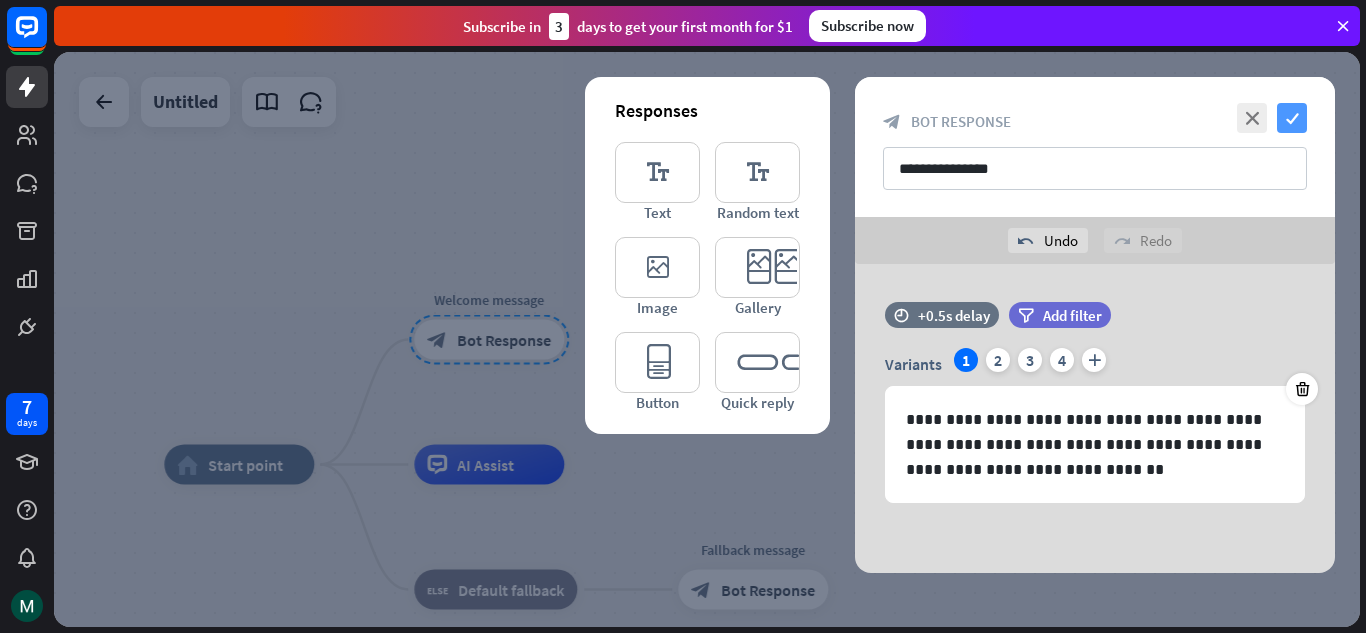 click on "check" at bounding box center (1292, 118) 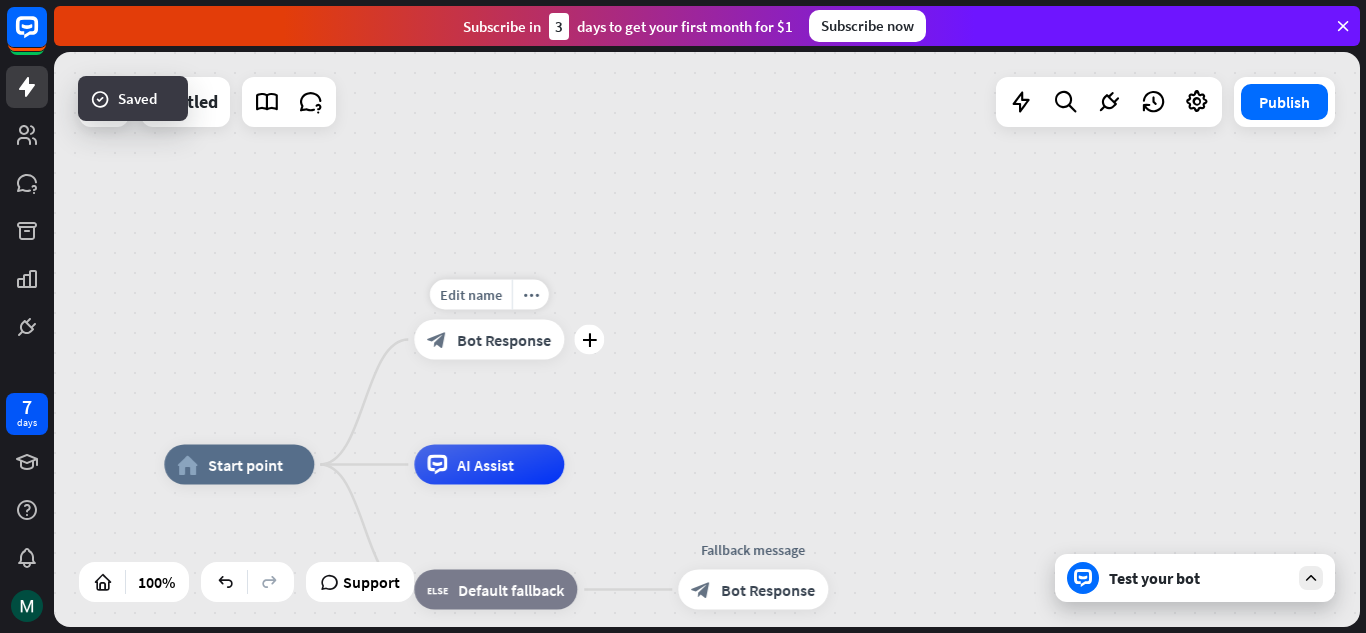 click on "Edit name   more_horiz         plus   Welcome message   block_bot_response   Bot Response" at bounding box center [489, 340] 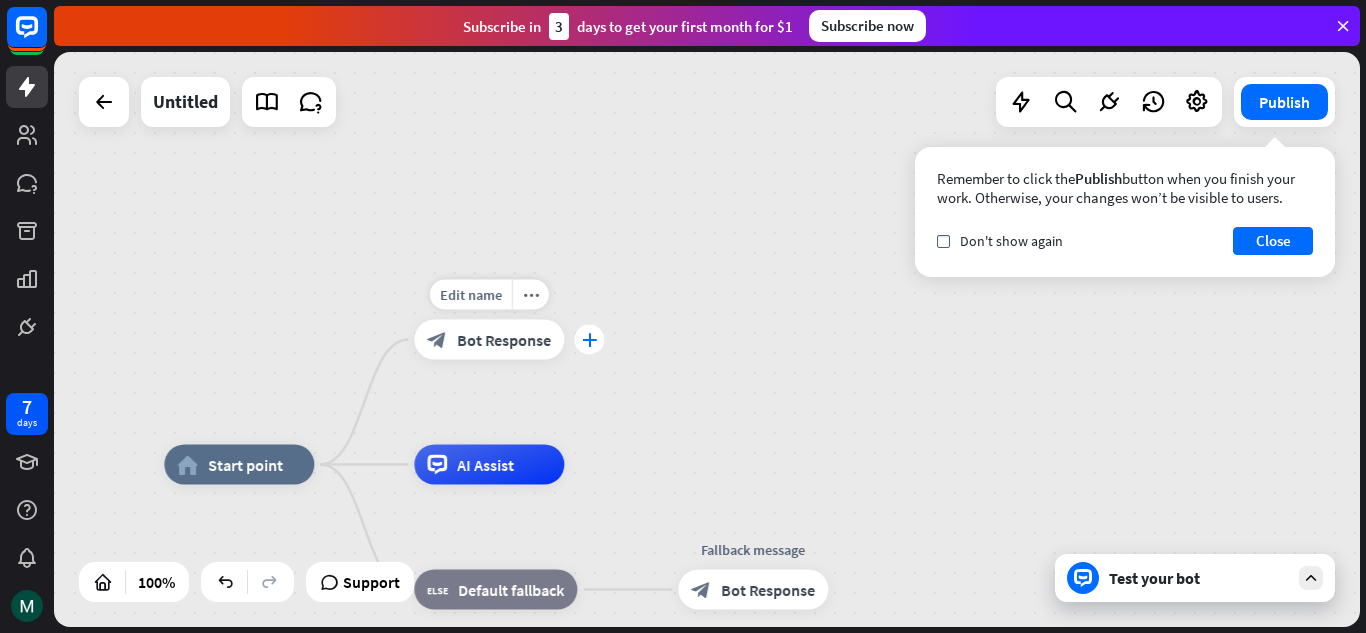 click on "plus" at bounding box center (589, 340) 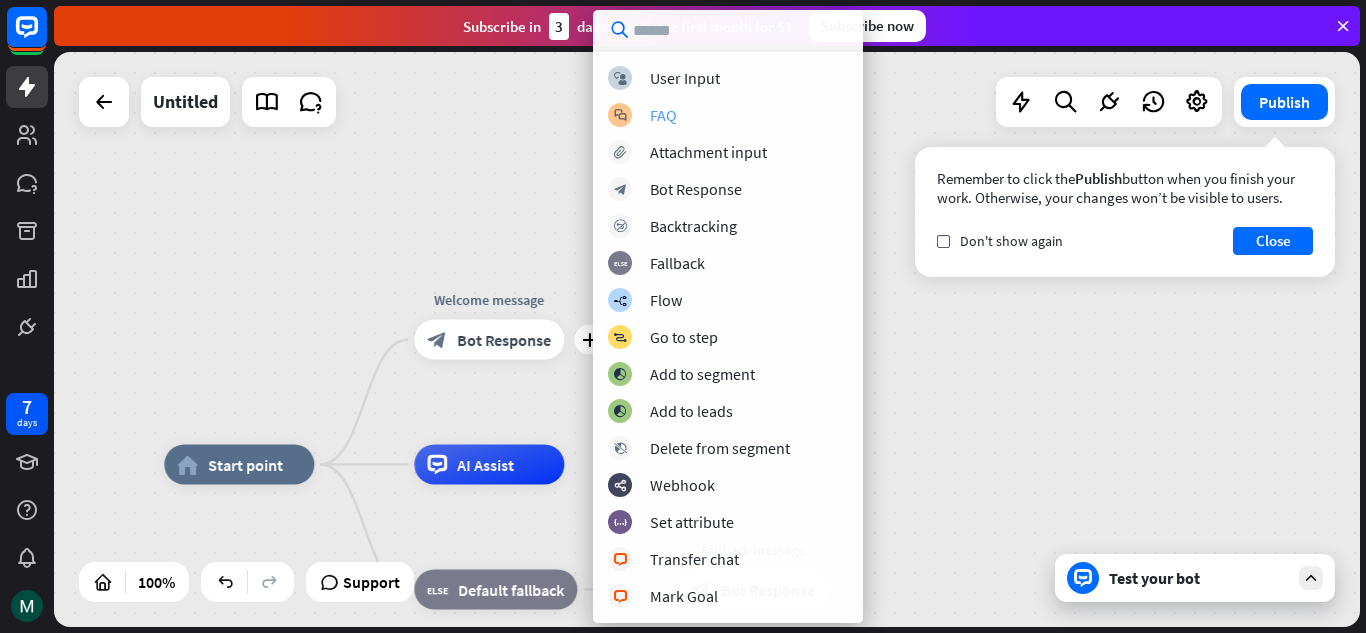 click on "block_faq
FAQ" at bounding box center (728, 115) 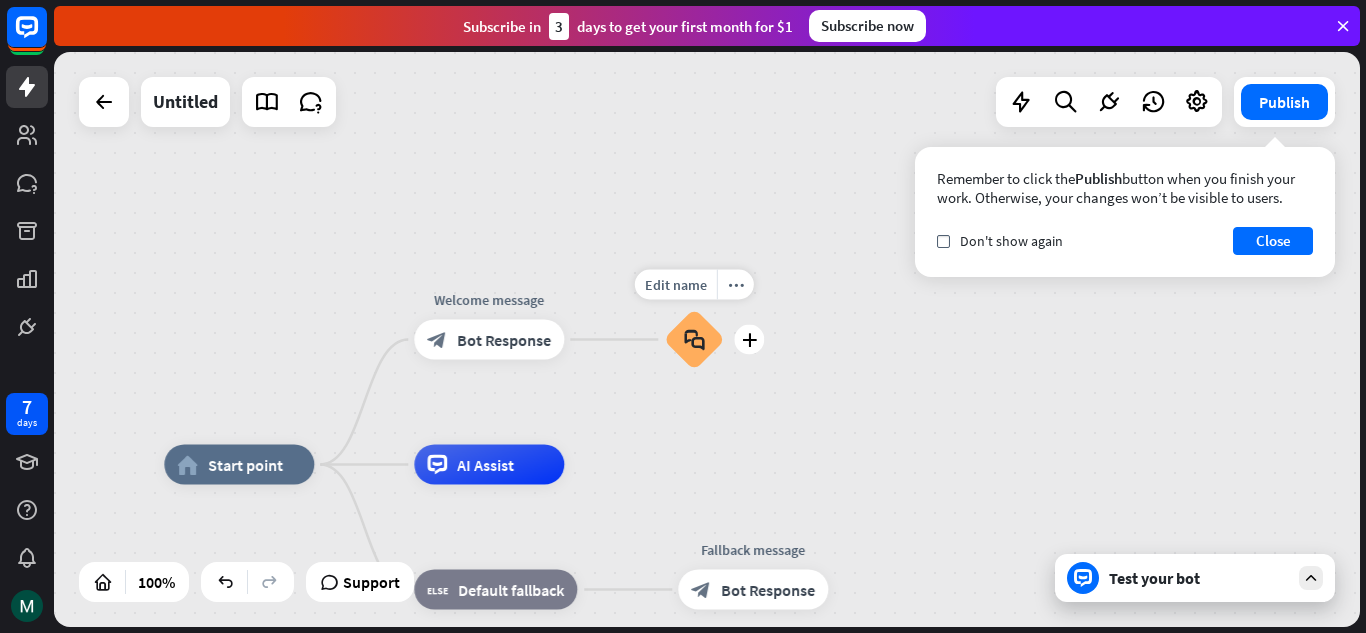 click on "block_faq" at bounding box center (694, 340) 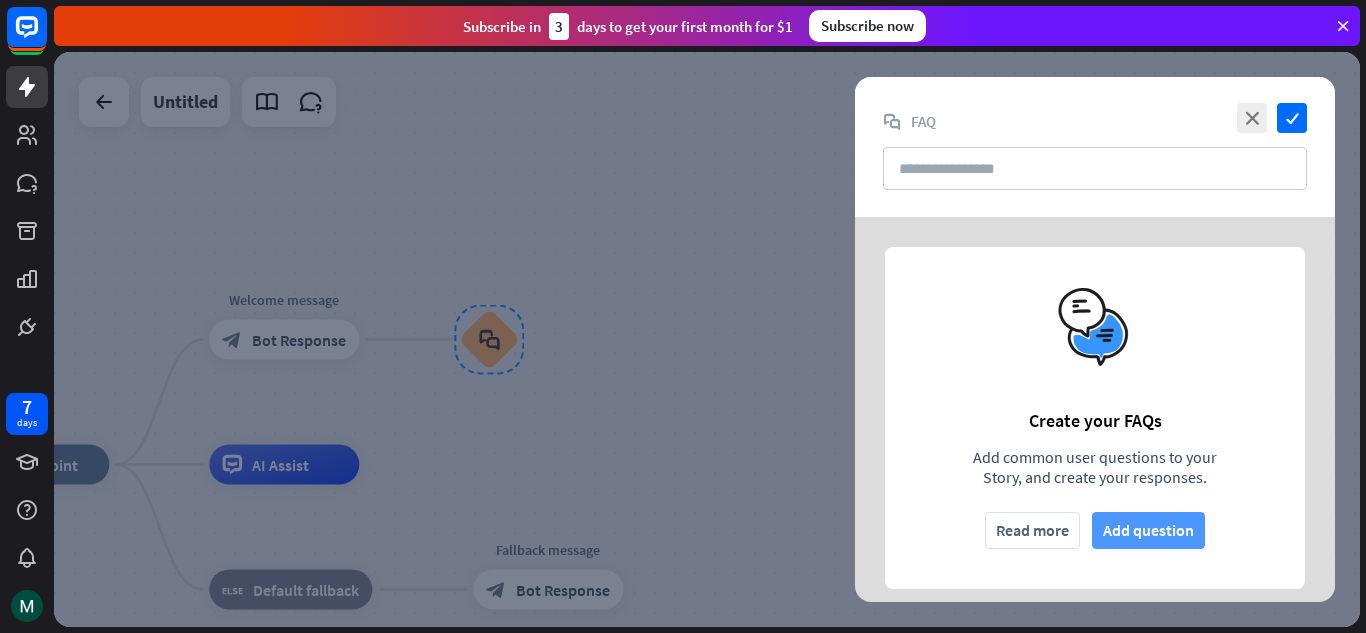 click on "Add question" at bounding box center (1148, 530) 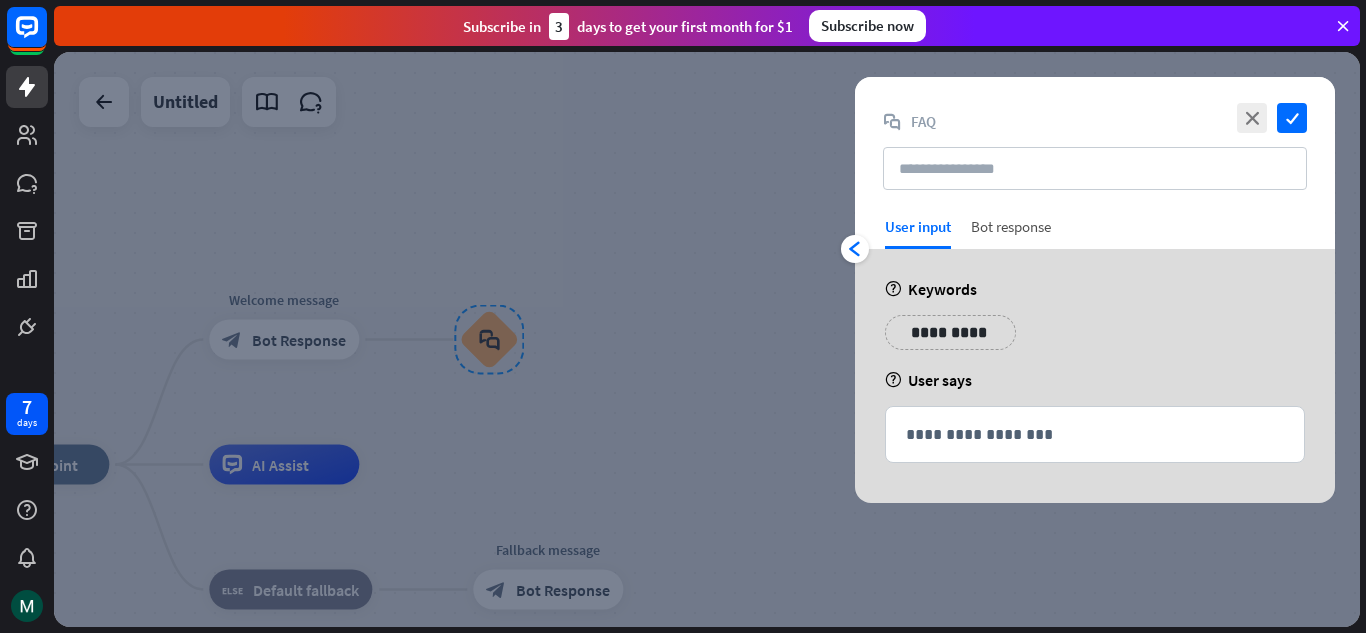click on "Bot response" at bounding box center [1011, 233] 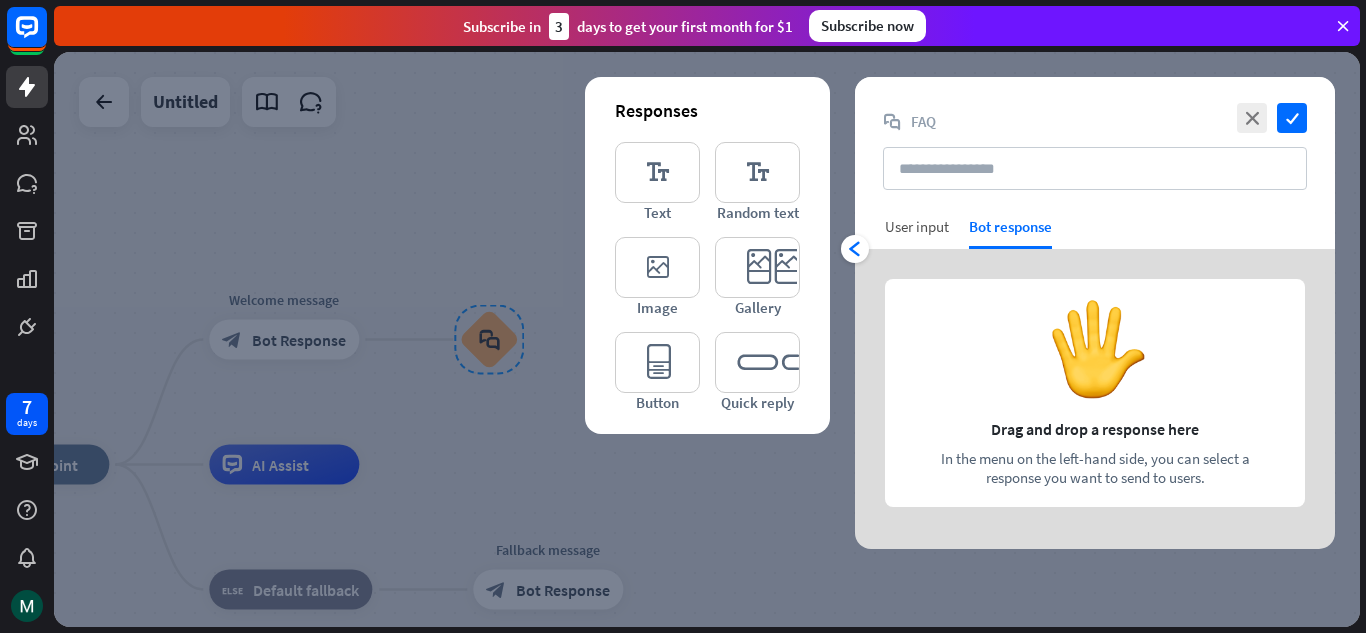 click on "User input" at bounding box center [917, 226] 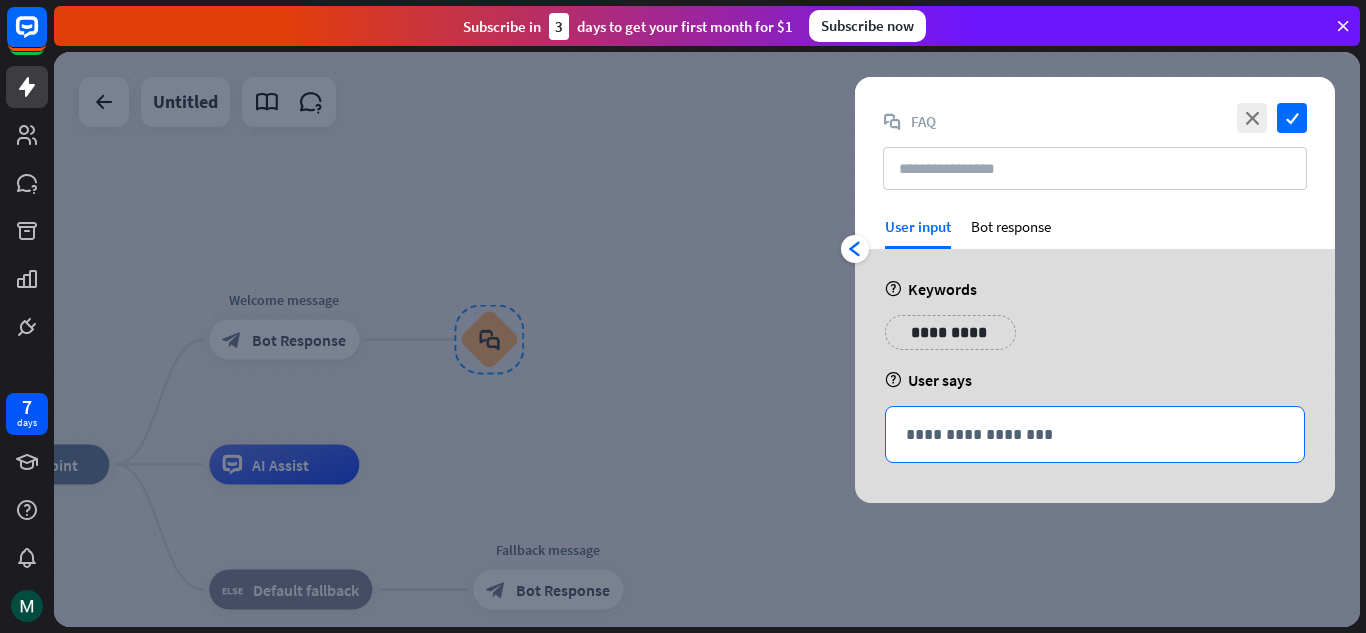 click on "**********" at bounding box center (1095, 434) 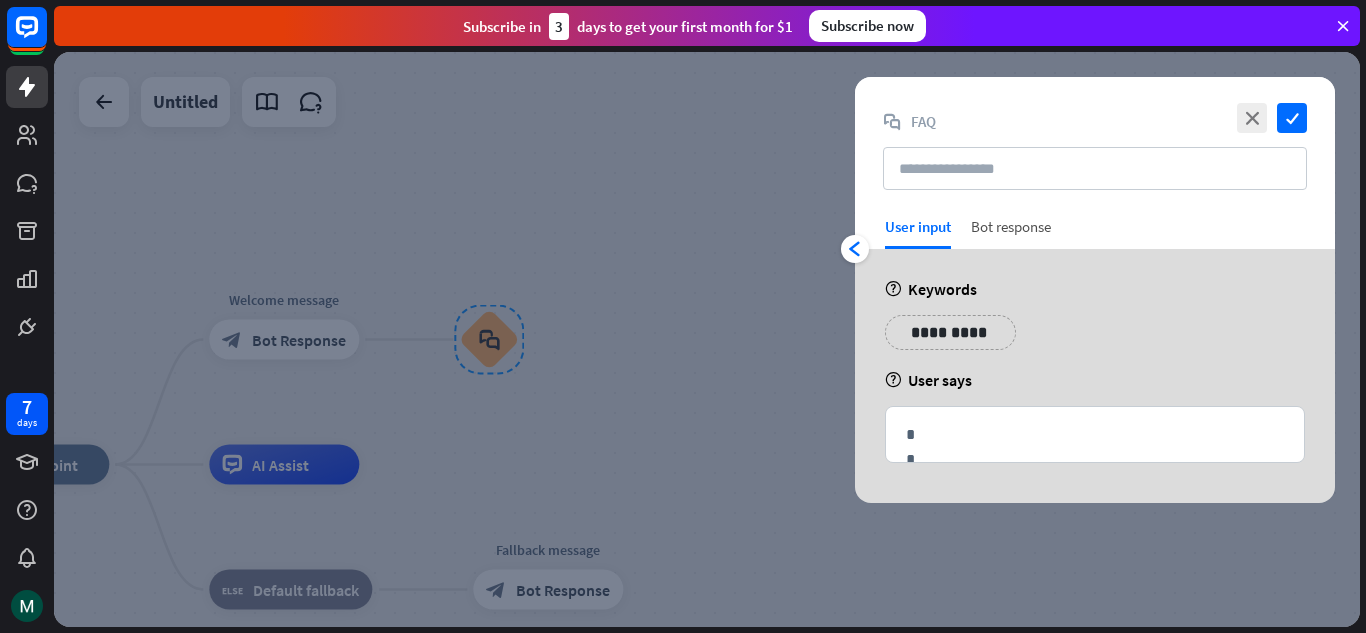 click on "Bot response" at bounding box center [1011, 233] 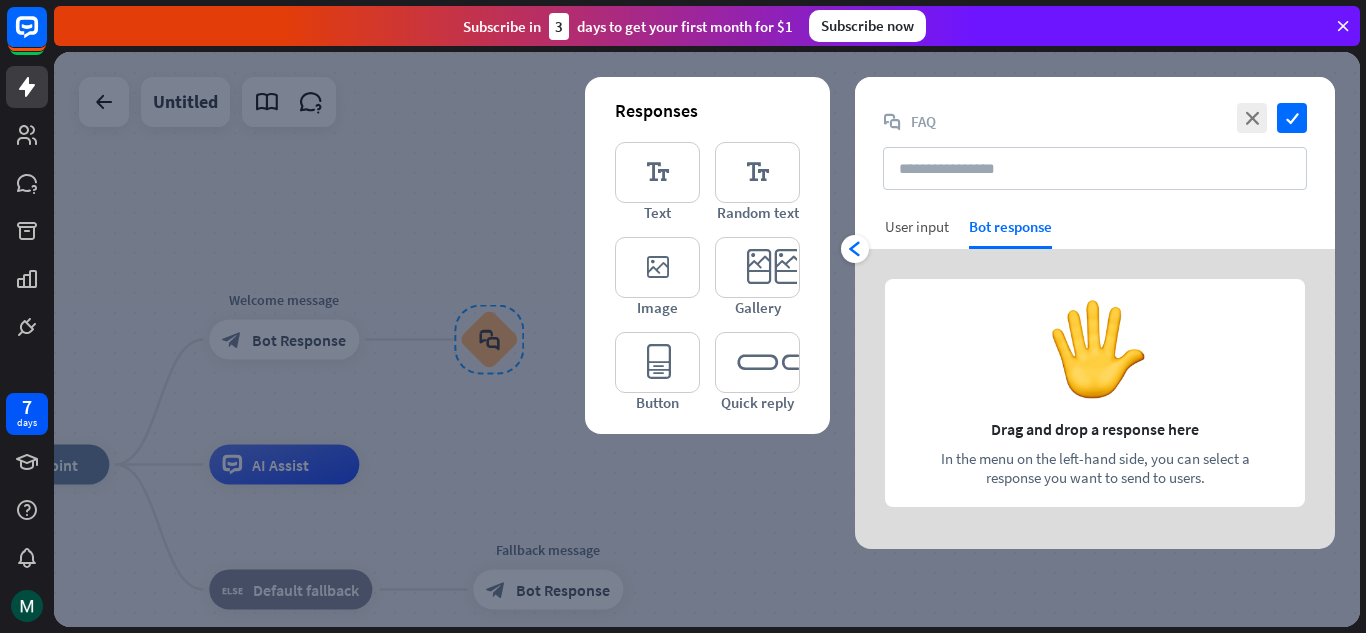 click on "User input" at bounding box center [917, 226] 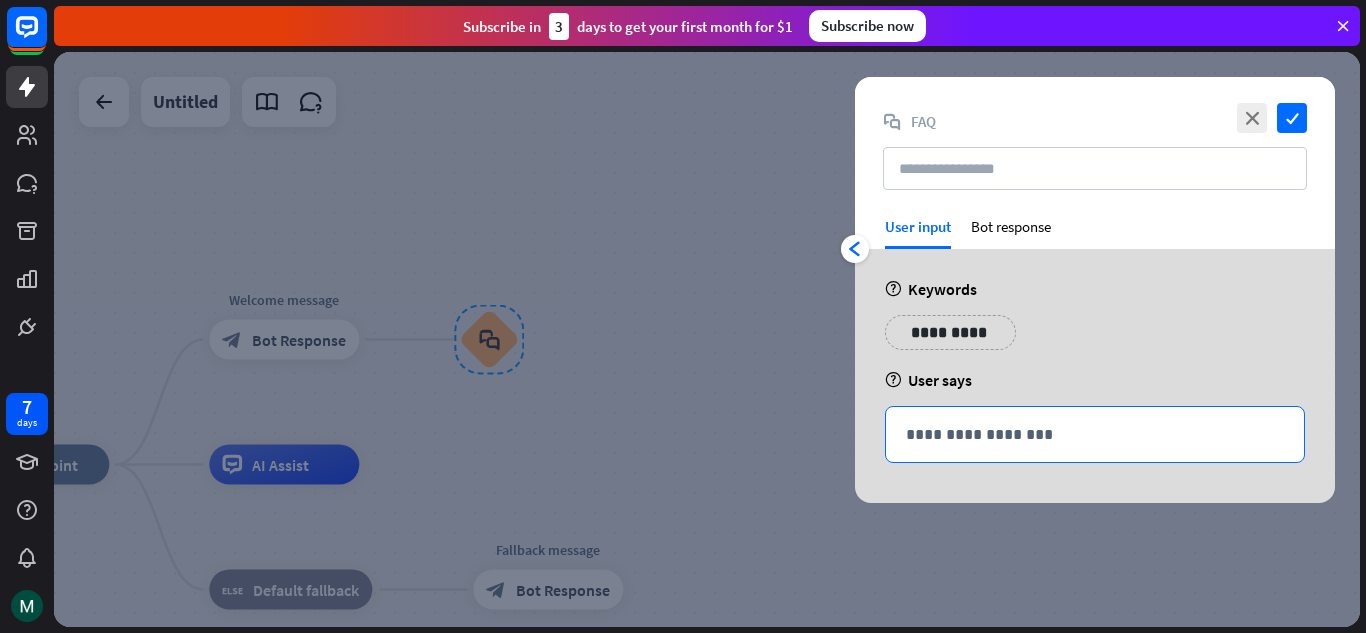 click on "**********" at bounding box center (1095, 434) 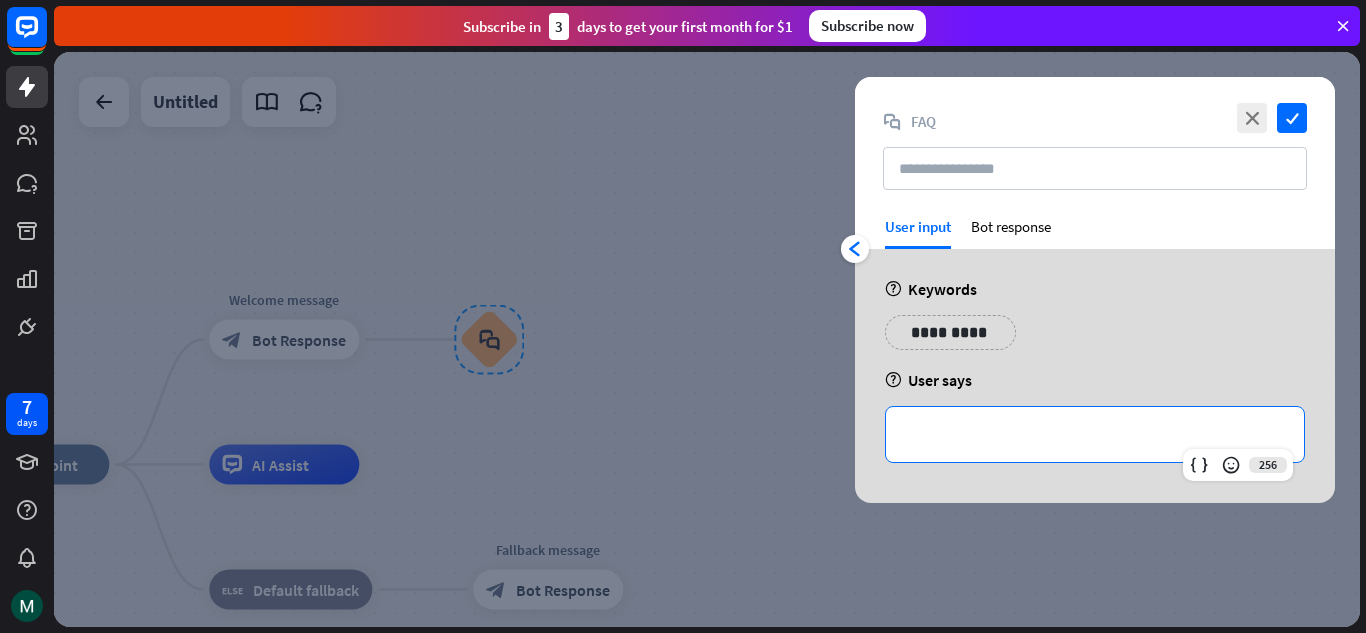 click on "close
check
block_faq   FAQ" at bounding box center (1095, 147) 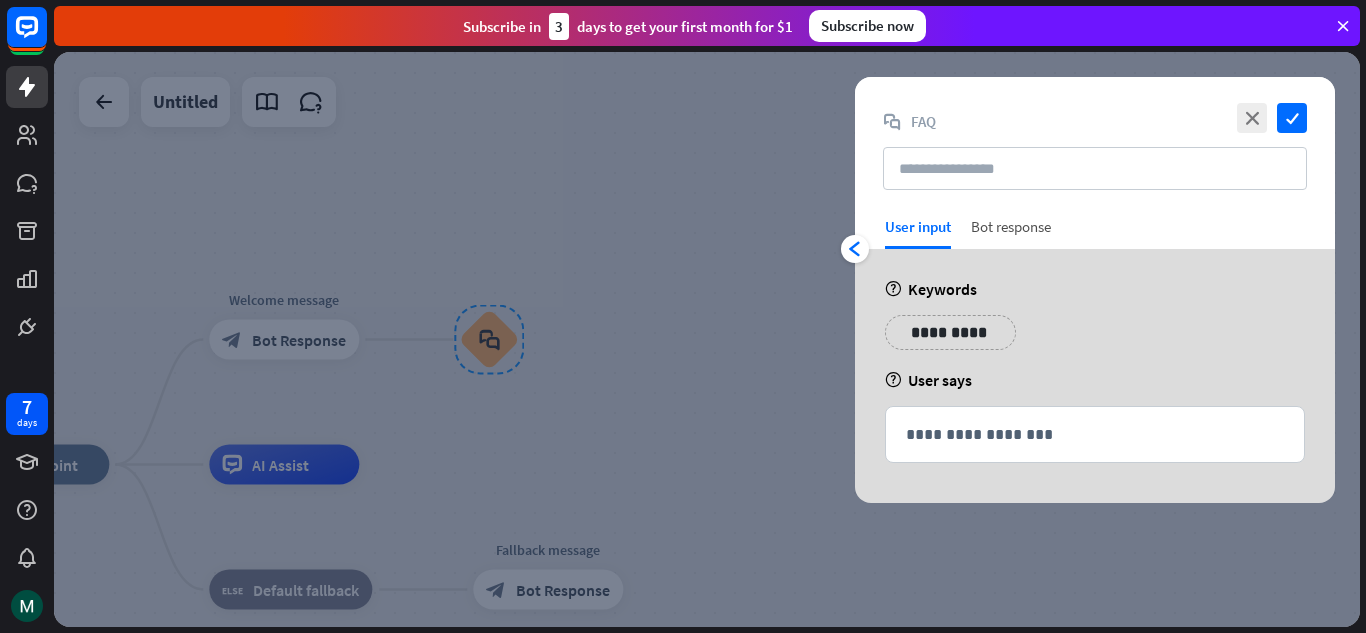 drag, startPoint x: 1023, startPoint y: 219, endPoint x: 1030, endPoint y: 237, distance: 19.313208 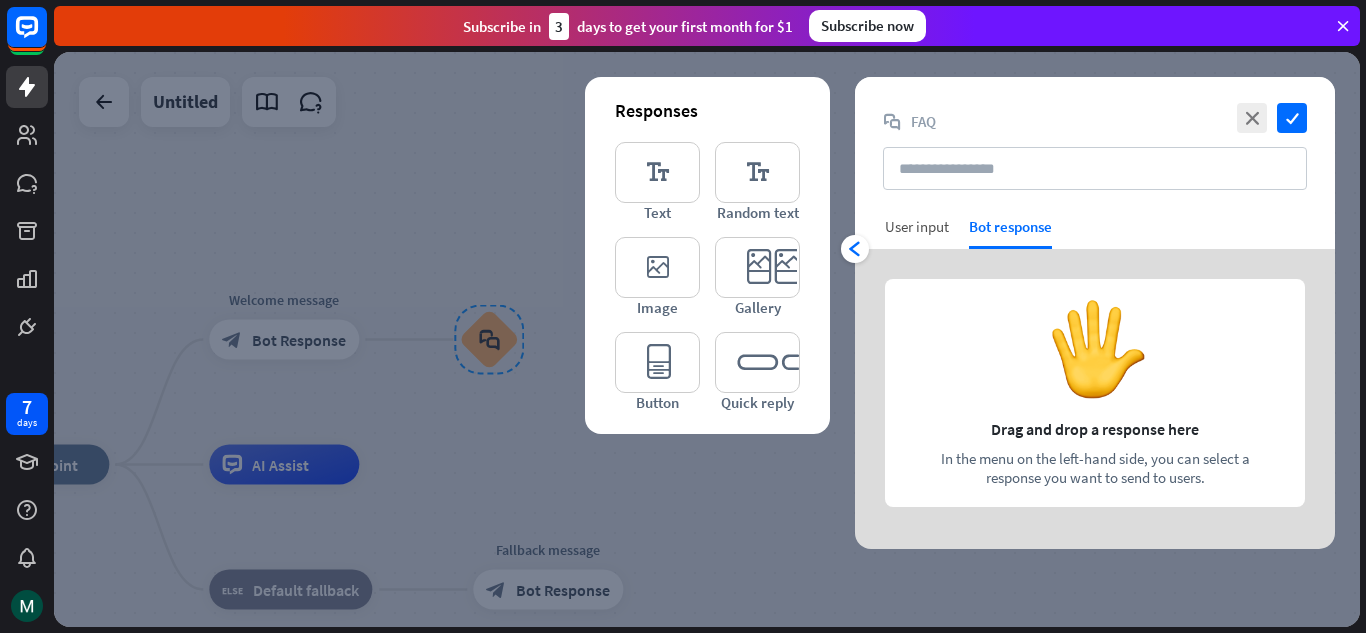 click on "User input" at bounding box center [917, 226] 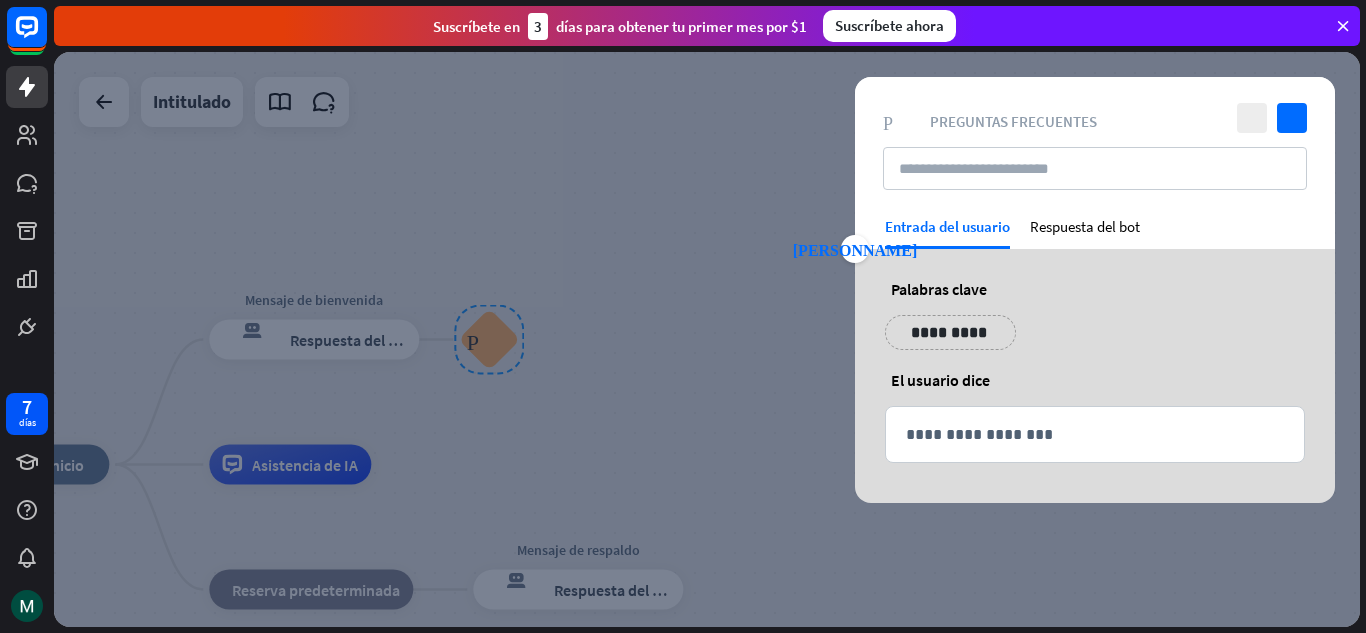click on "cerca
controlar
Preguntas frecuentes sobre bloques   Preguntas frecuentes" at bounding box center [1095, 147] 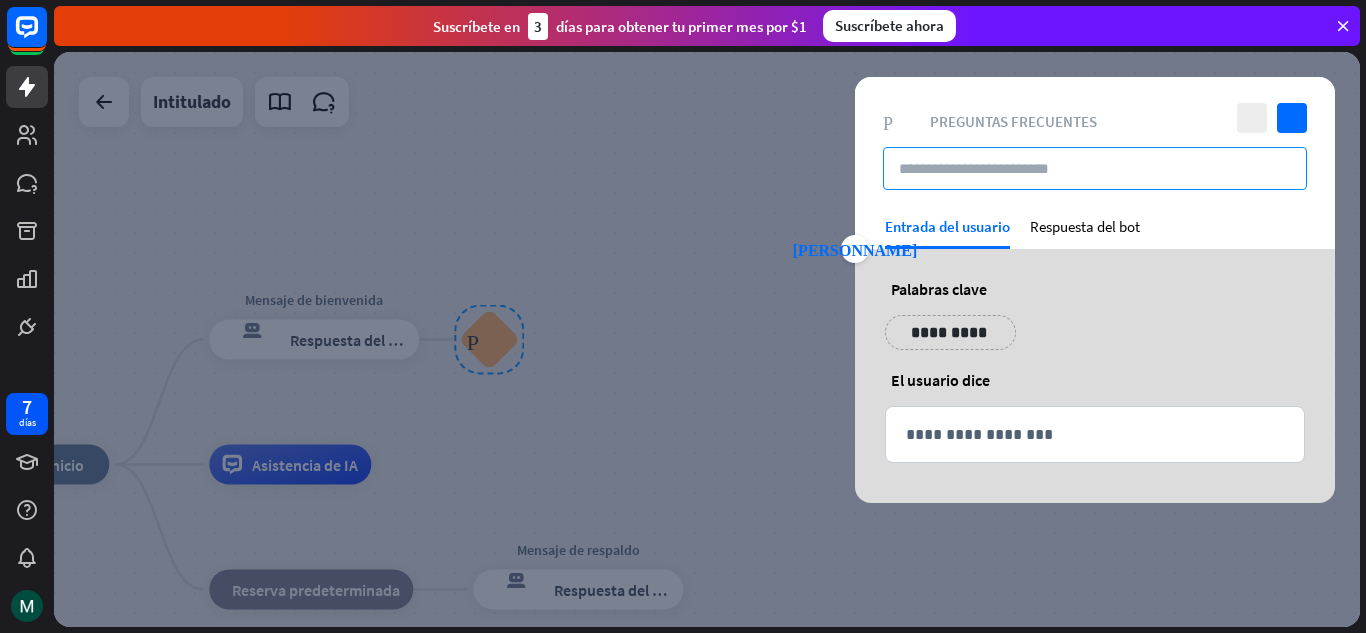 click at bounding box center [1095, 168] 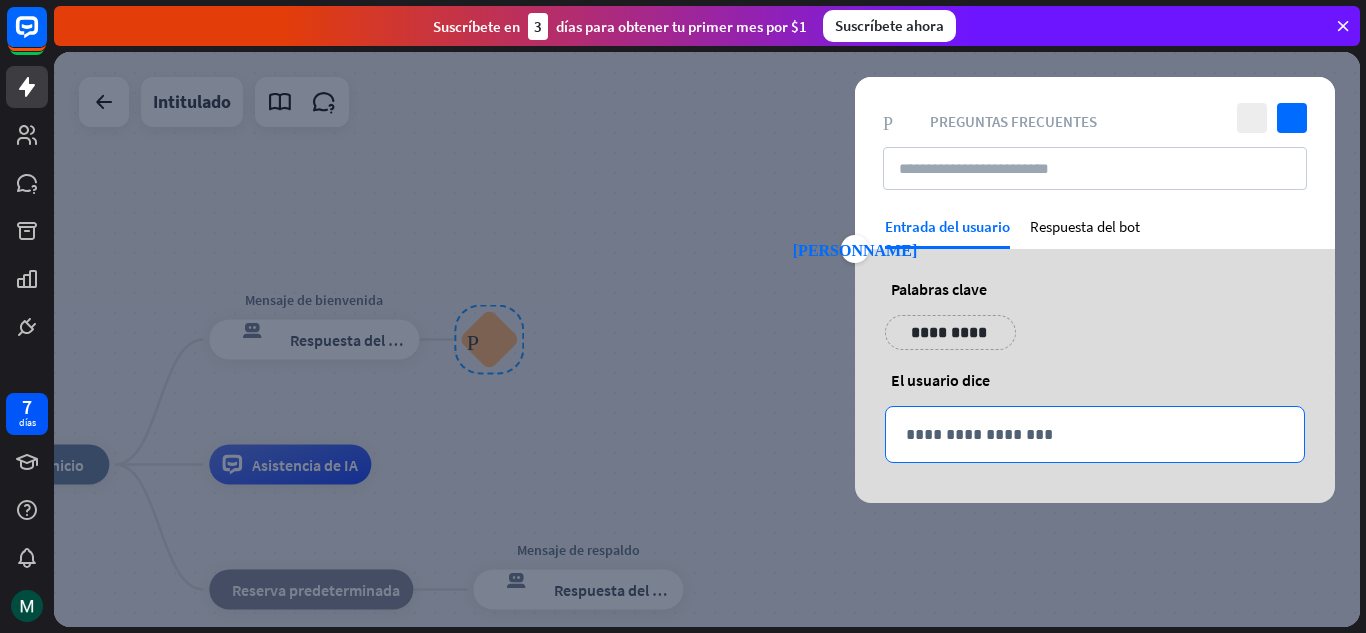 click on "**********" at bounding box center [1095, 434] 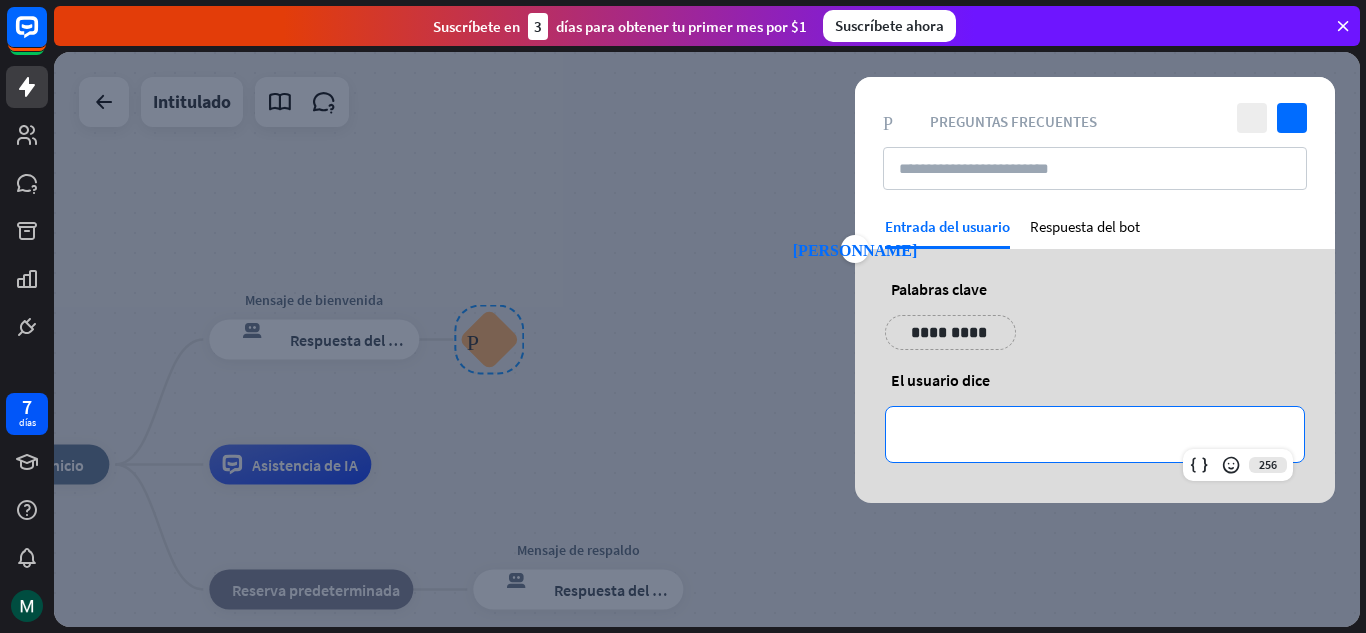 type 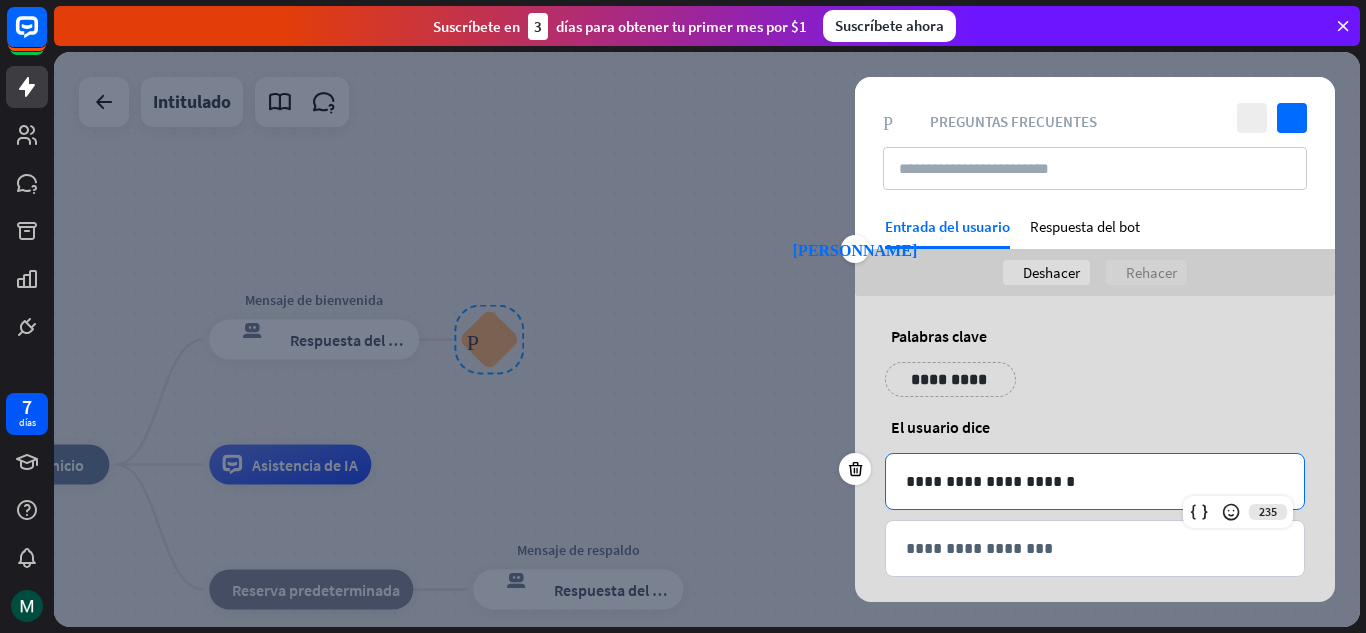 click on "**********" at bounding box center [1095, 481] 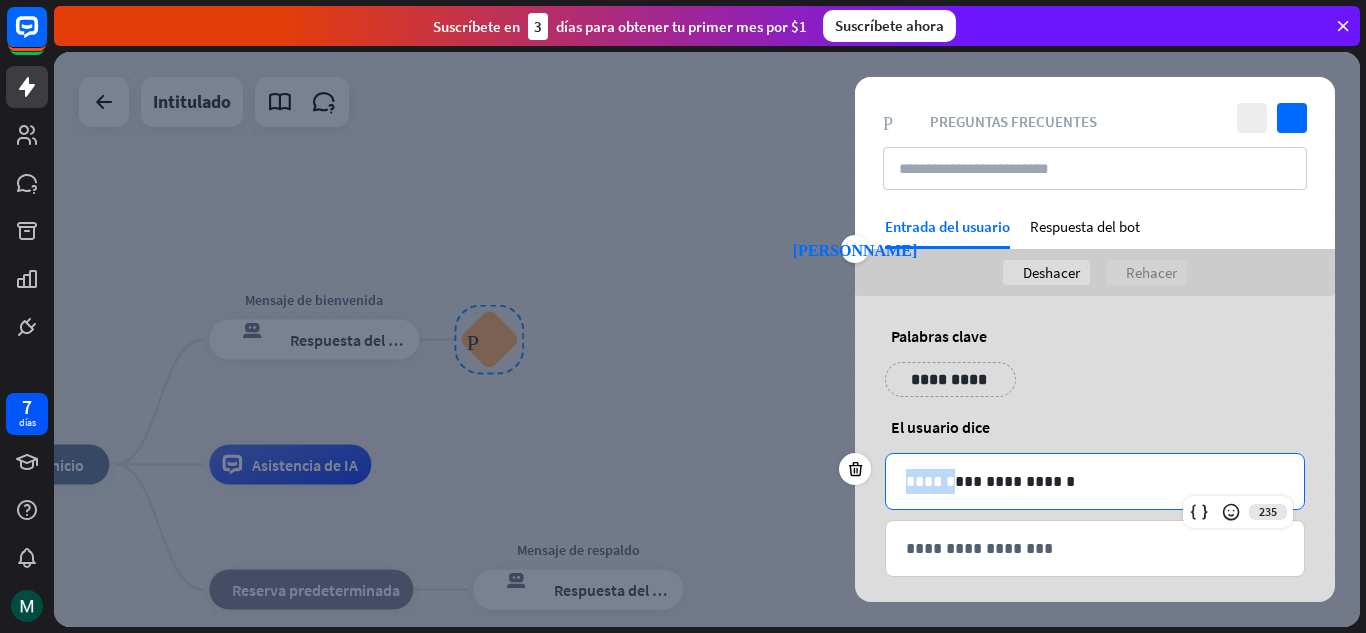 click on "**********" at bounding box center [1095, 481] 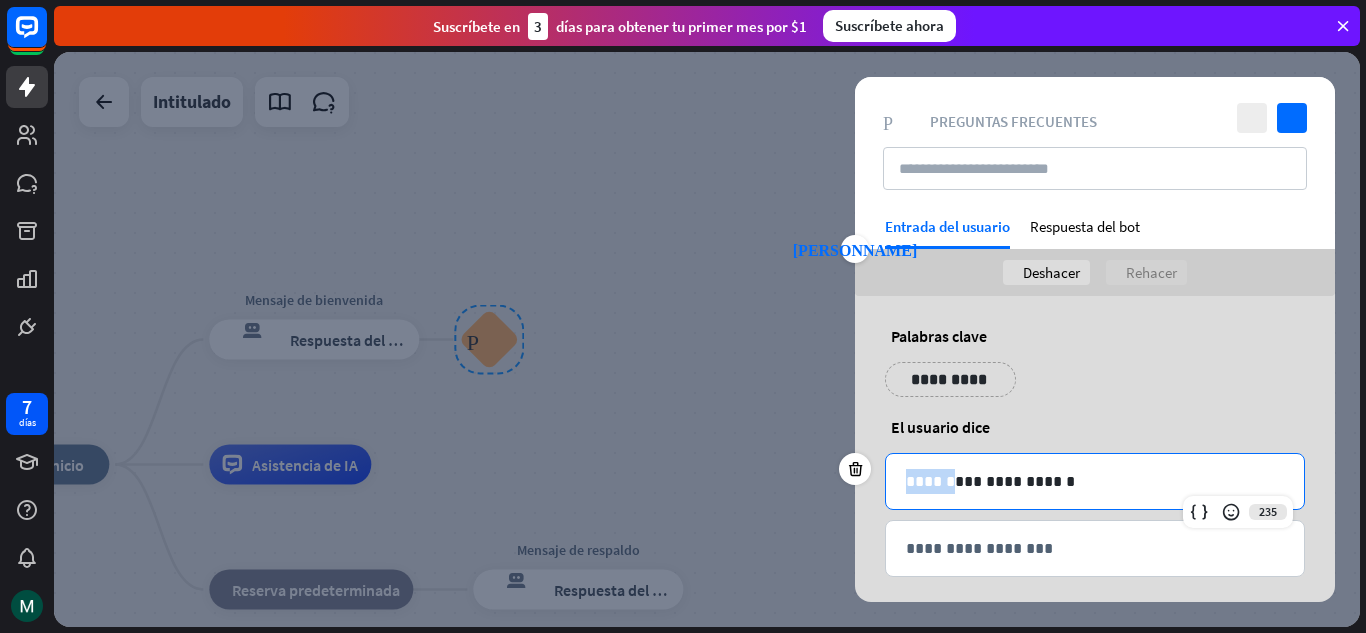 click on "**********" at bounding box center (1095, 481) 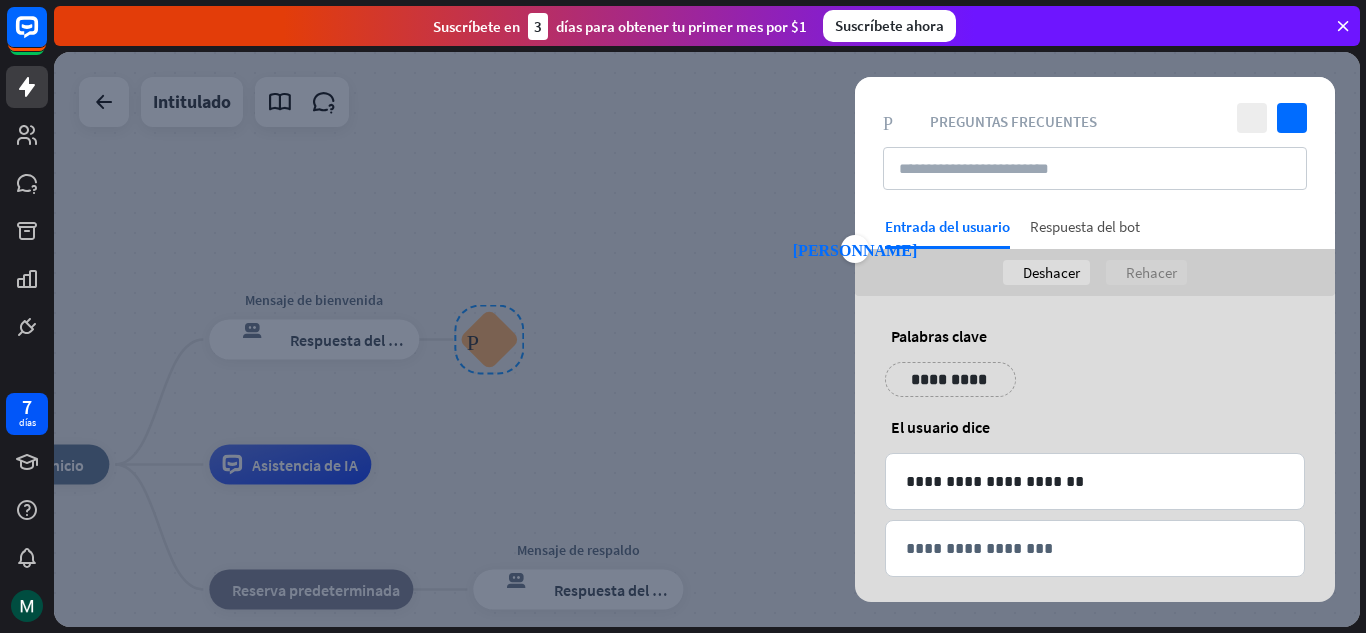 click on "Respuesta del bot" at bounding box center [1085, 226] 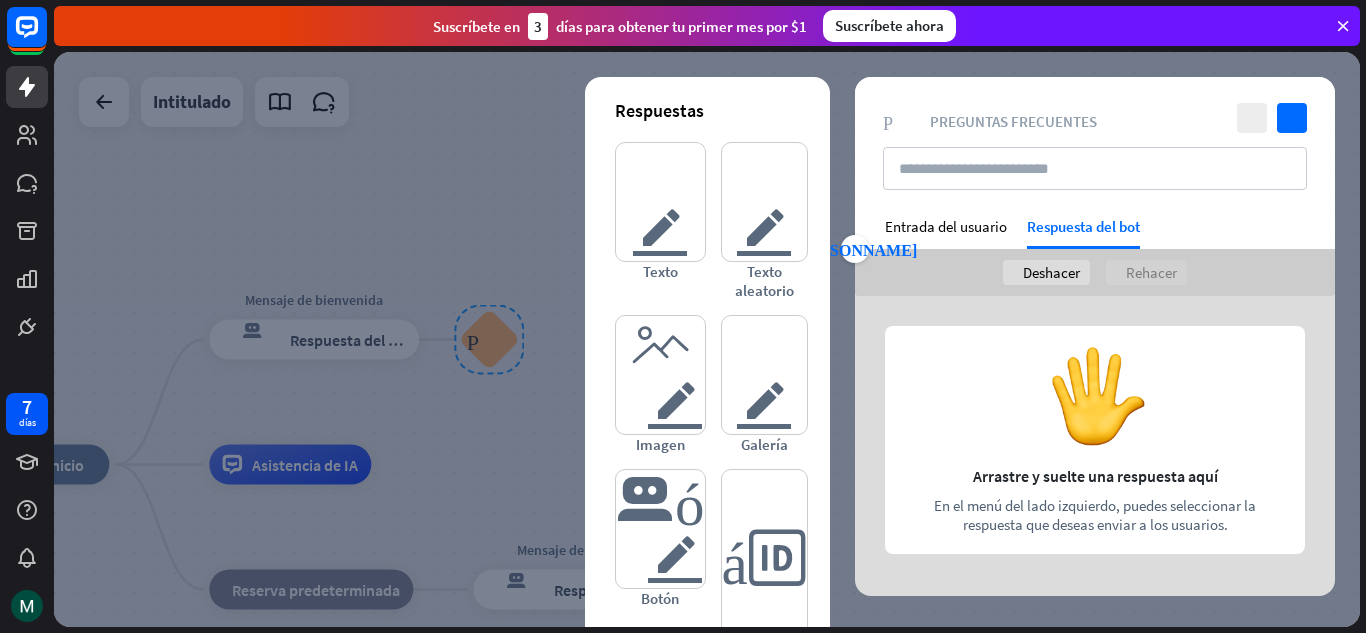 click at bounding box center (1095, 446) 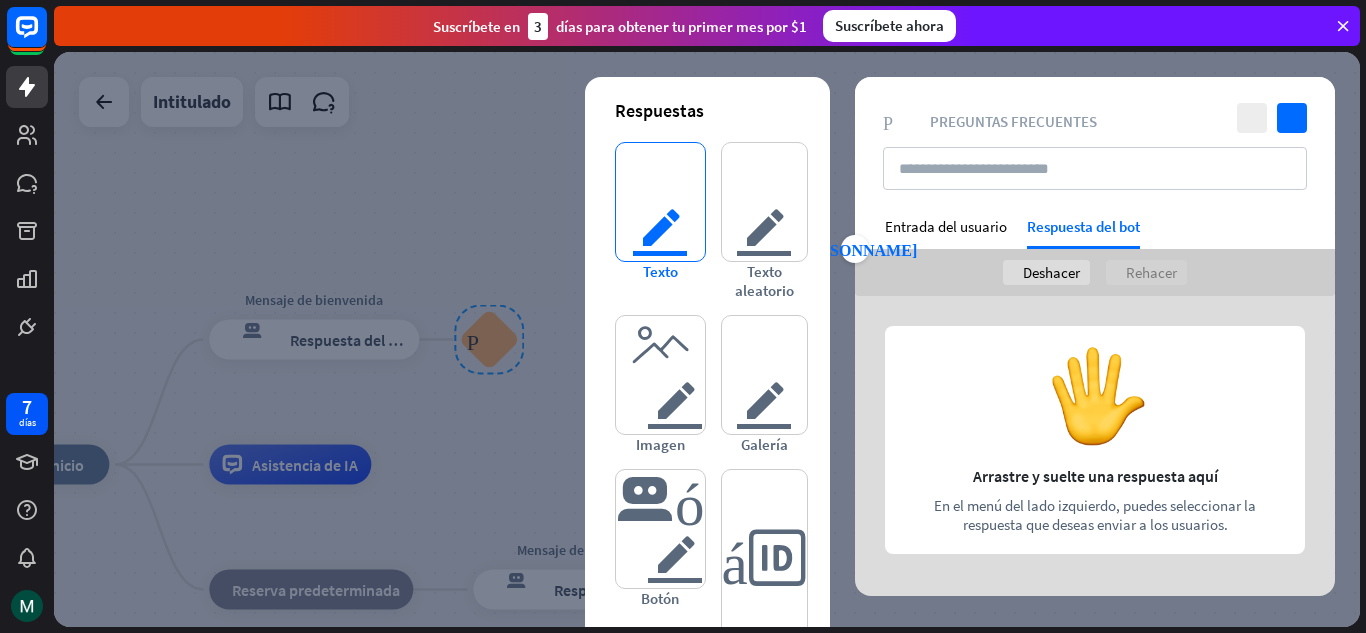 click on "texto del editor" at bounding box center [660, 202] 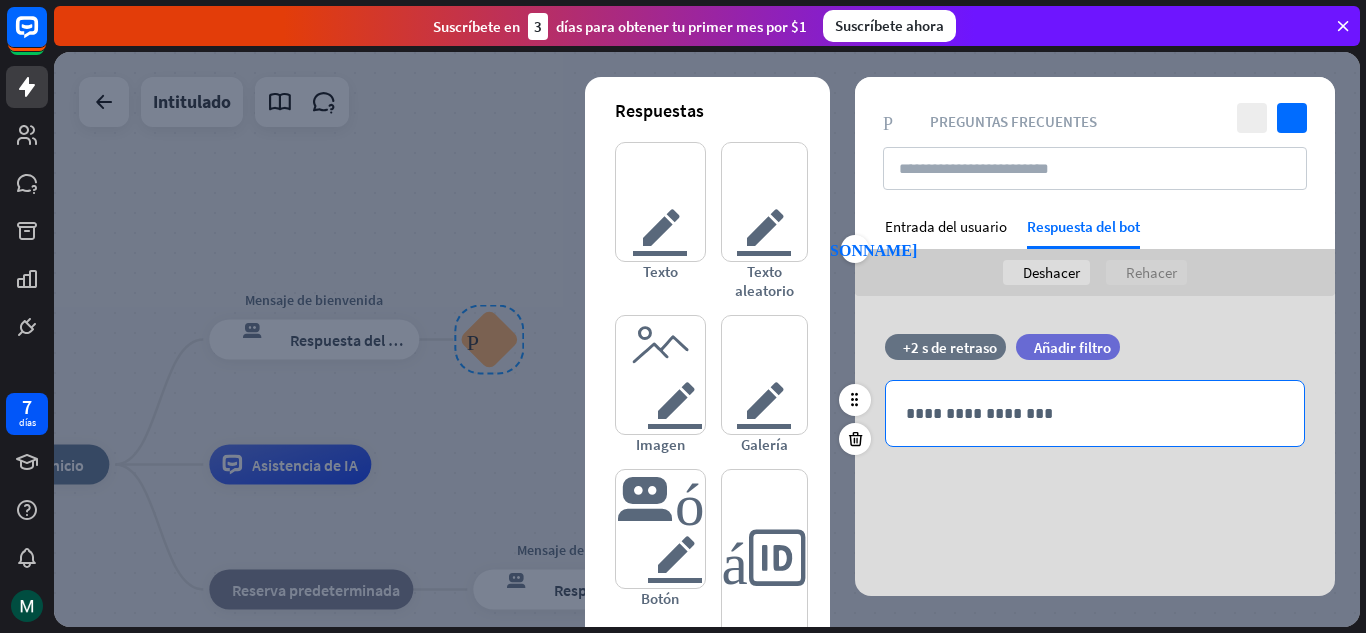 click on "**********" at bounding box center [1095, 413] 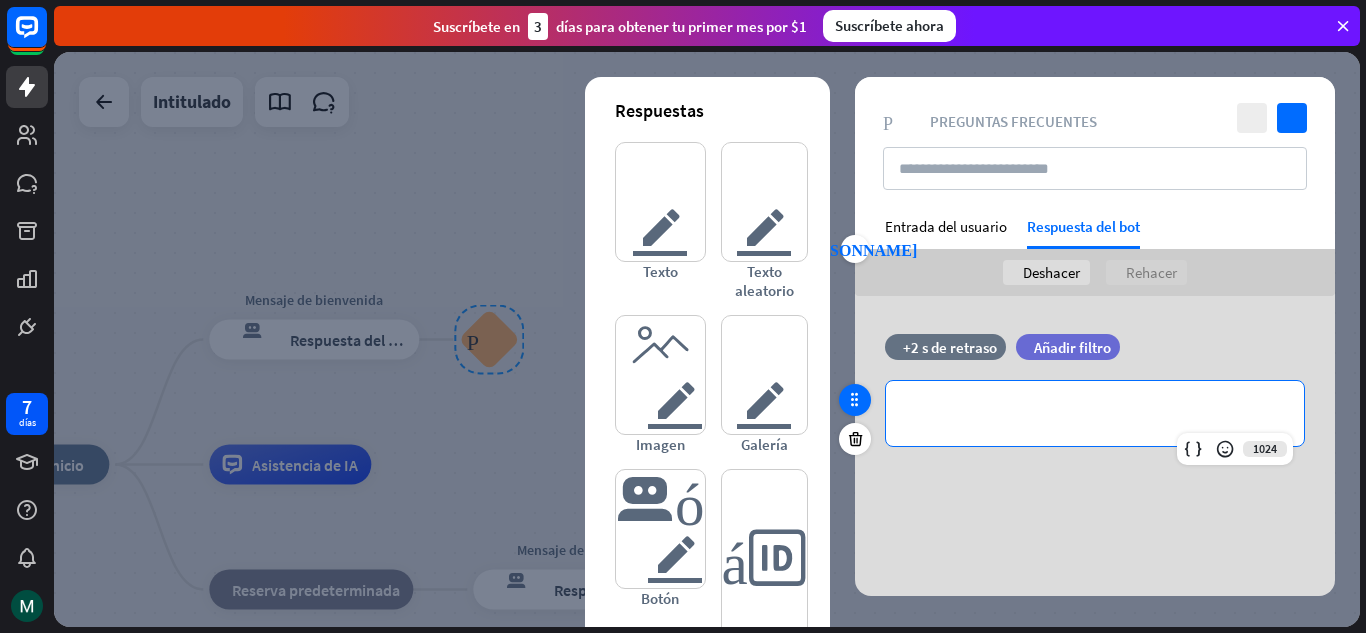 type 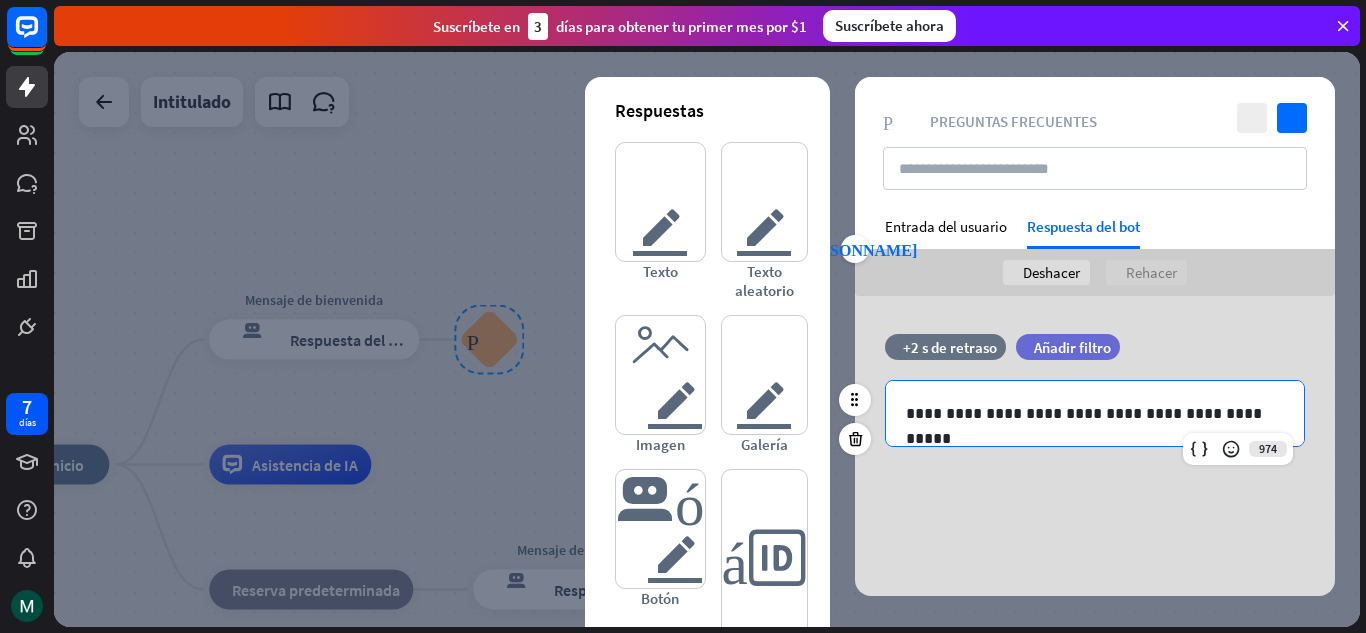 click on "**********" at bounding box center [1095, 413] 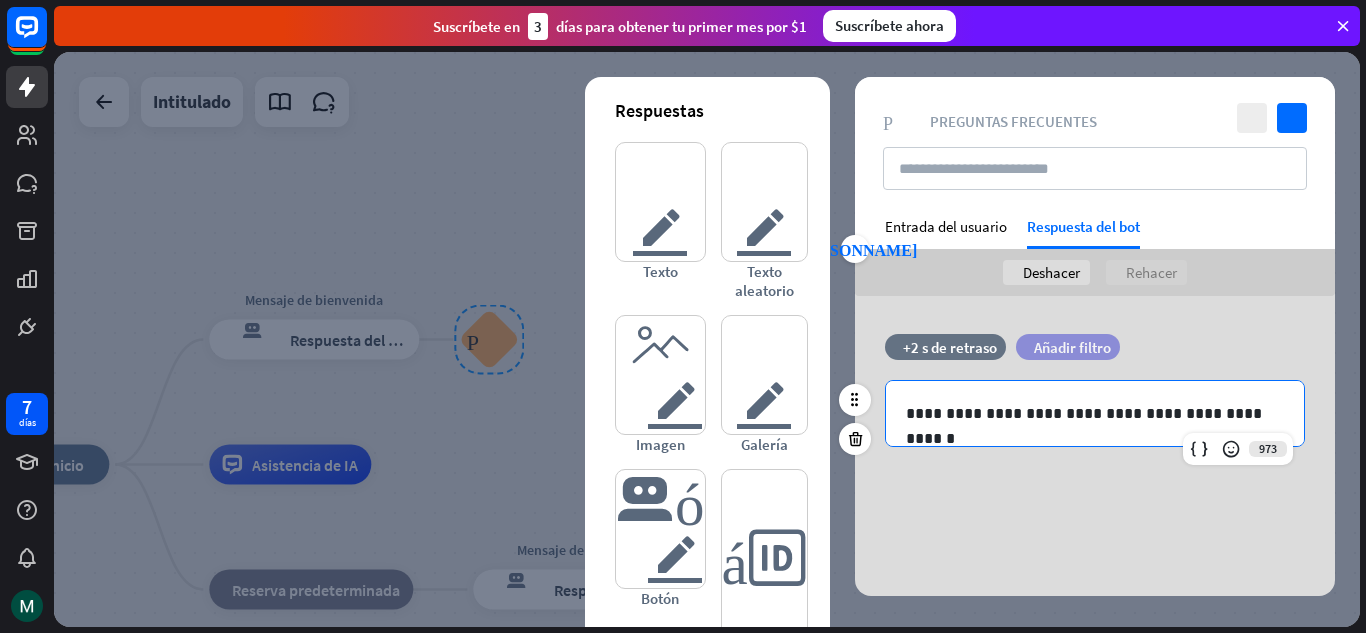 click on "Añadir filtro" at bounding box center [1072, 347] 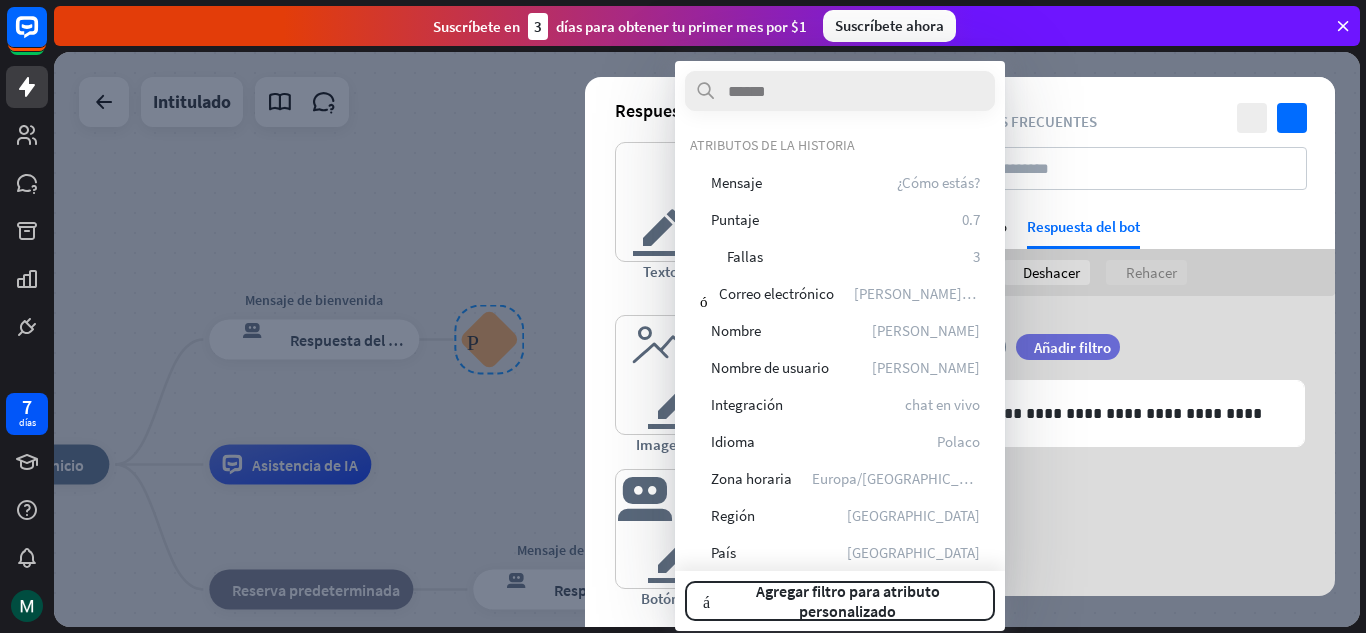 click on "**********" at bounding box center (1095, 446) 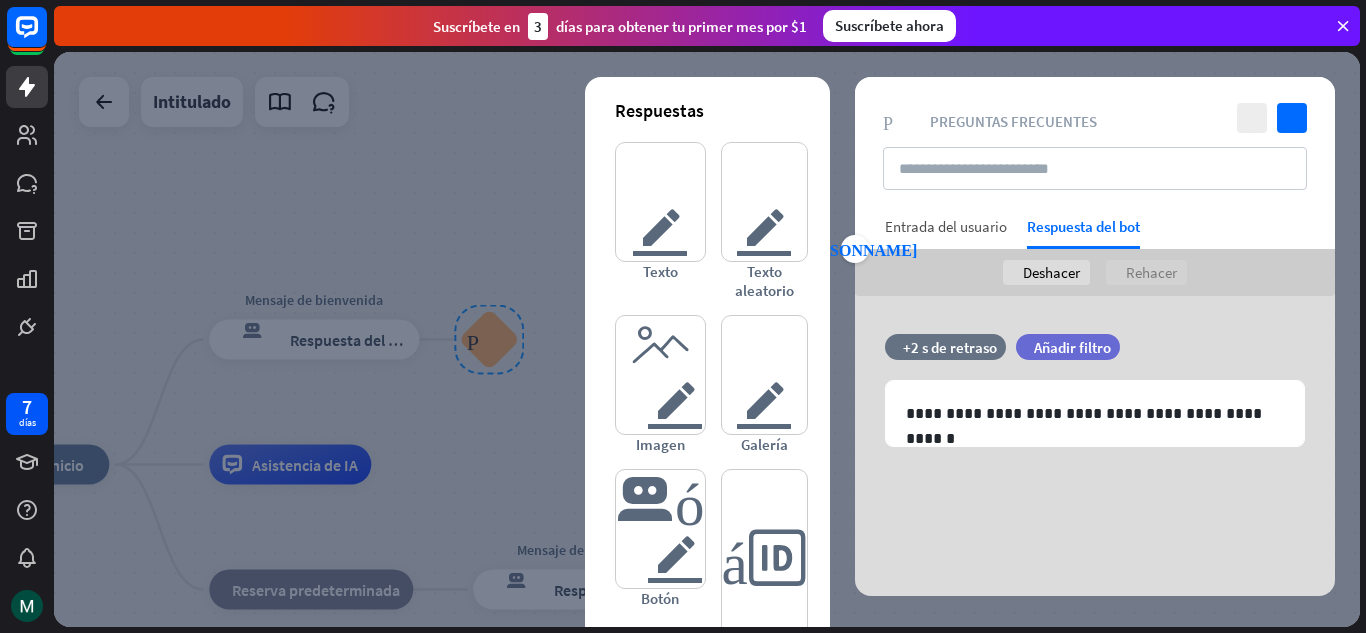 click on "Entrada del usuario" at bounding box center (946, 226) 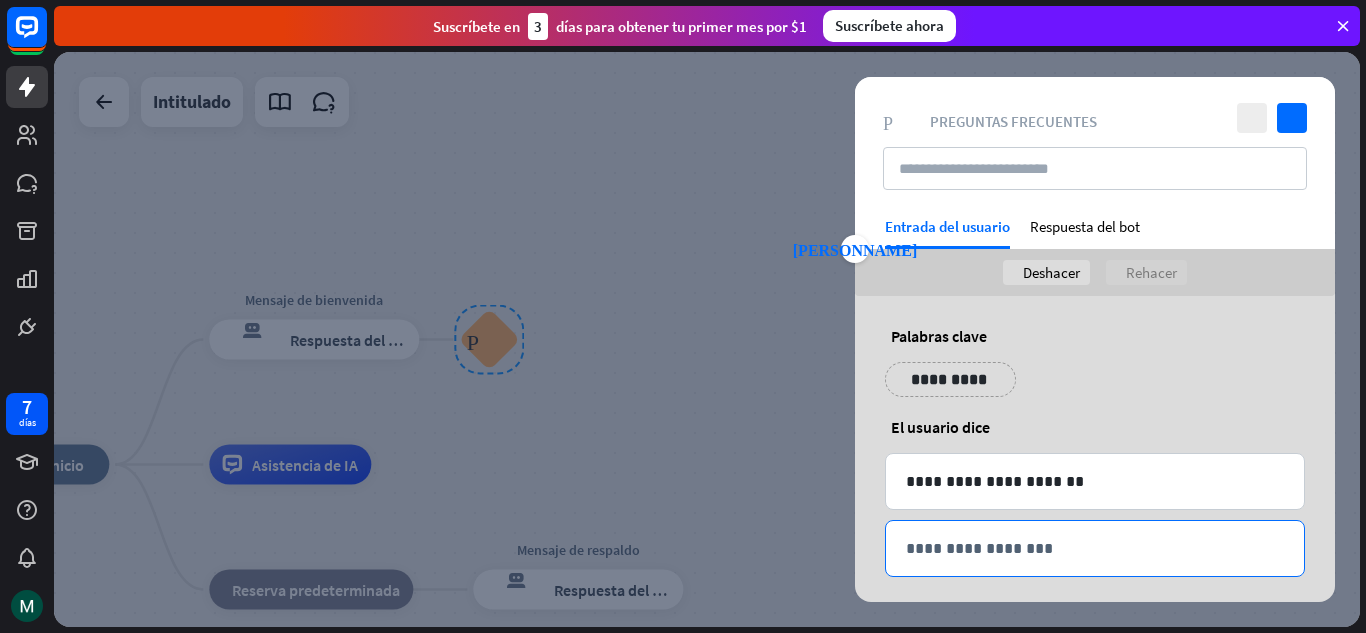 click on "**********" at bounding box center [1095, 548] 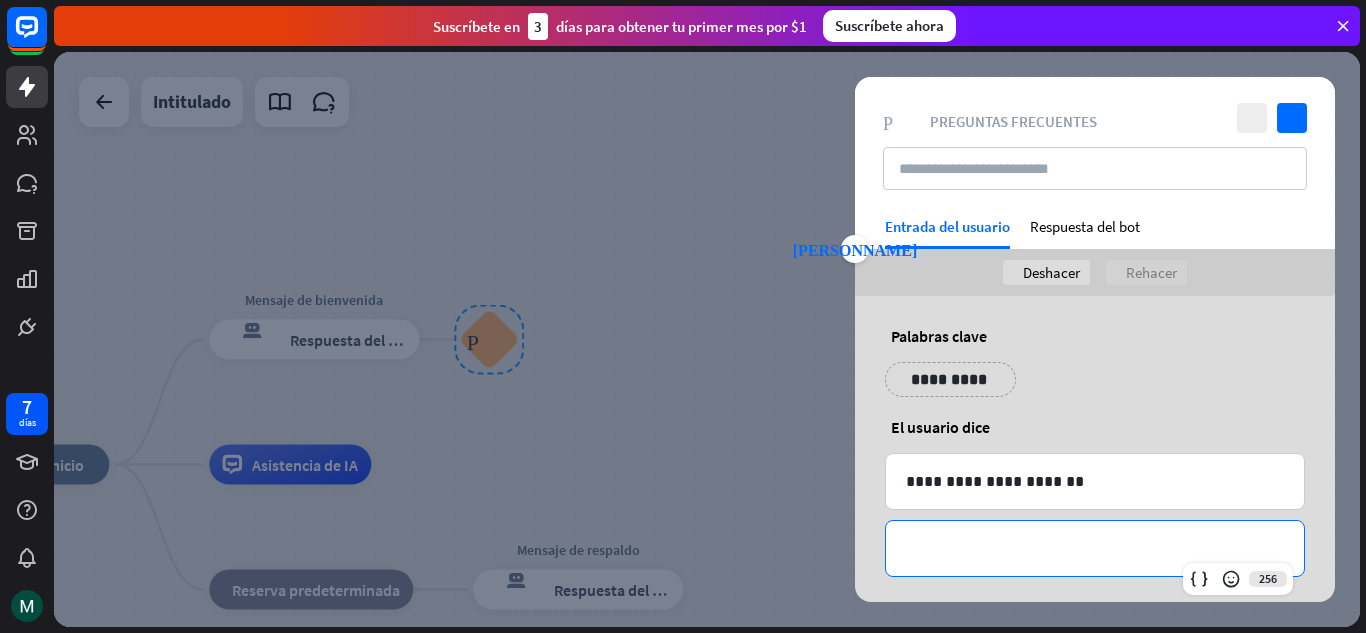 type 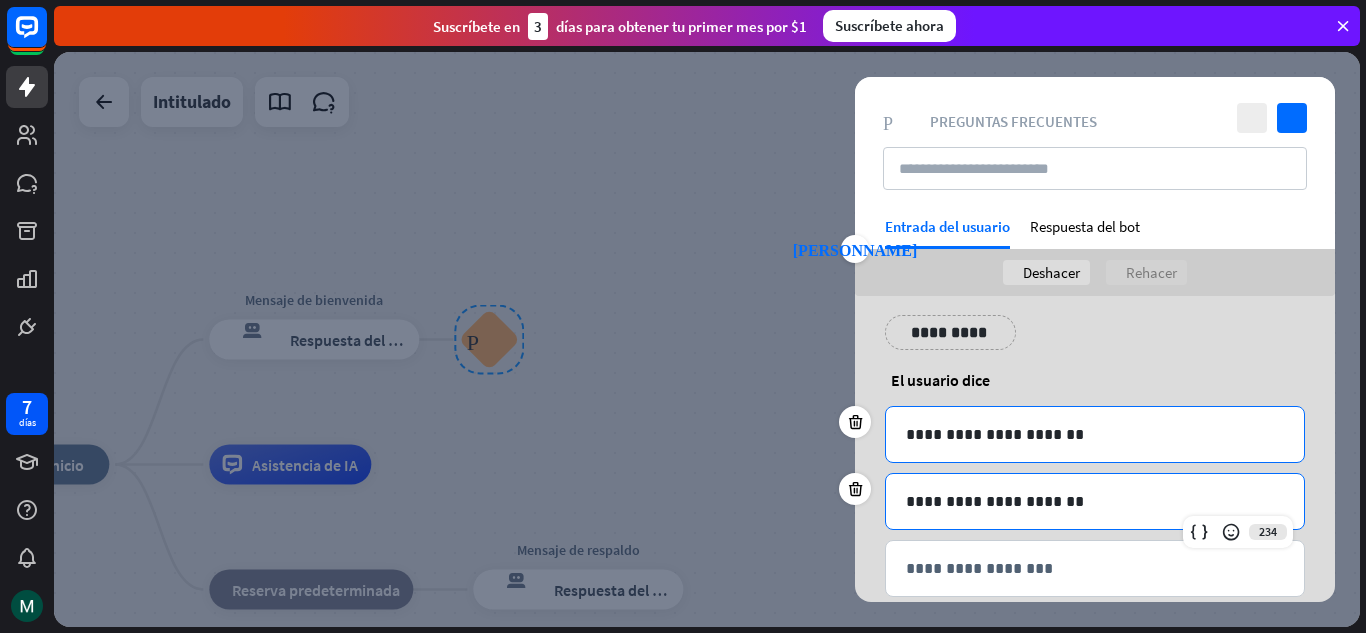 scroll, scrollTop: 82, scrollLeft: 0, axis: vertical 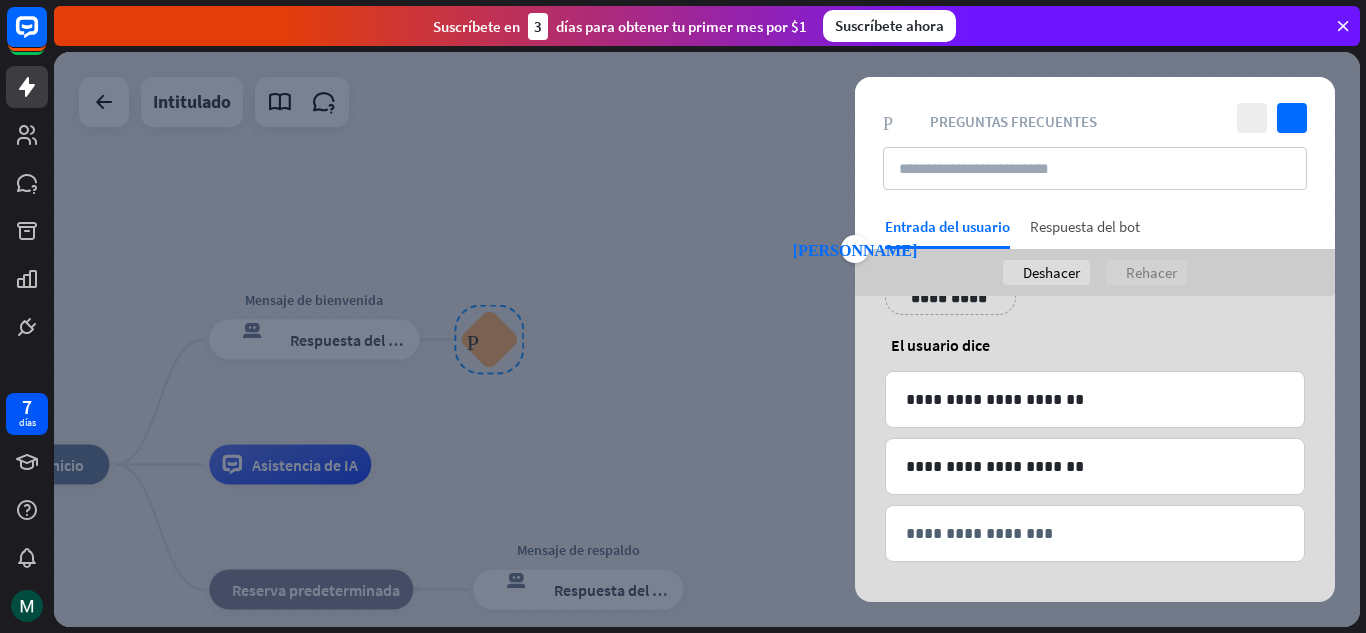 click on "Respuesta del bot" at bounding box center [1085, 226] 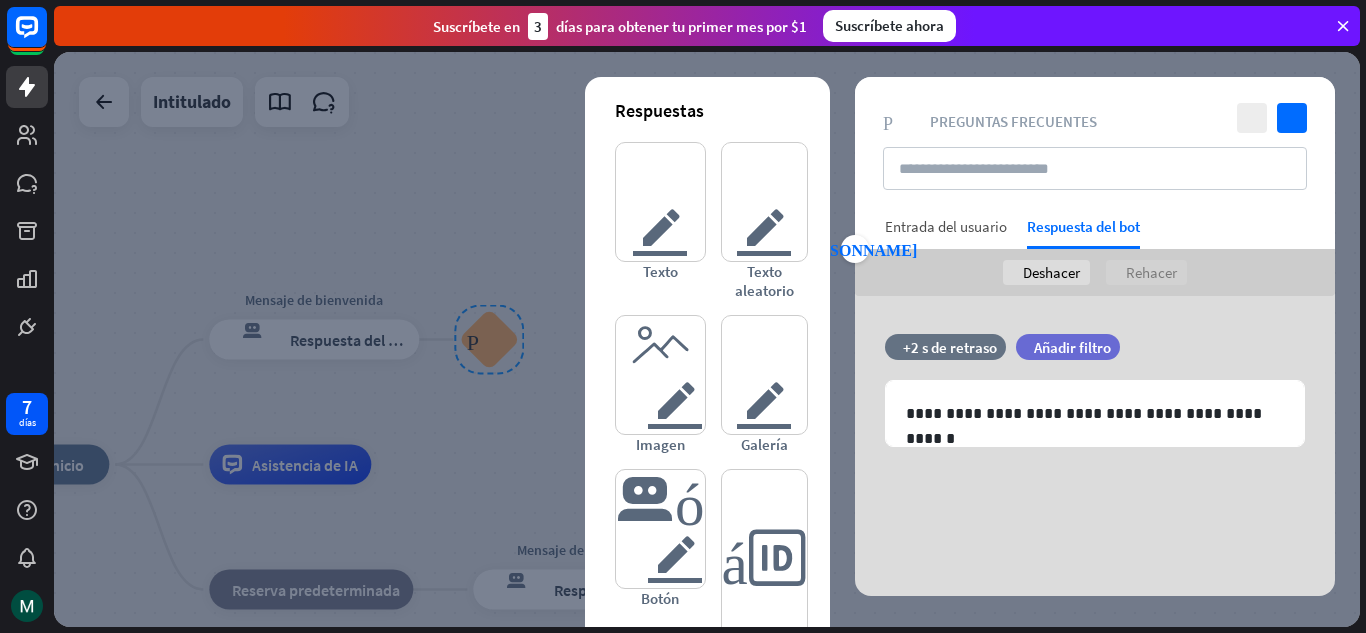 click on "Entrada del usuario" at bounding box center (946, 226) 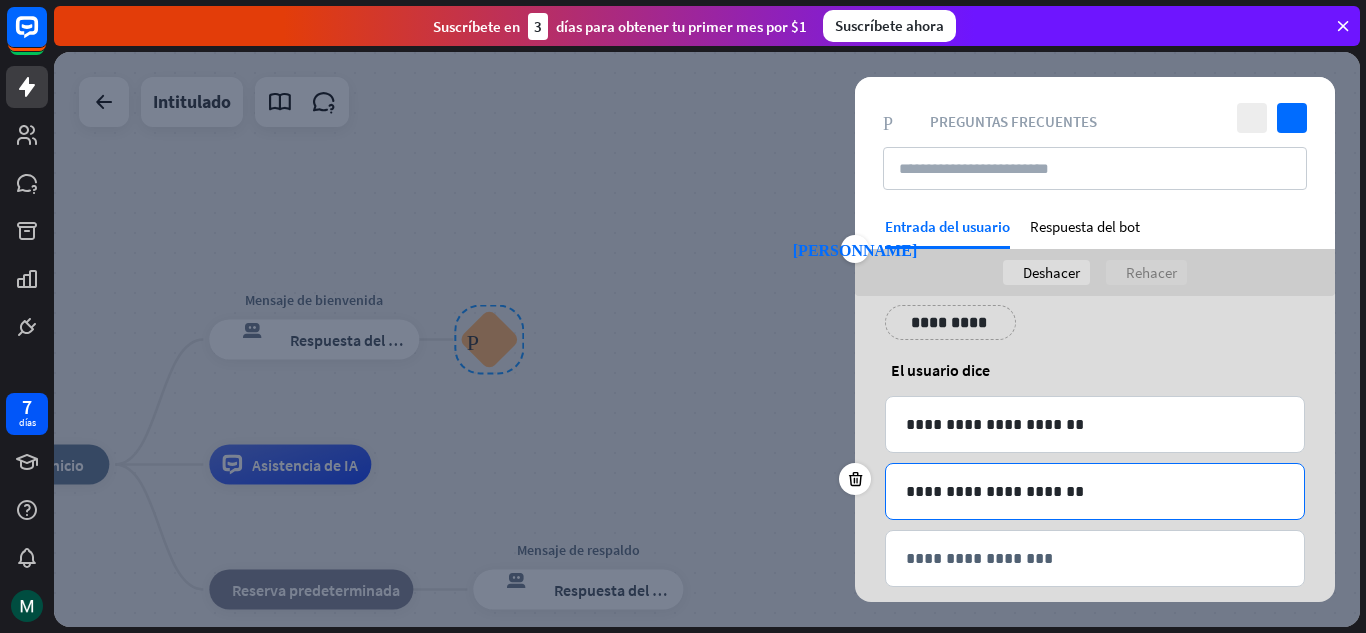 scroll, scrollTop: 82, scrollLeft: 0, axis: vertical 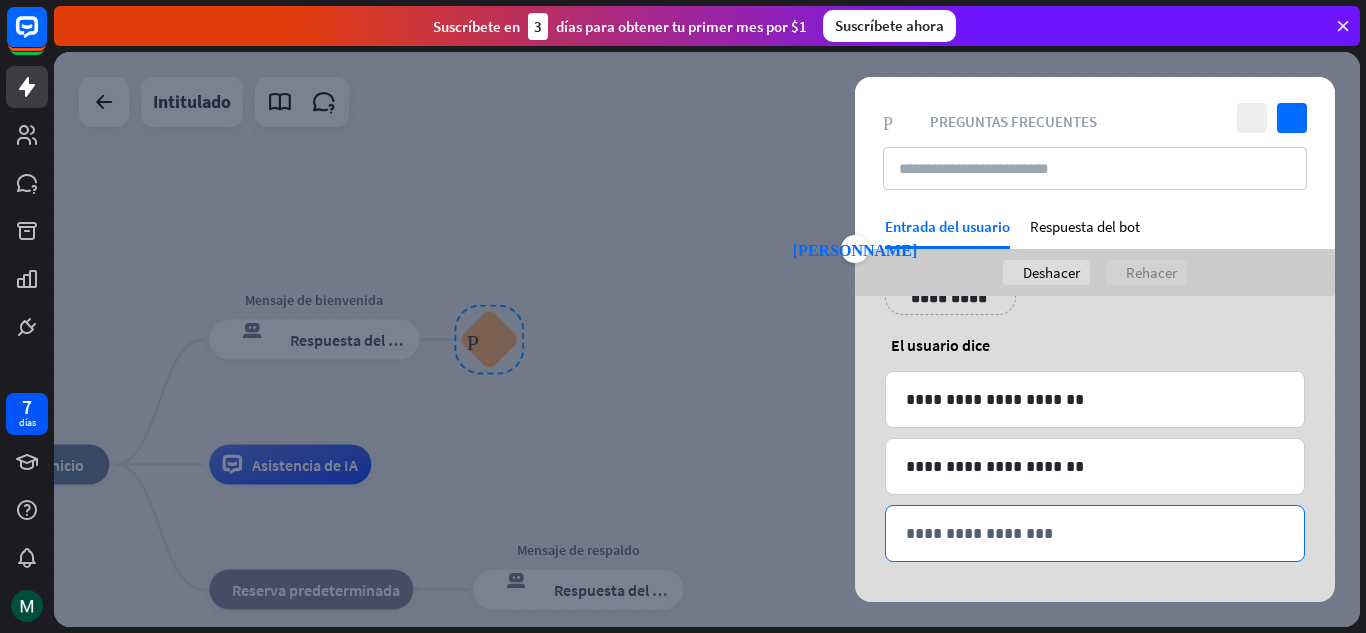 click on "**********" at bounding box center [1095, 533] 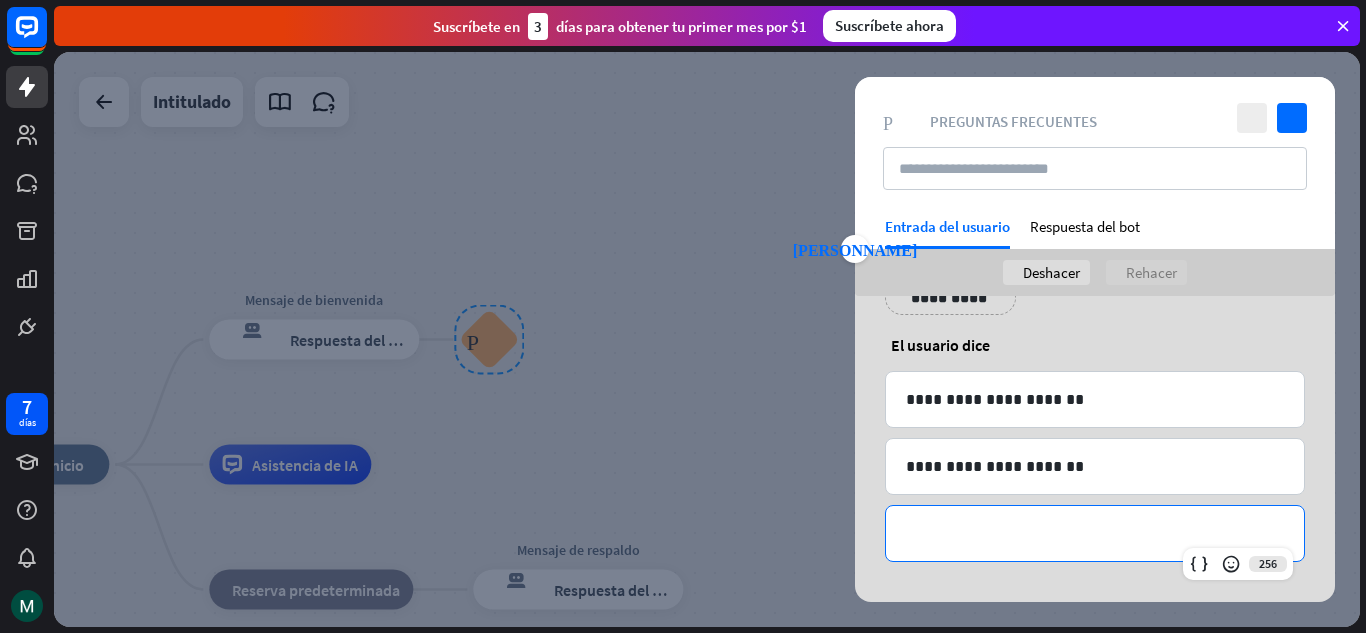 type 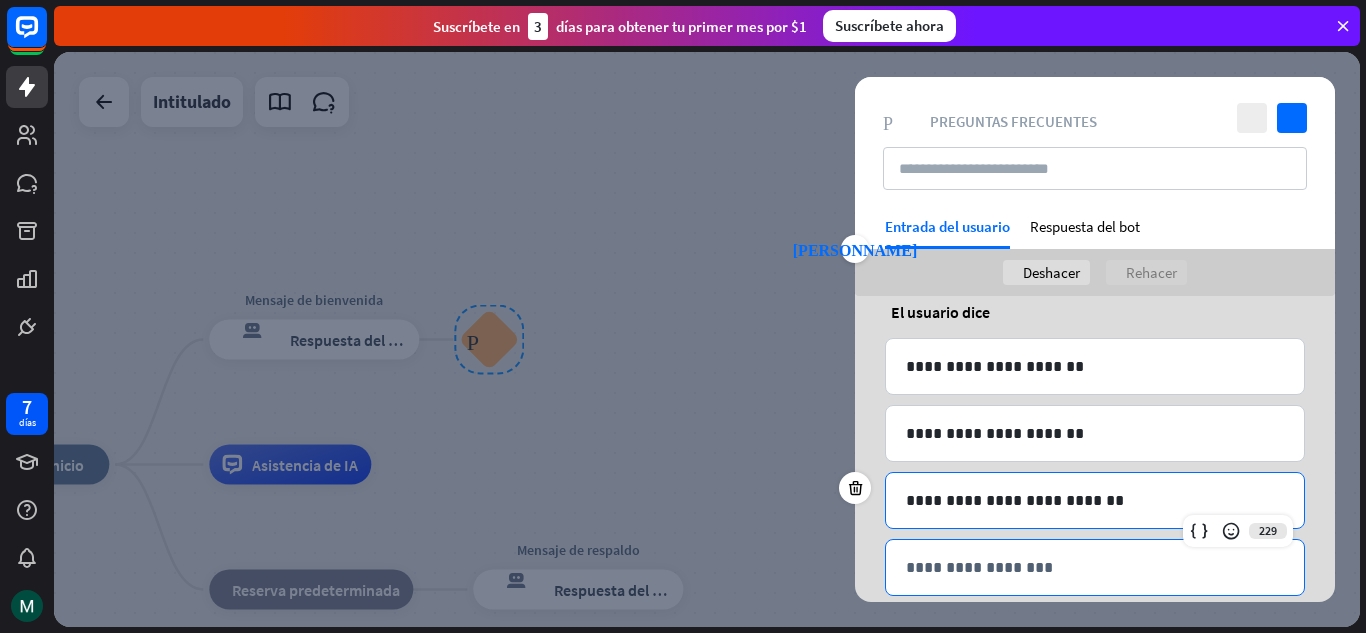 scroll, scrollTop: 149, scrollLeft: 0, axis: vertical 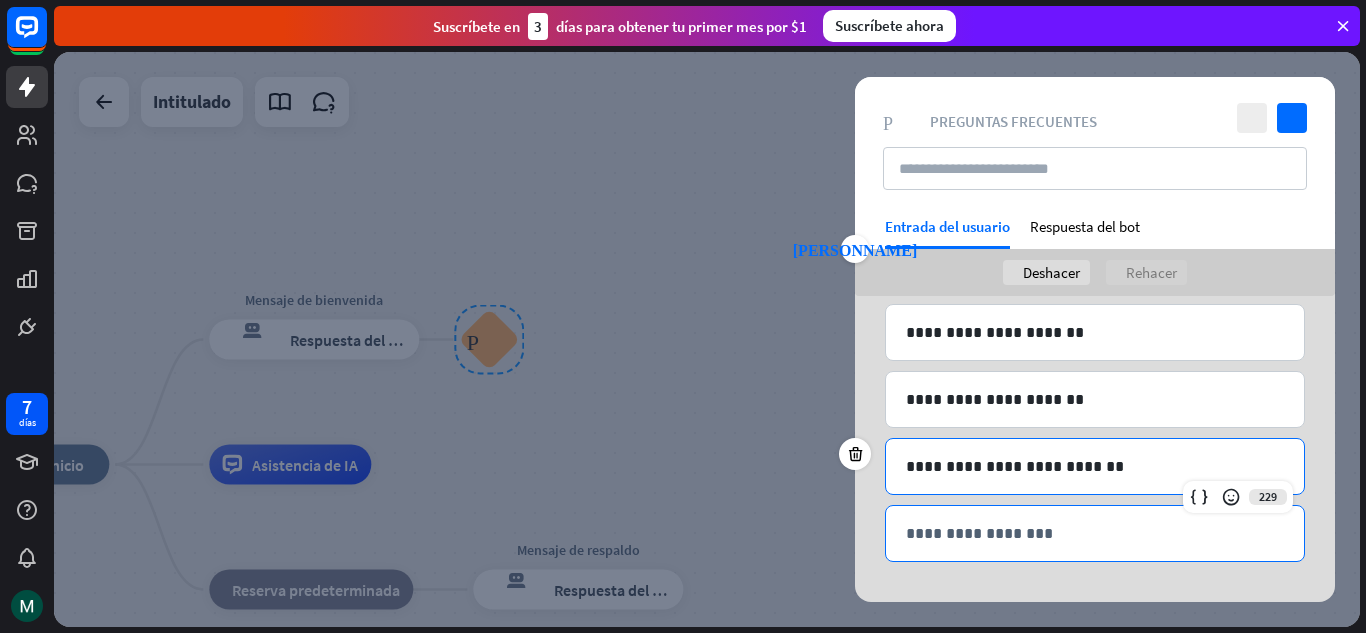click on "**********" at bounding box center (1095, 533) 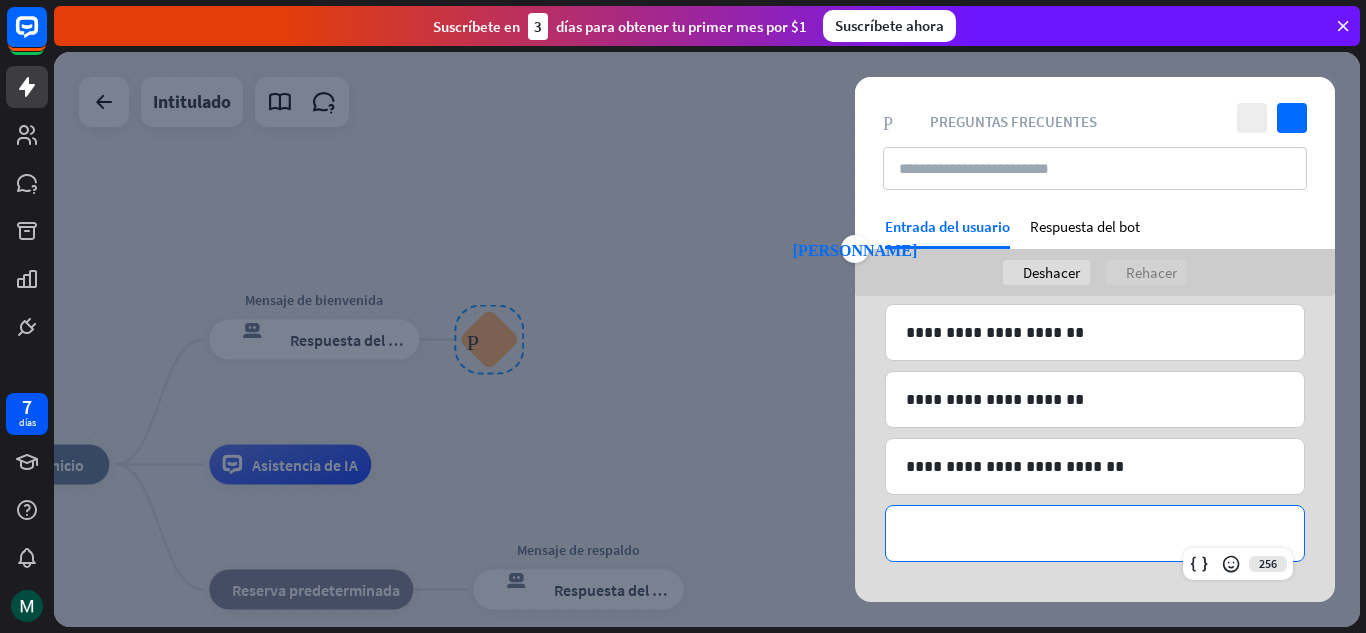 type 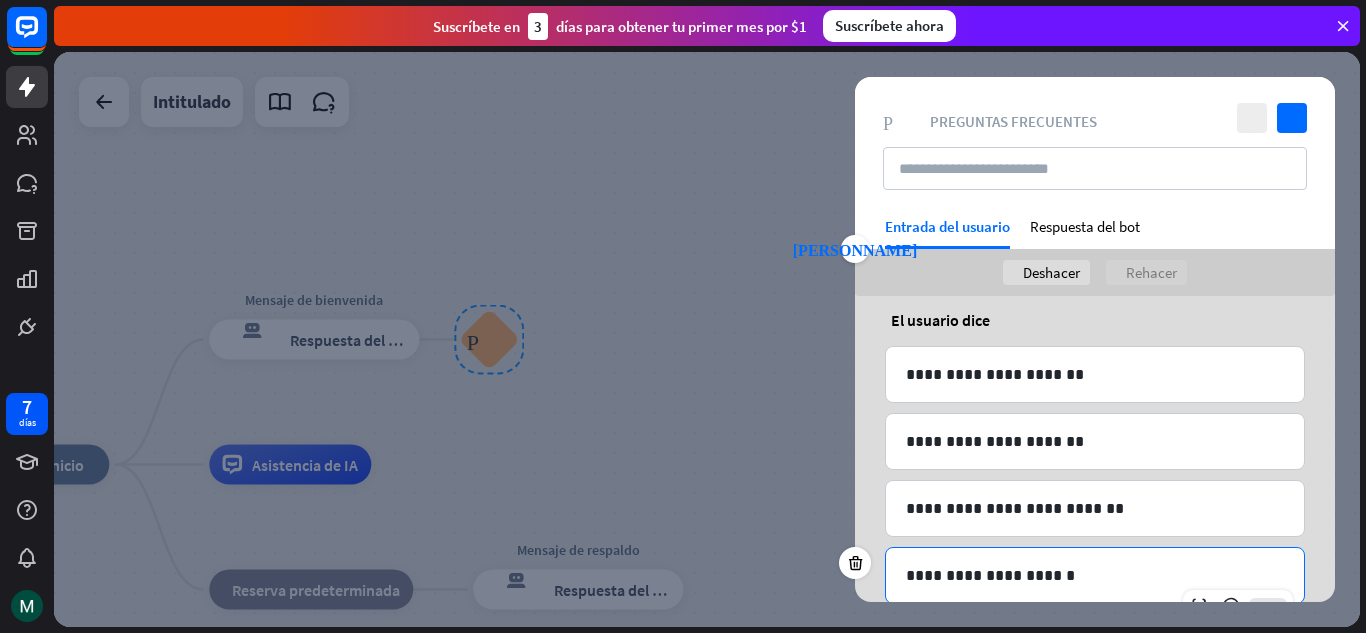 scroll, scrollTop: 0, scrollLeft: 0, axis: both 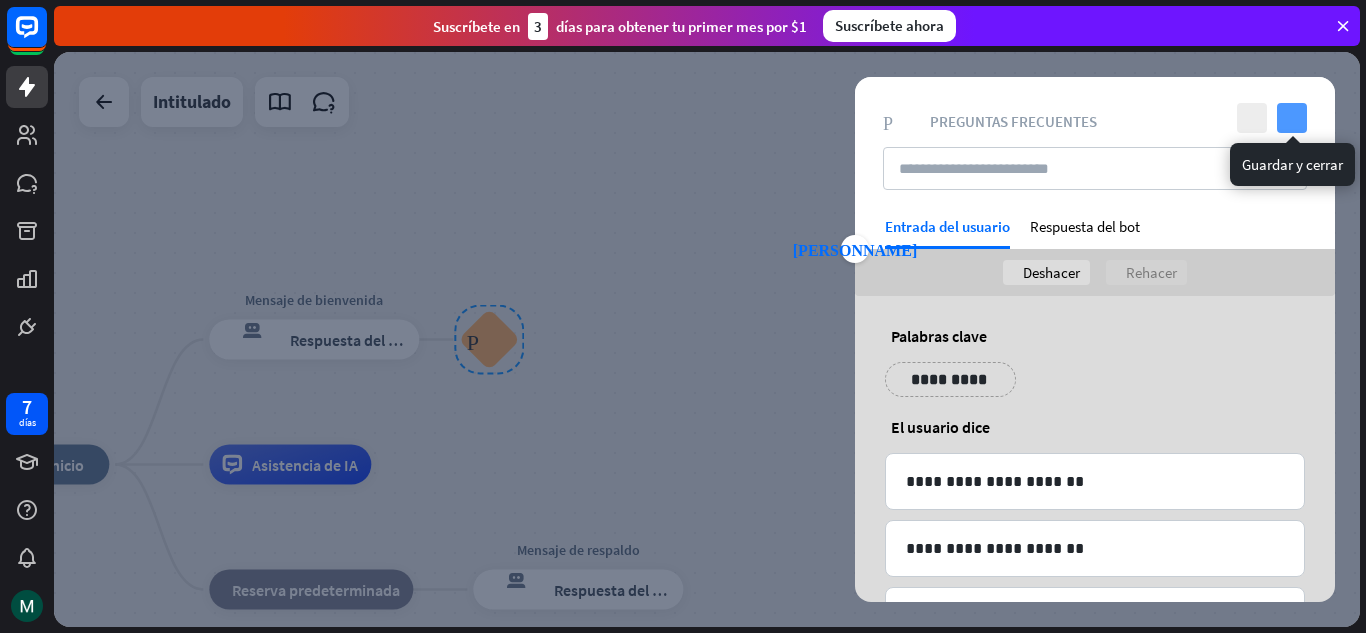 click on "controlar" at bounding box center [1292, 118] 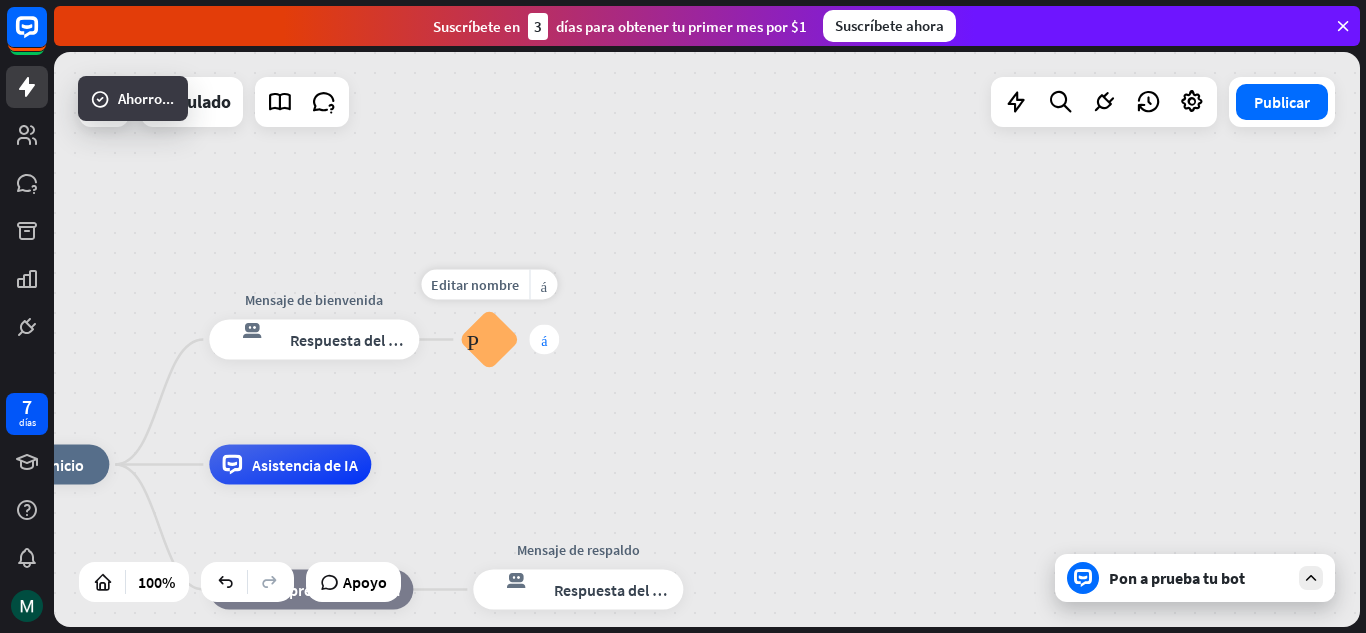 click on "más" at bounding box center (544, 340) 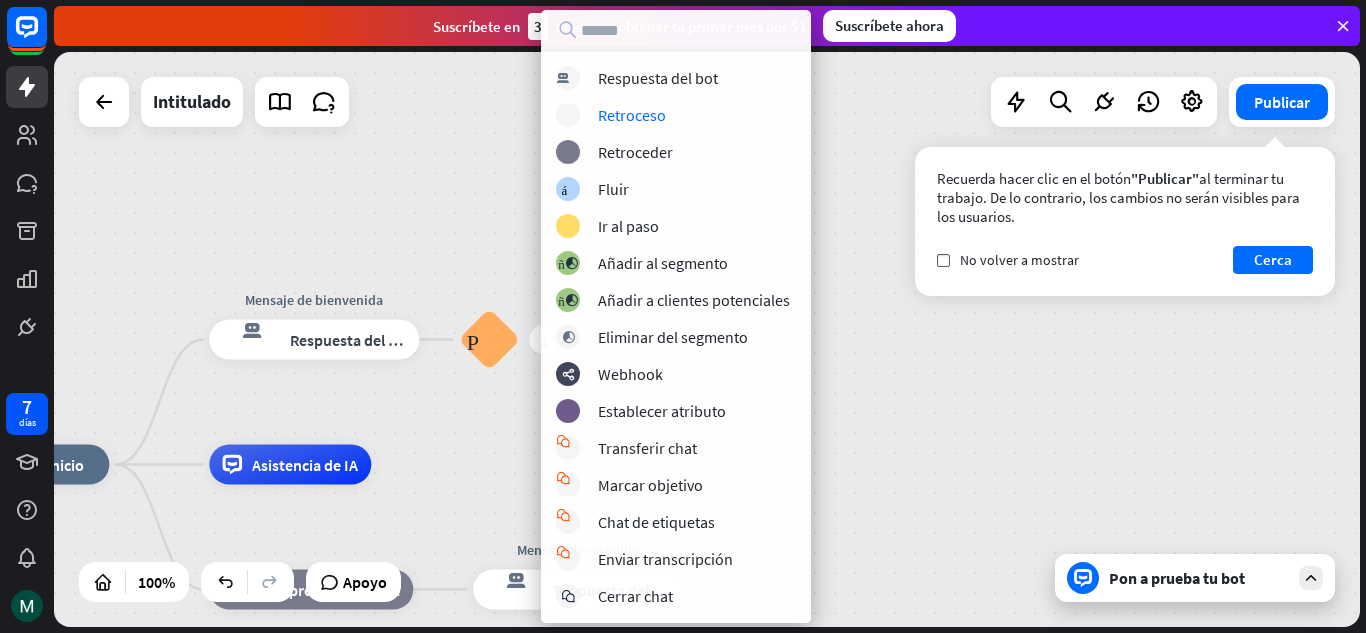 click on "inicio_2   Punto de inicio                 Mensaje de bienvenida   respuesta del bot de bloqueo   Respuesta del bot               más     Preguntas frecuentes sobre bloques                     Asistencia de IA                   bloque_de_retroceso   Reserva predeterminada                 Mensaje de respaldo   respuesta del bot de bloqueo   Respuesta del bot" at bounding box center [707, 339] 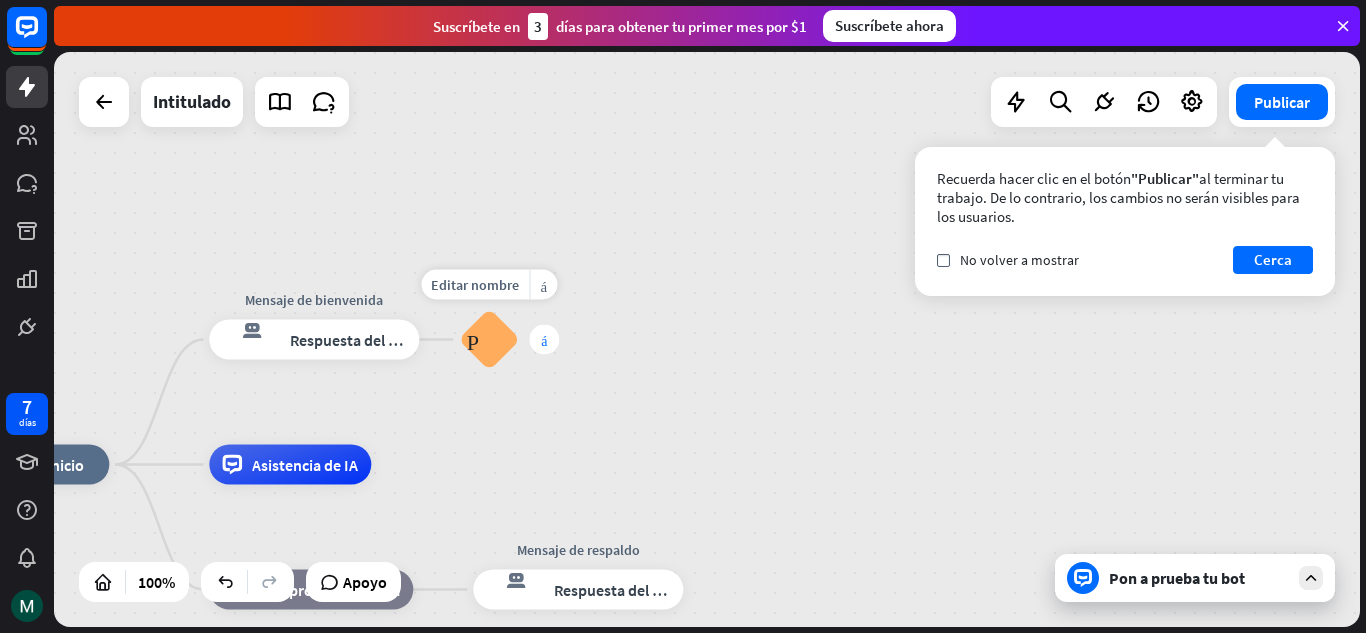 click on "más" at bounding box center [544, 340] 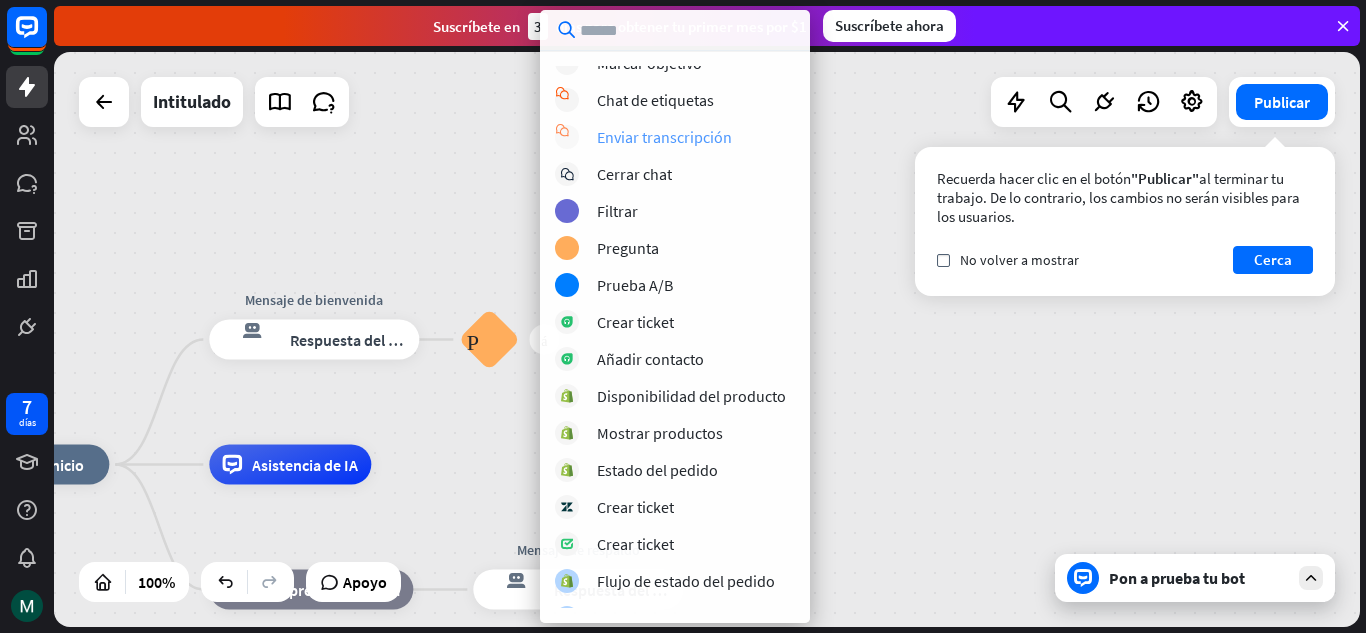scroll, scrollTop: 444, scrollLeft: 0, axis: vertical 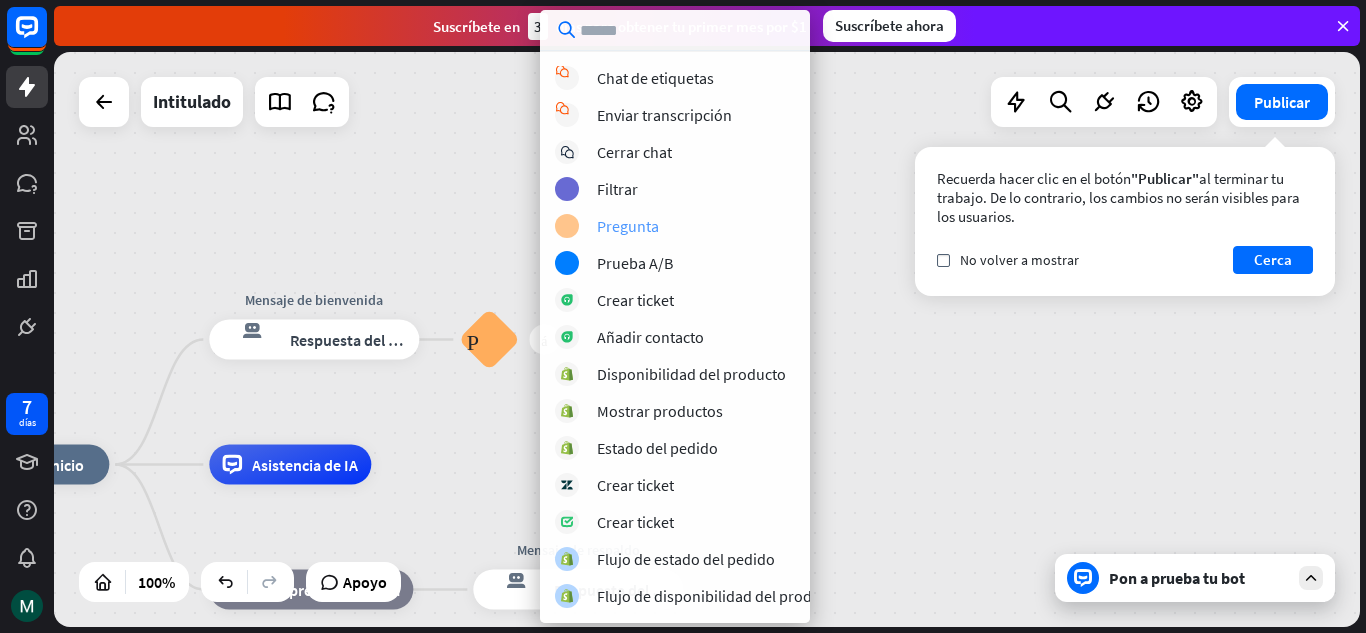 click on "bloque_pregunta
Pregunta" at bounding box center [698, 226] 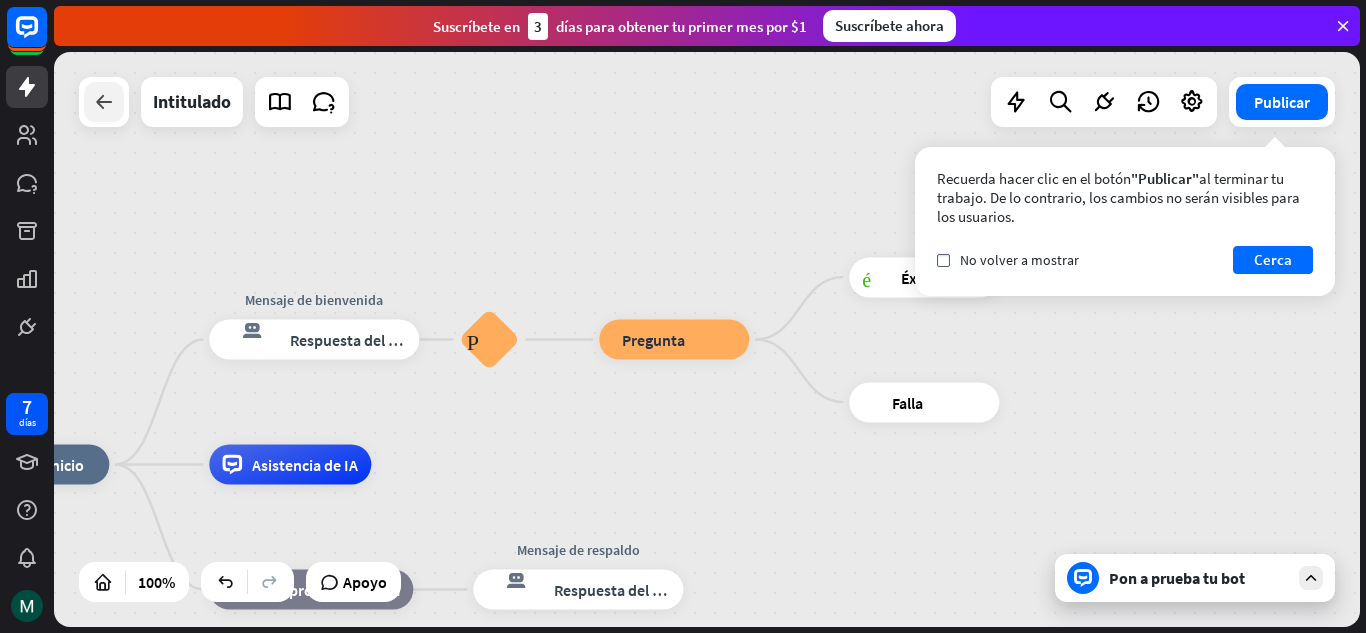 click at bounding box center [104, 102] 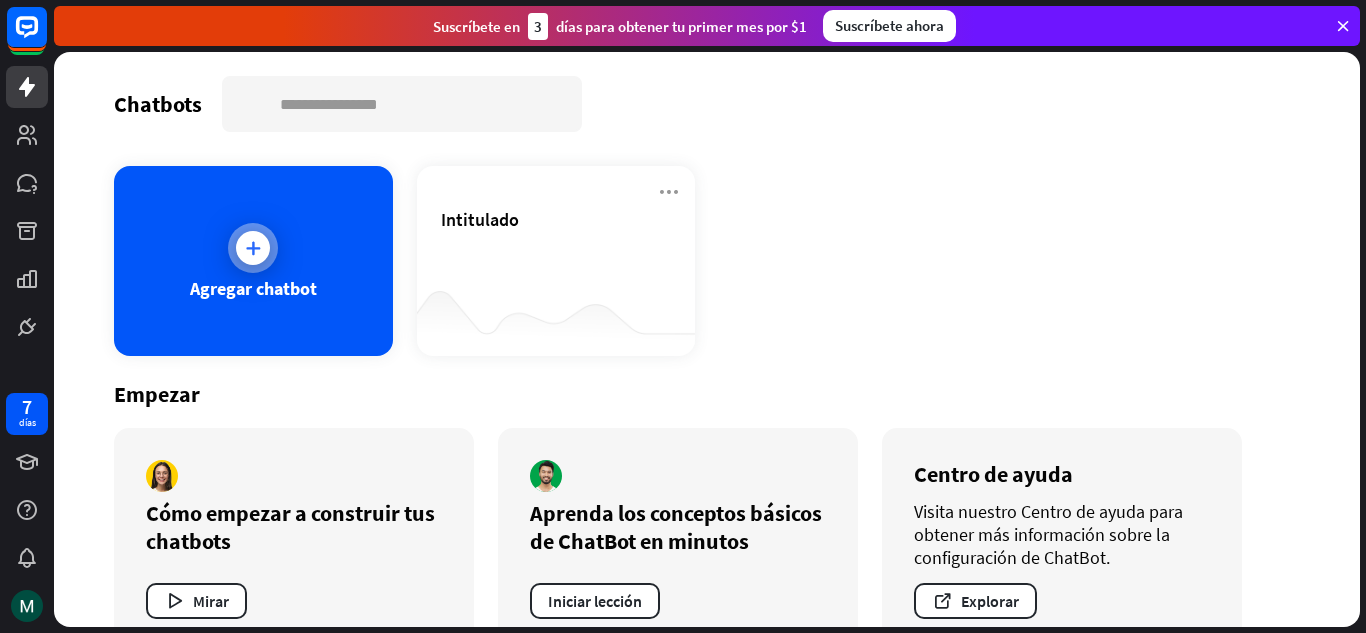 click on "Agregar chatbot" at bounding box center [253, 261] 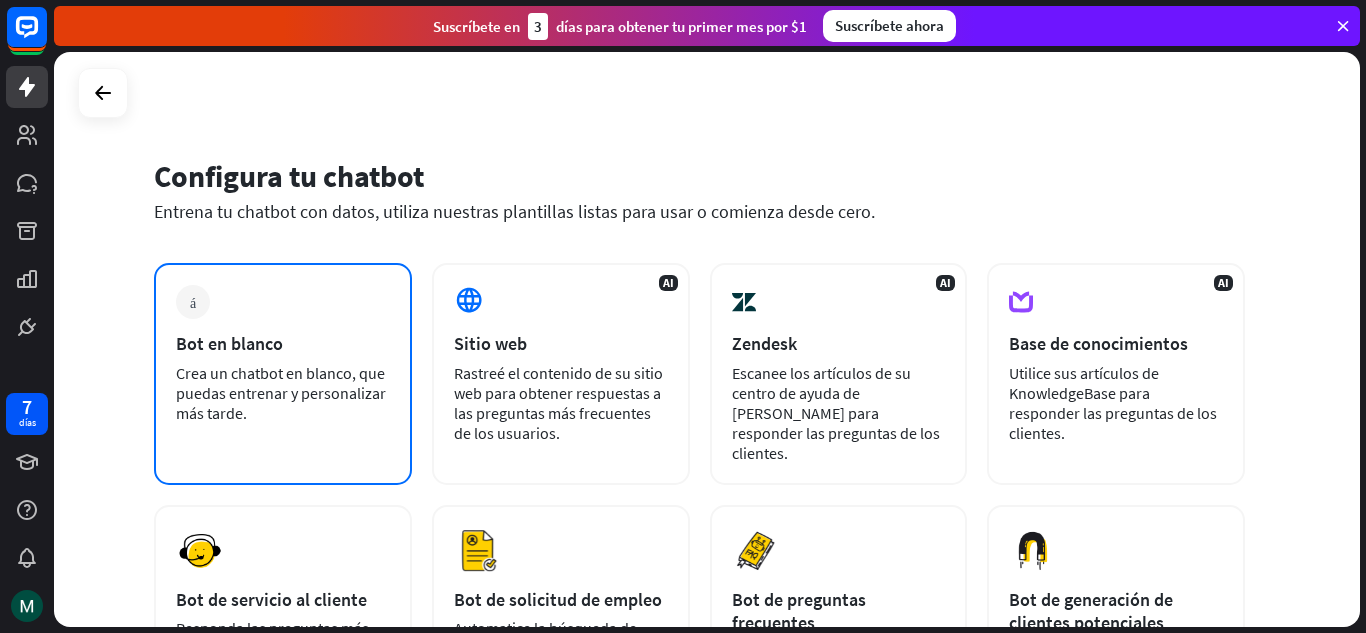 click on "más   Bot en blanco
Crea un chatbot en blanco, que puedas entrenar y personalizar más tarde." at bounding box center [283, 374] 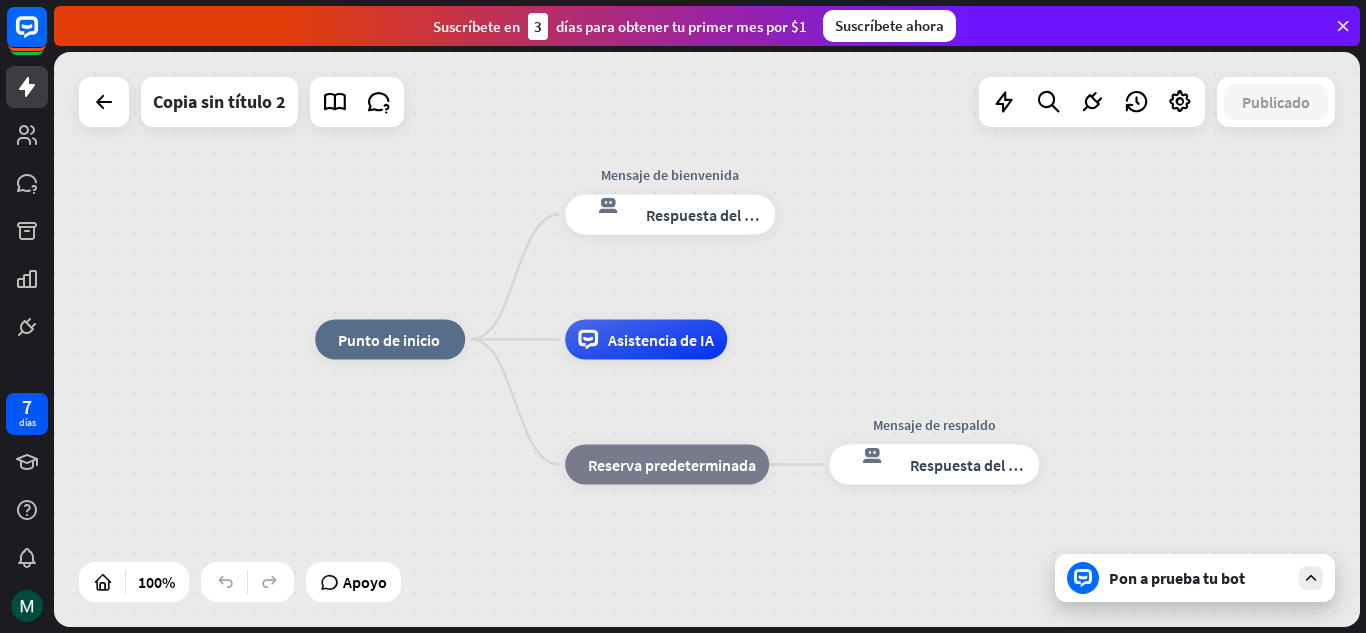 click on "inicio_2   Punto de inicio                 Mensaje de bienvenida   respuesta del bot de bloqueo   Respuesta del bot                     Asistencia de IA                   bloque_de_retroceso   Reserva predeterminada                 Mensaje de respaldo   respuesta del bot de bloqueo   Respuesta del bot" at bounding box center (707, 339) 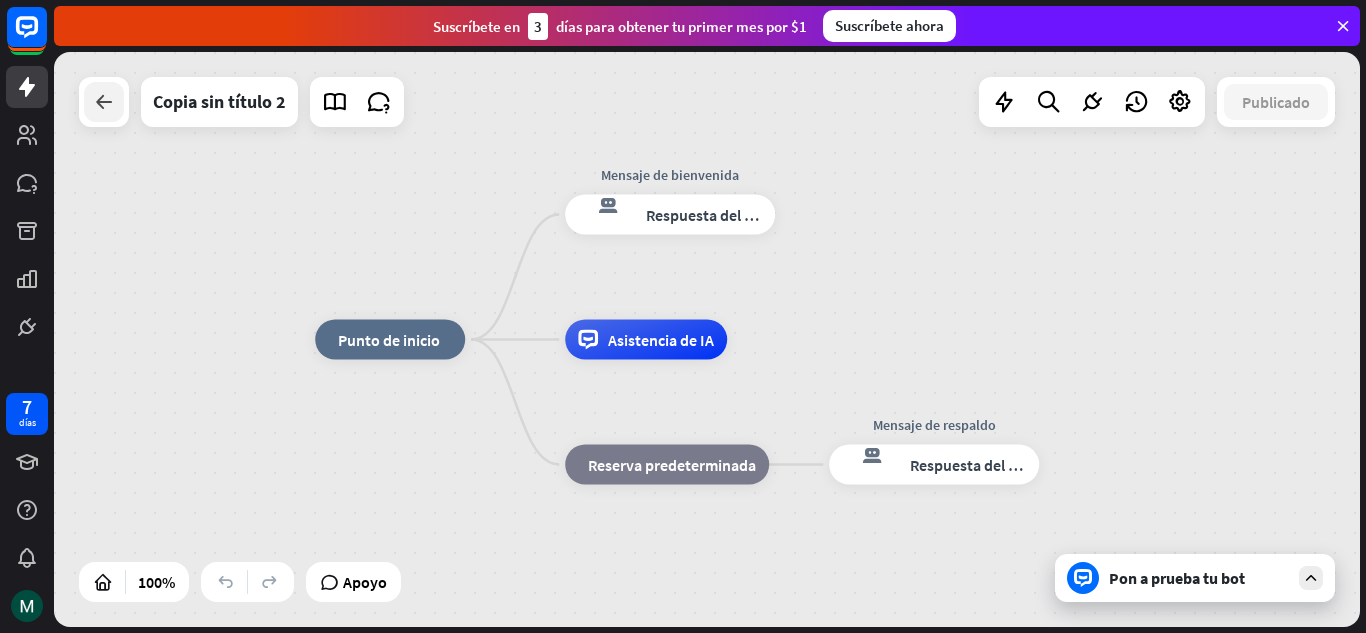 click at bounding box center (104, 102) 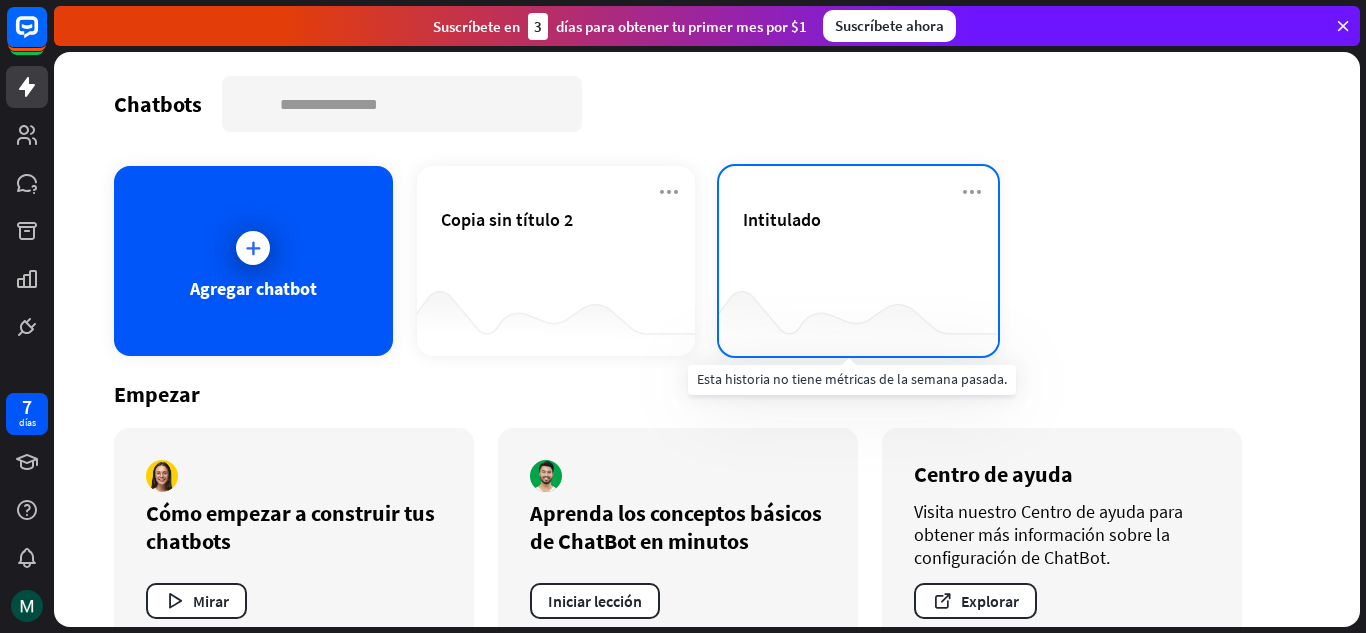 click at bounding box center (858, 316) 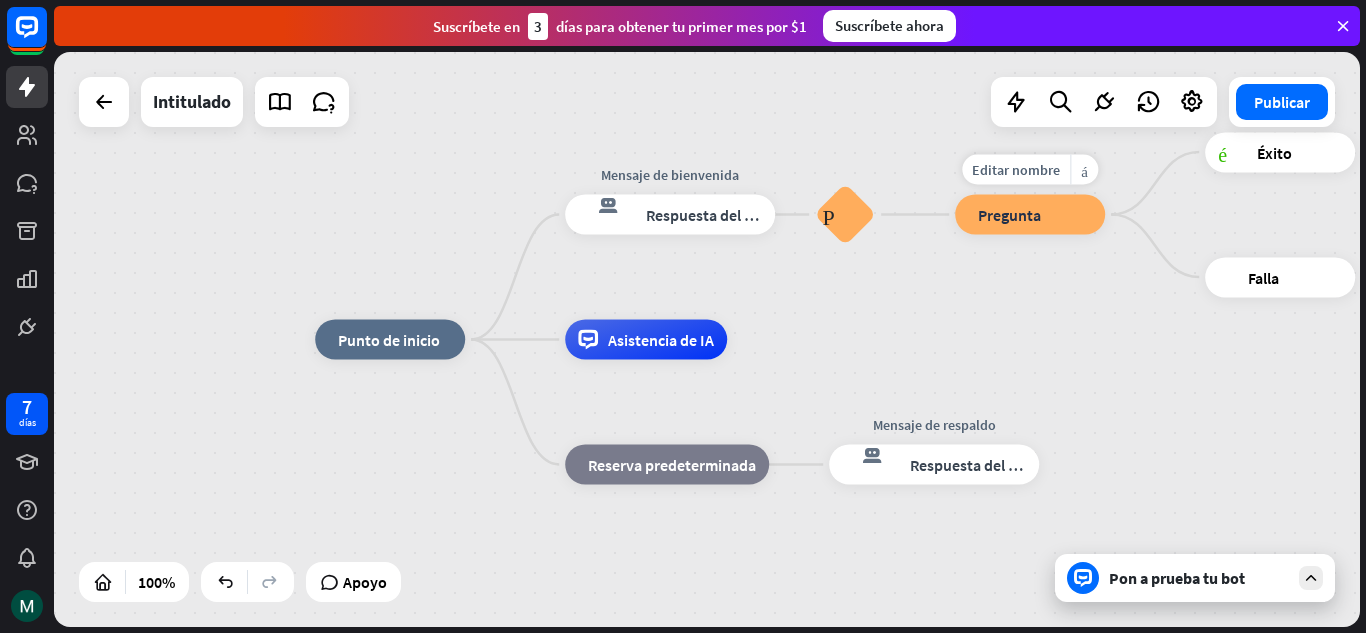 click on "Editar nombre   más_amarillo             bloque_pregunta   Pregunta" at bounding box center (1030, 215) 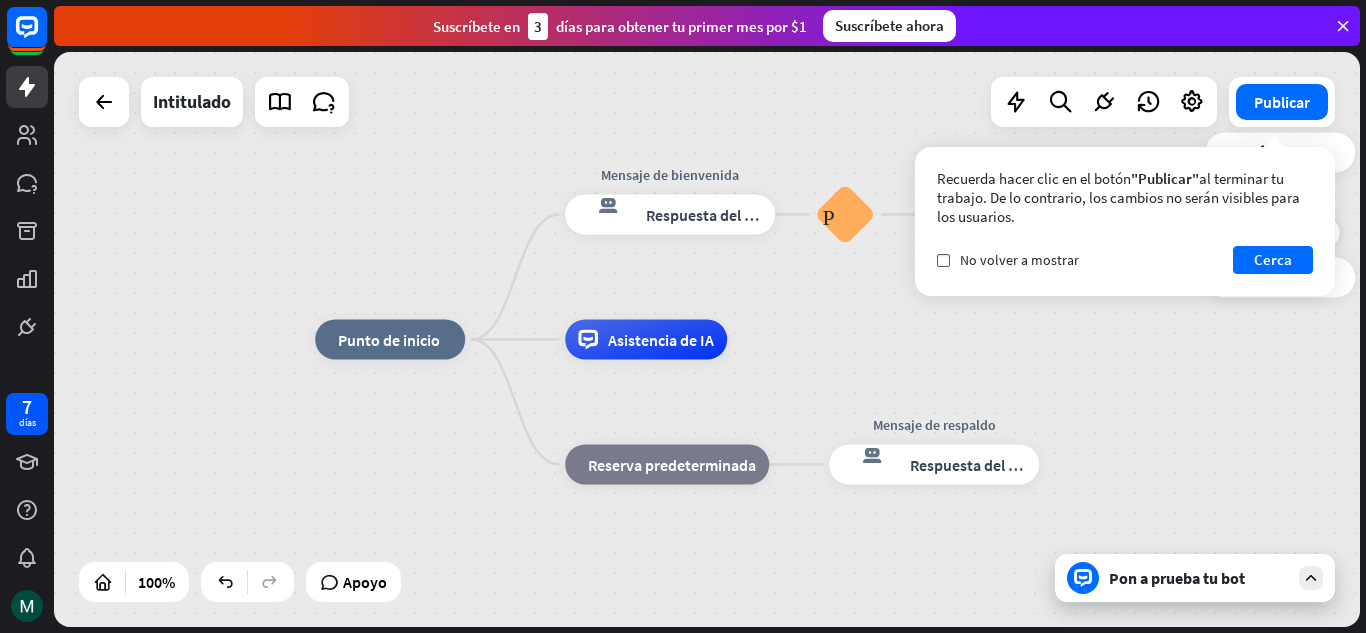 click on "Edit name   more_horiz         plus     fallo de bloque   Falla" at bounding box center (1280, 277) 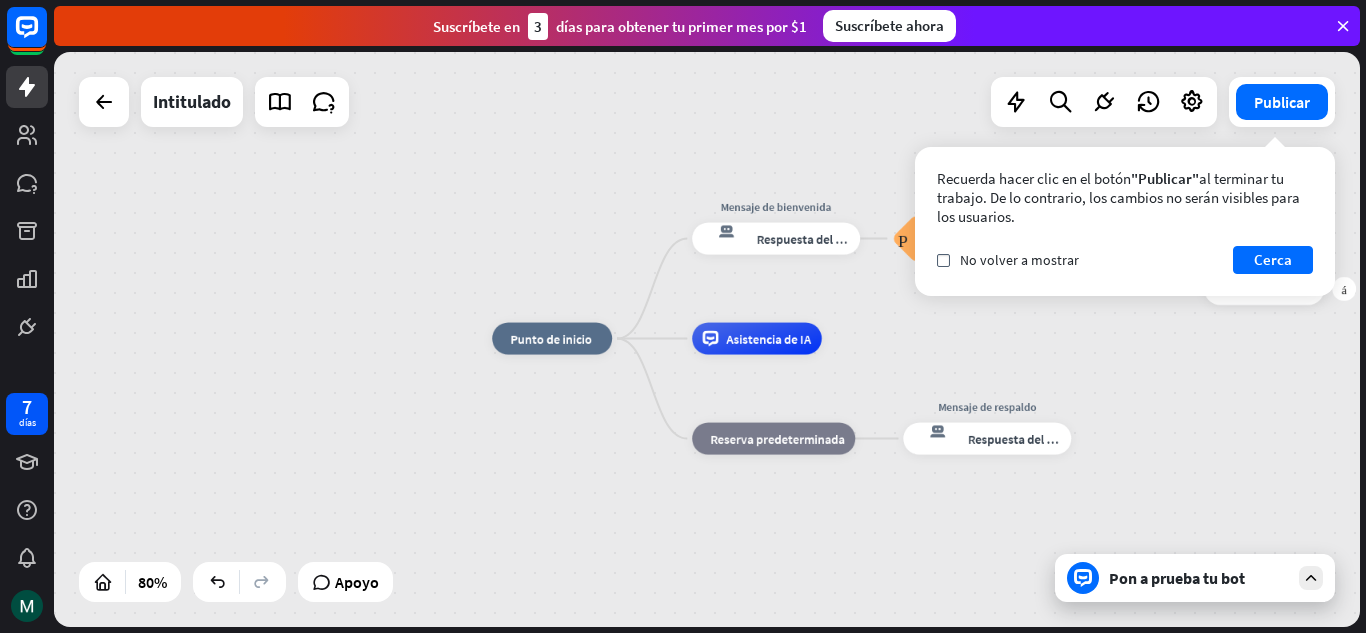 click on "Editar nombre   más_amarillo         más     fallo de bloque   Falla" at bounding box center [1264, 289] 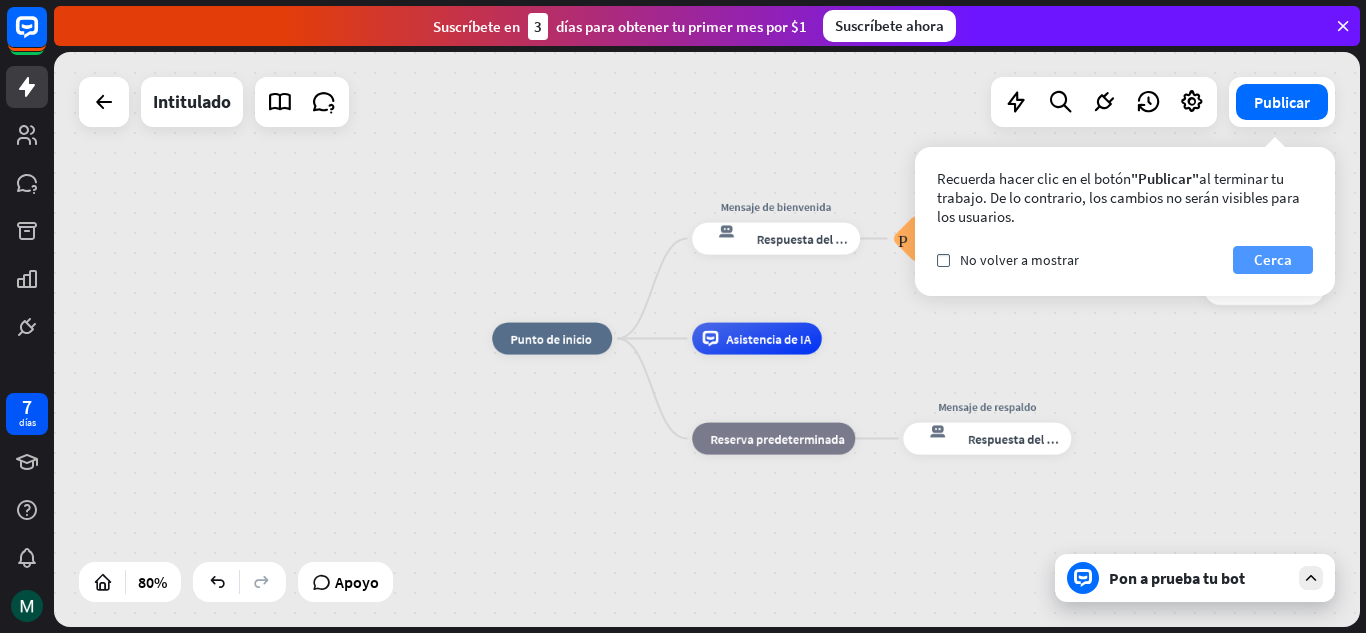 click on "Cerca" at bounding box center (1273, 259) 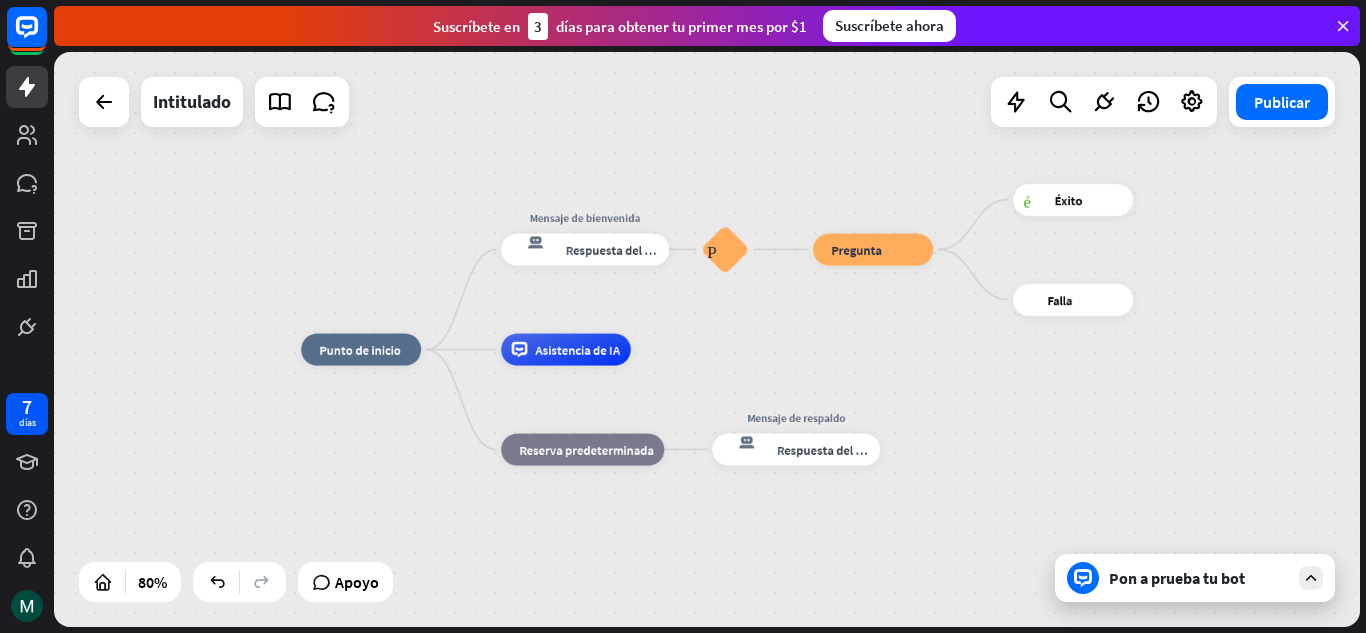 drag, startPoint x: 1083, startPoint y: 342, endPoint x: 831, endPoint y: 362, distance: 252.7924 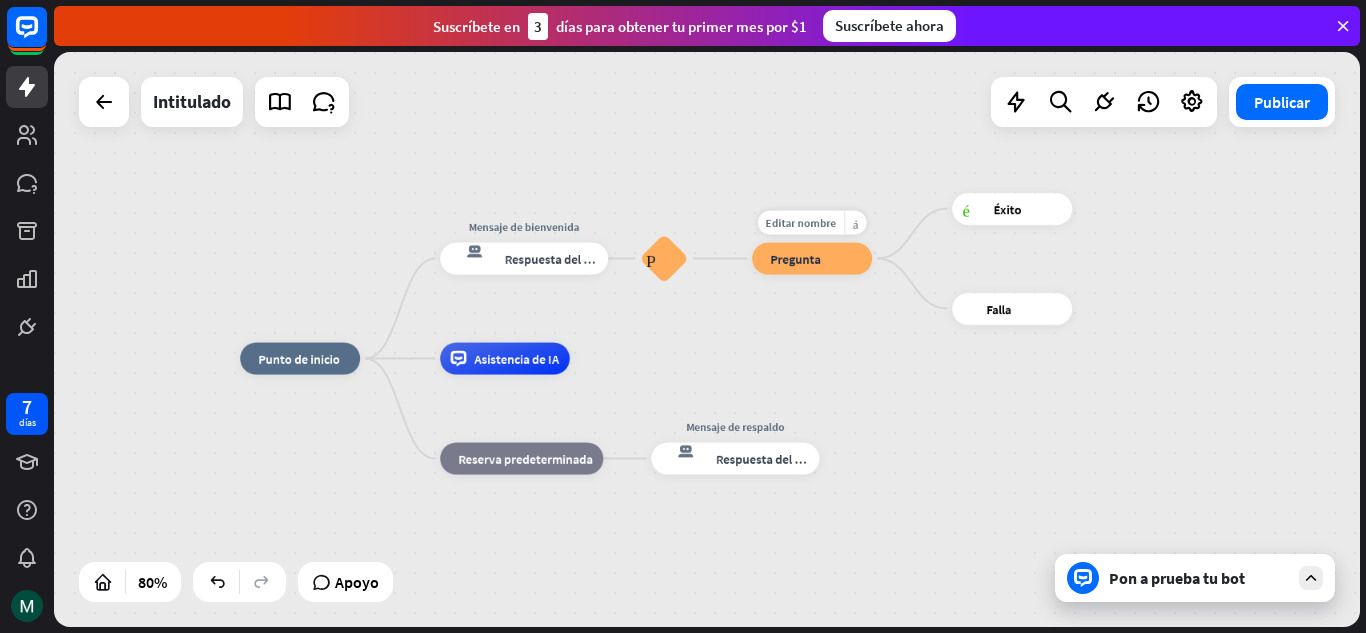 click on "bloque_pregunta   Pregunta" at bounding box center (812, 259) 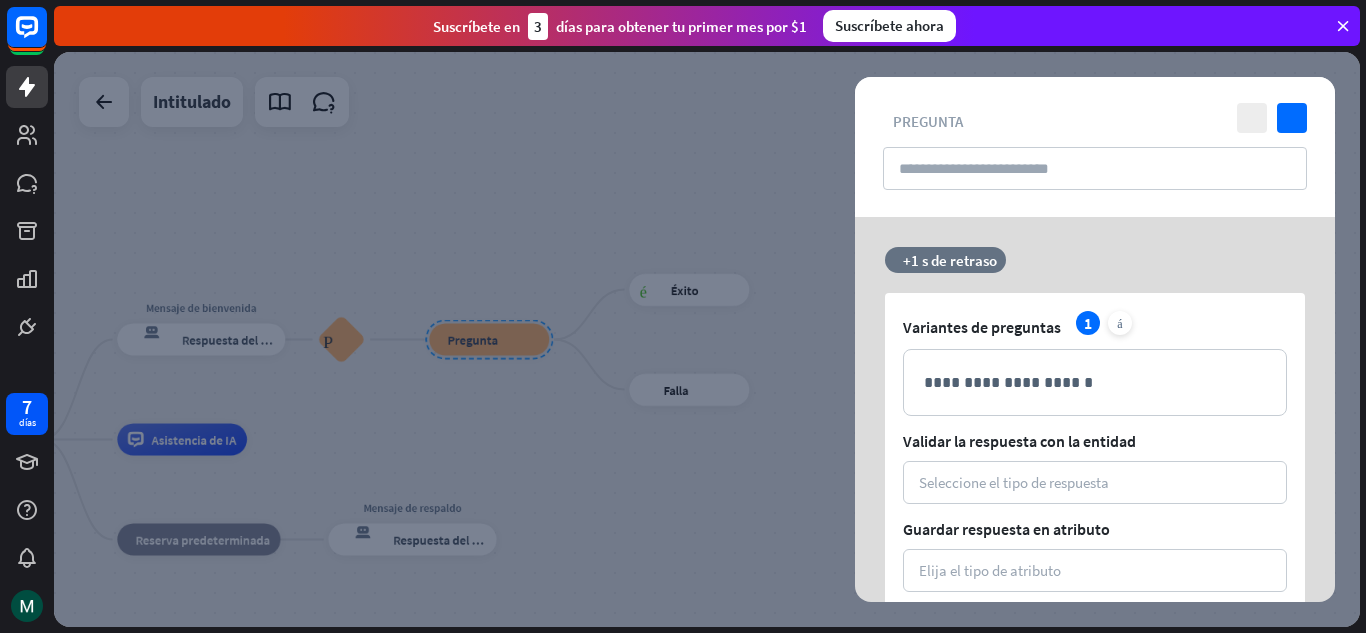 click on "cerca
controlar" at bounding box center (1269, 118) 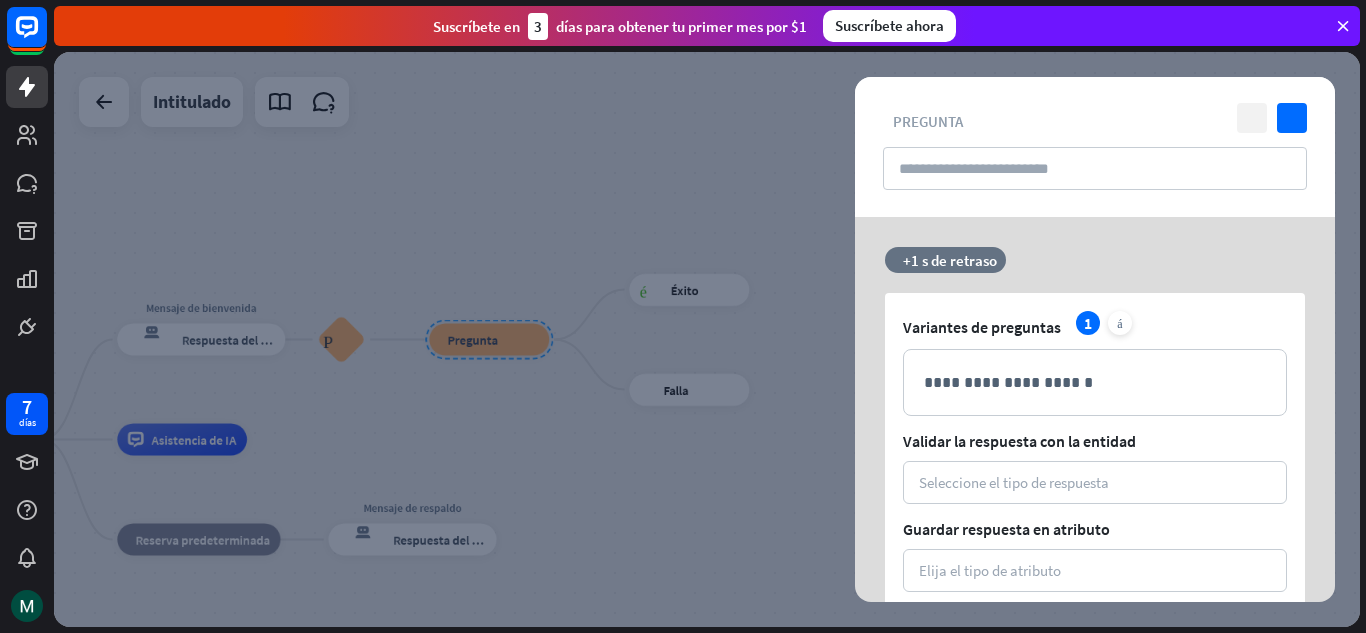 click on "cerca" at bounding box center (1252, 118) 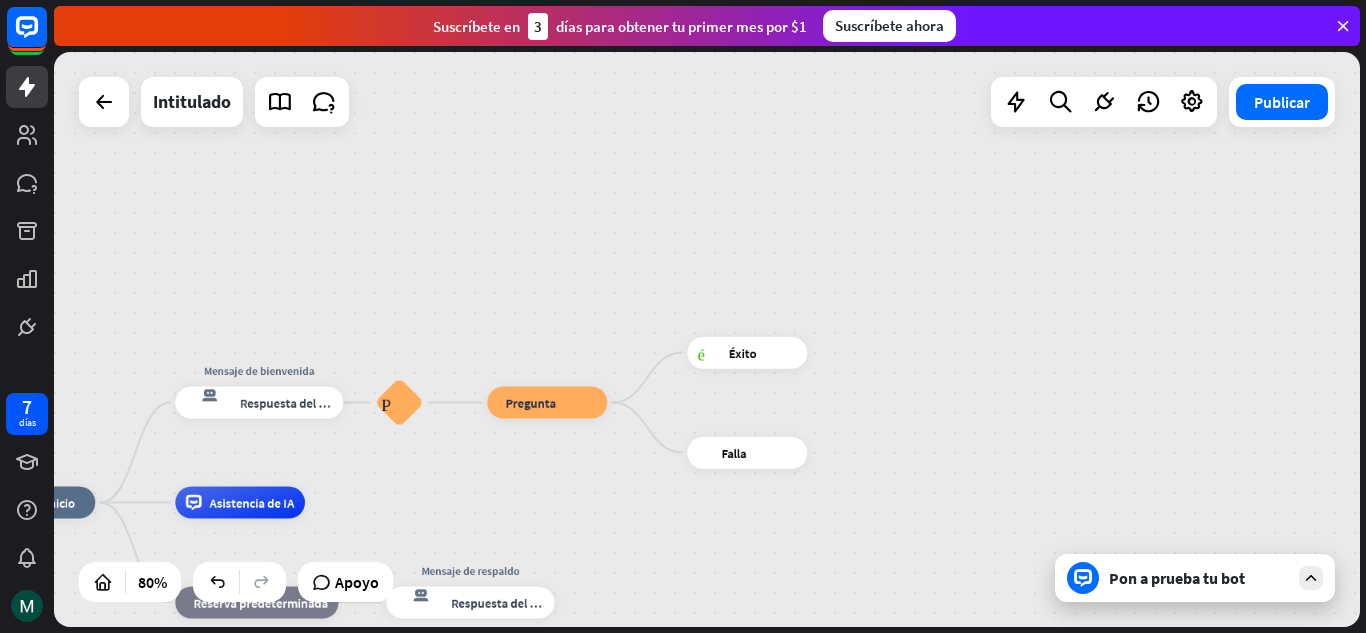 drag, startPoint x: 450, startPoint y: 276, endPoint x: 484, endPoint y: 325, distance: 59.64059 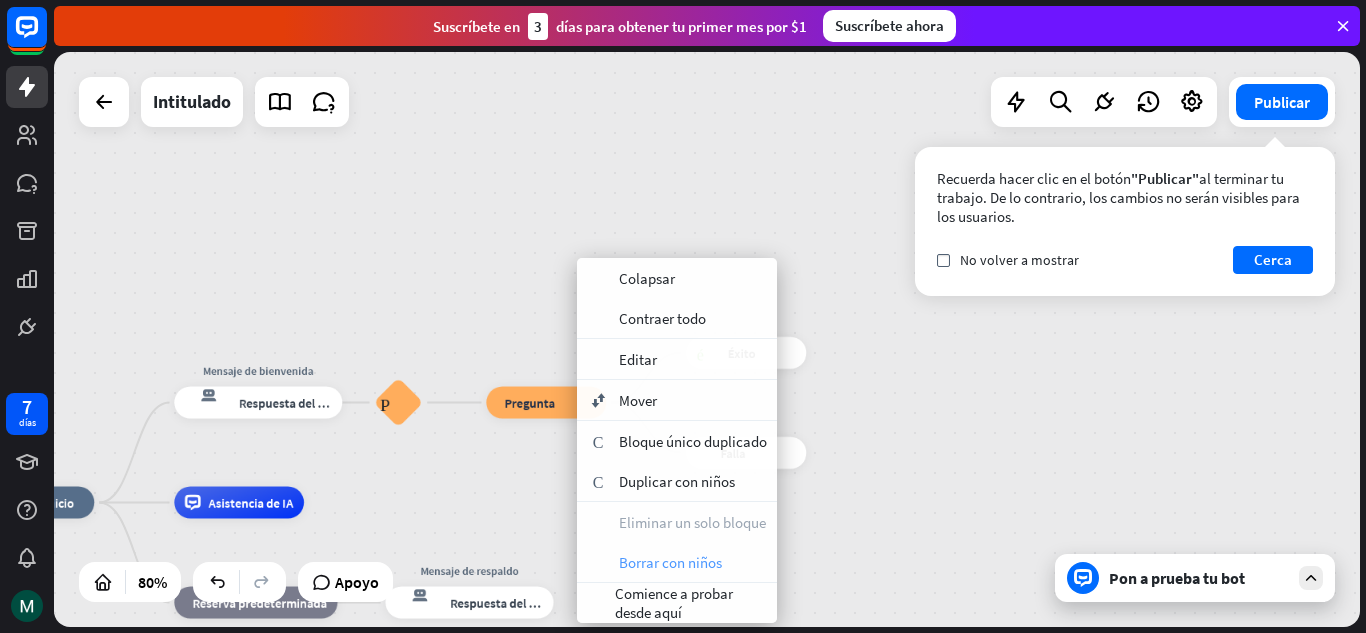 click on "Borrar con niños" at bounding box center (670, 562) 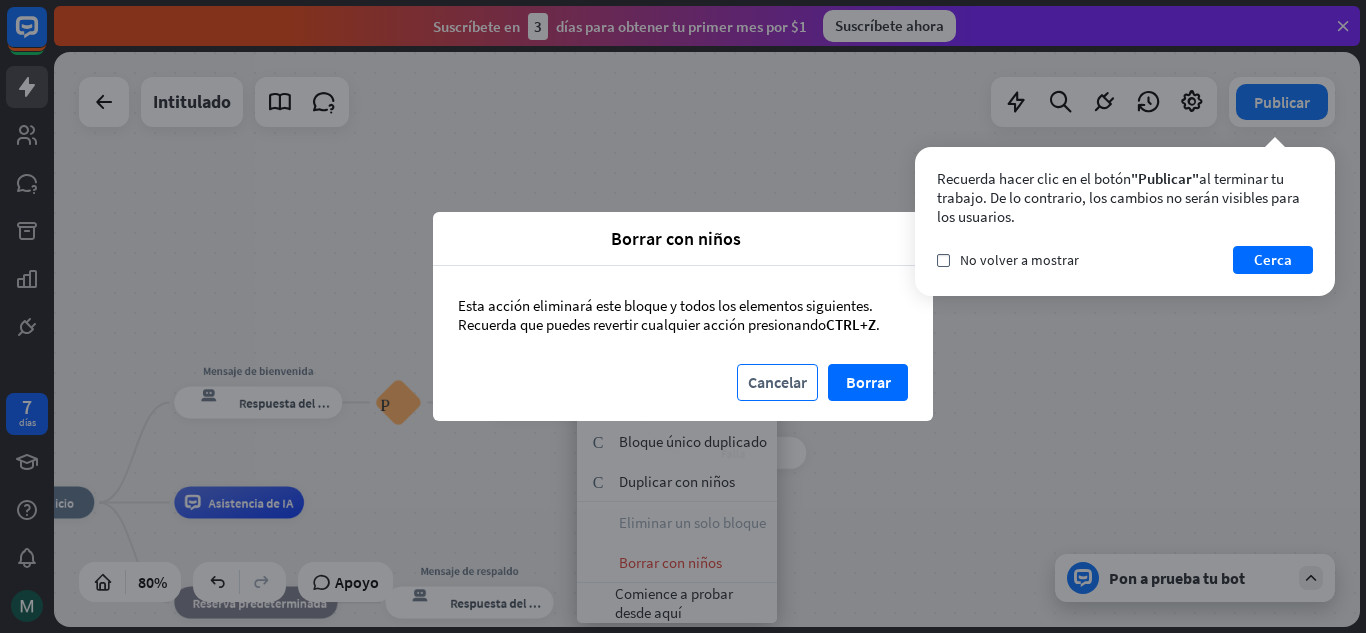 click on "Cancelar" at bounding box center [777, 382] 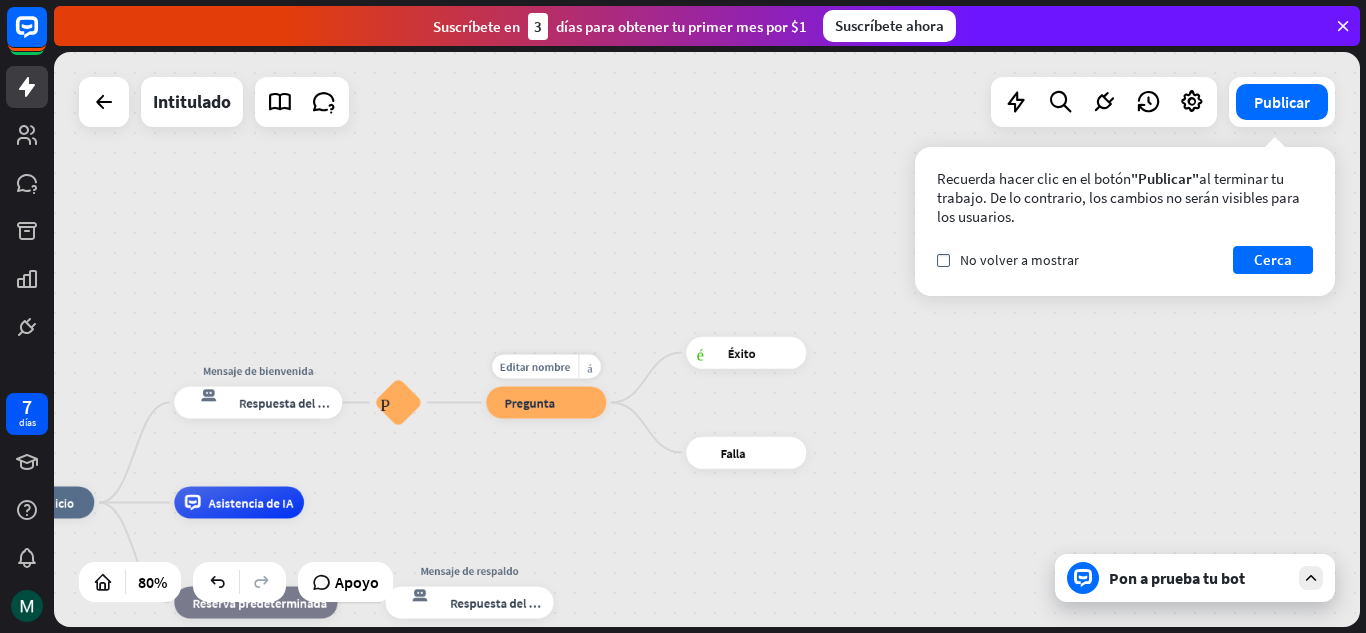 click on "bloque_pregunta   Pregunta" at bounding box center (546, 403) 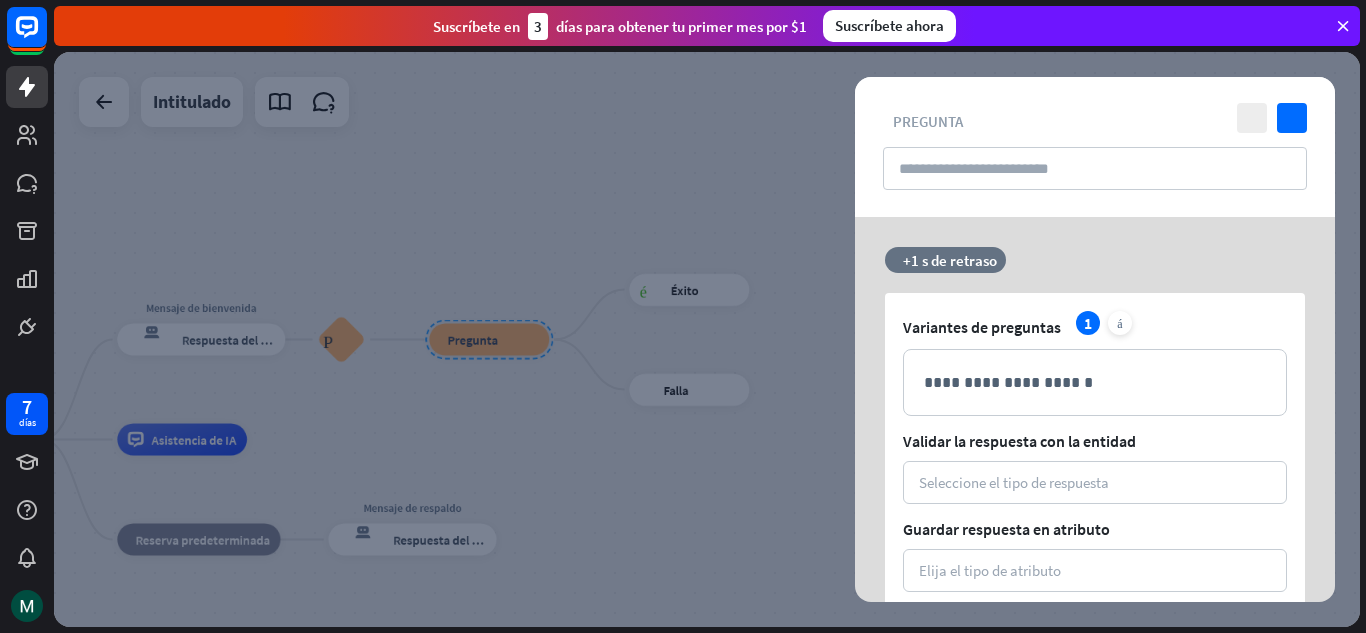 click at bounding box center [707, 339] 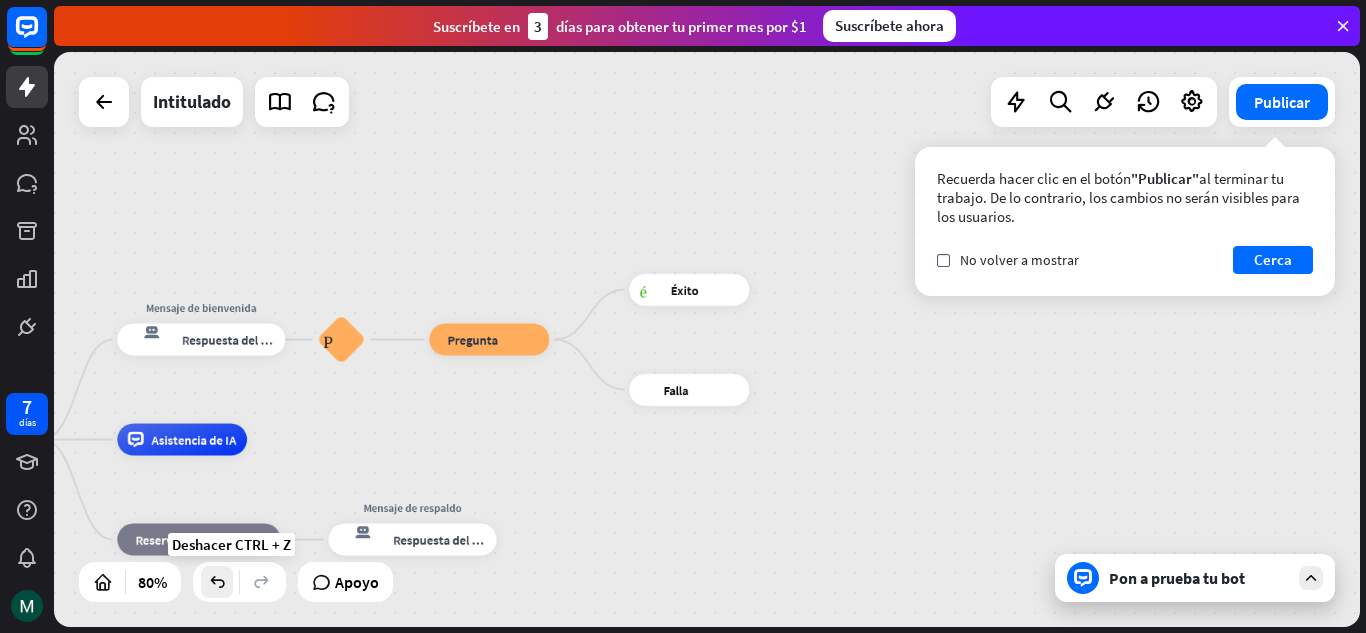 click at bounding box center (217, 582) 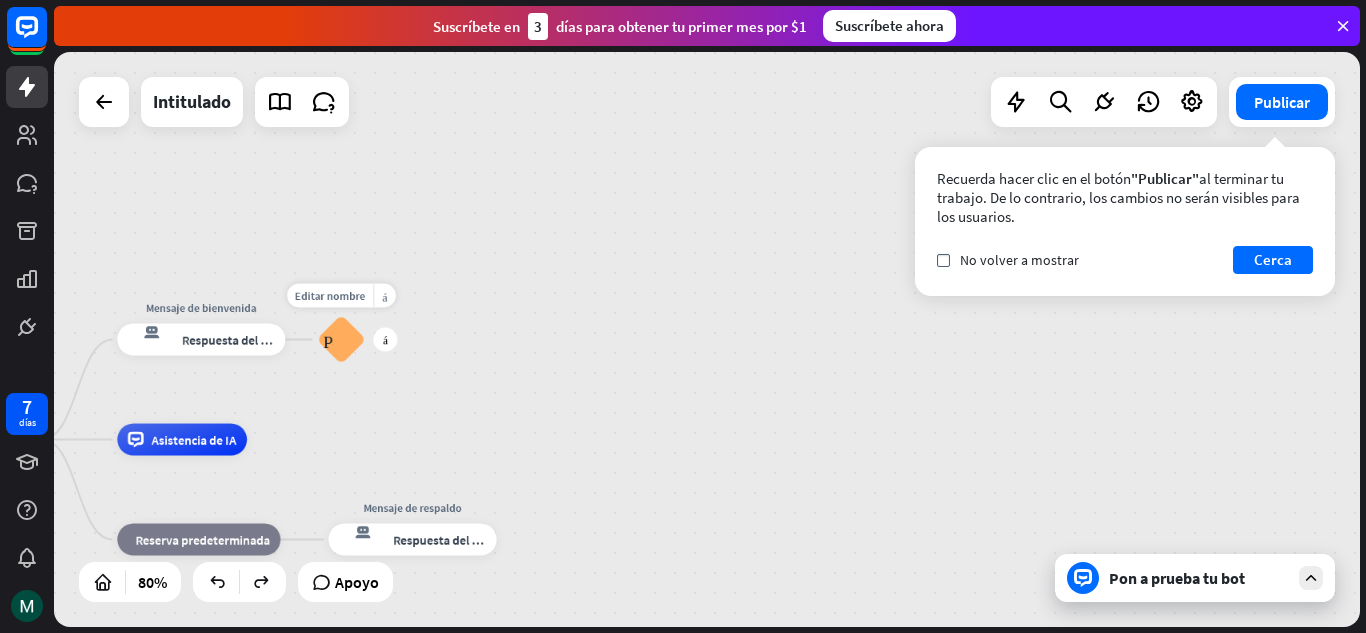 click on "Preguntas frecuentes sobre bloques" at bounding box center (341, 340) 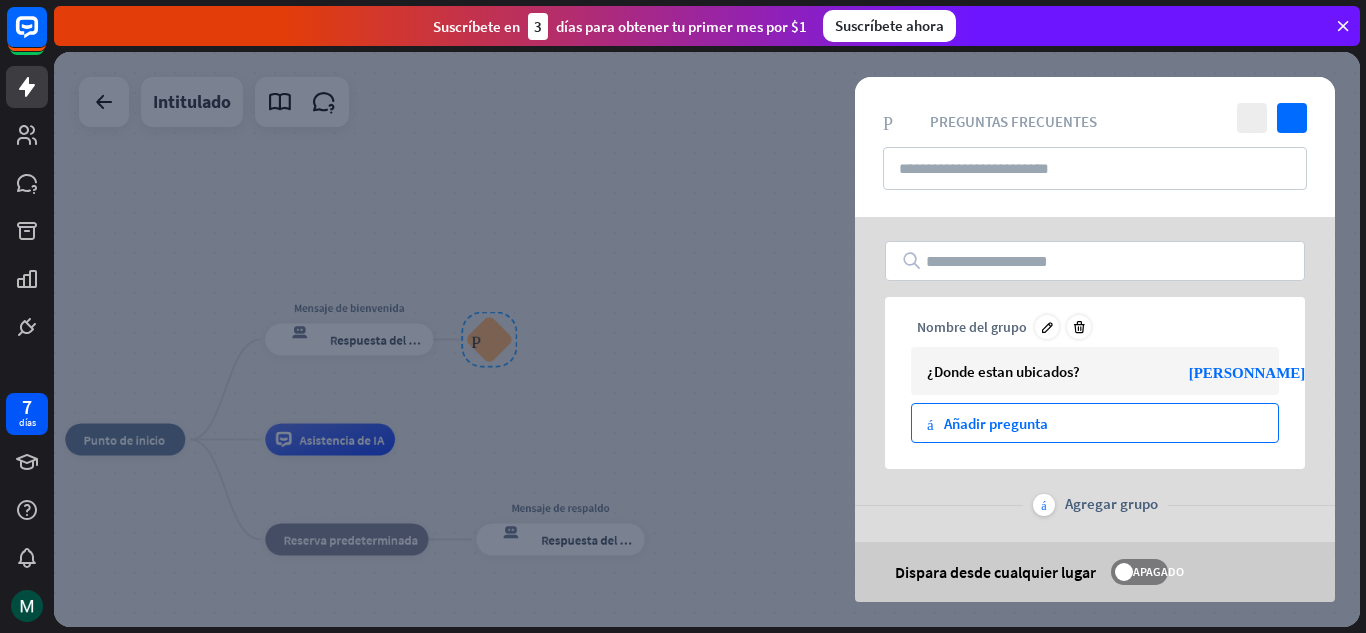 click on "Añadir pregunta" at bounding box center (996, 423) 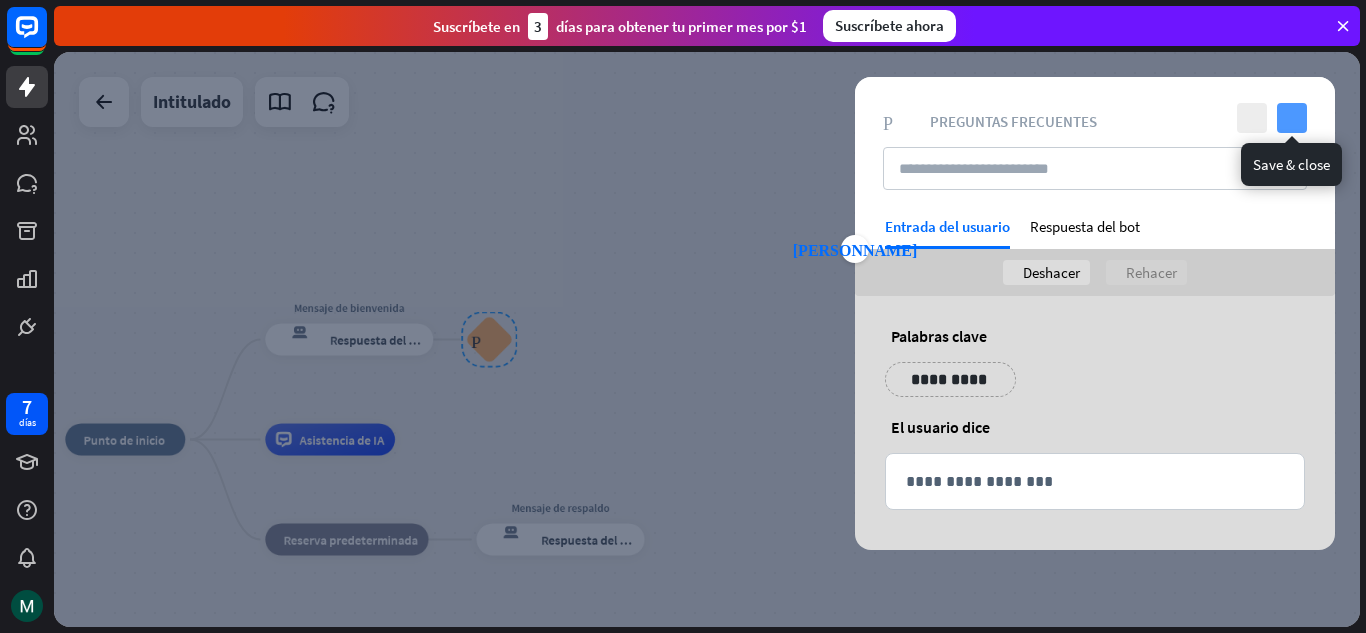 click on "controlar" at bounding box center (1292, 118) 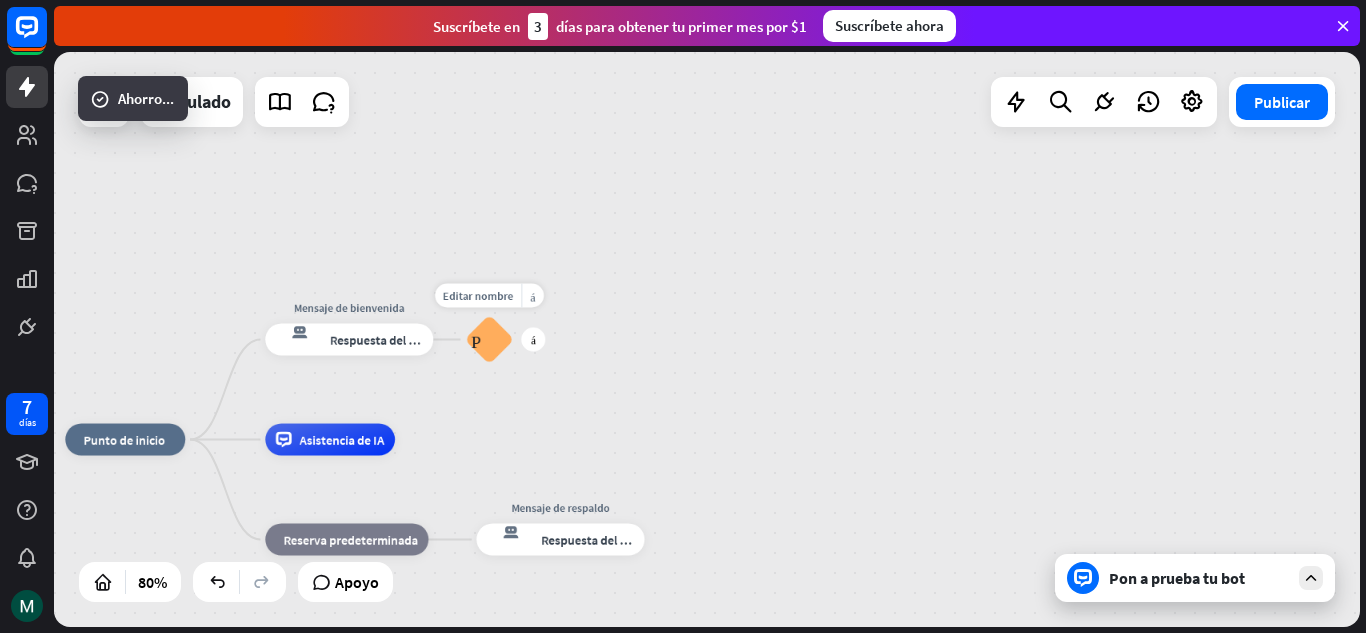 click on "Preguntas frecuentes sobre bloques" at bounding box center [489, 340] 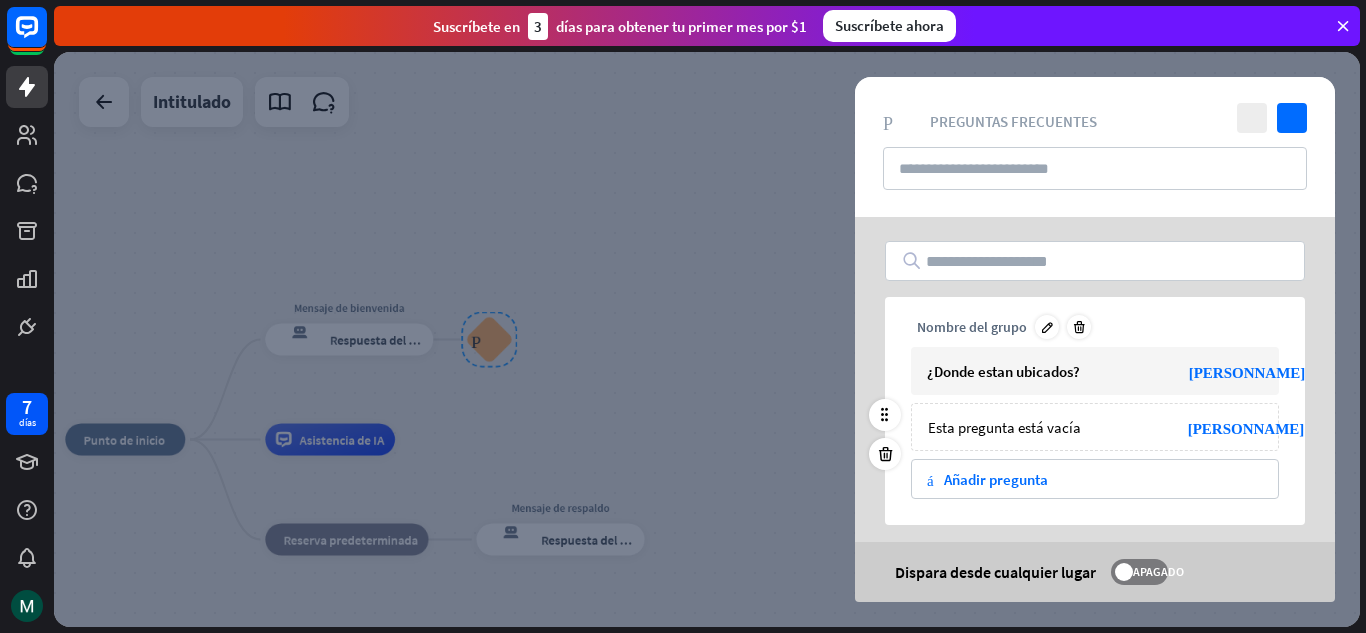click on "Esta pregunta está vacía" at bounding box center [1004, 427] 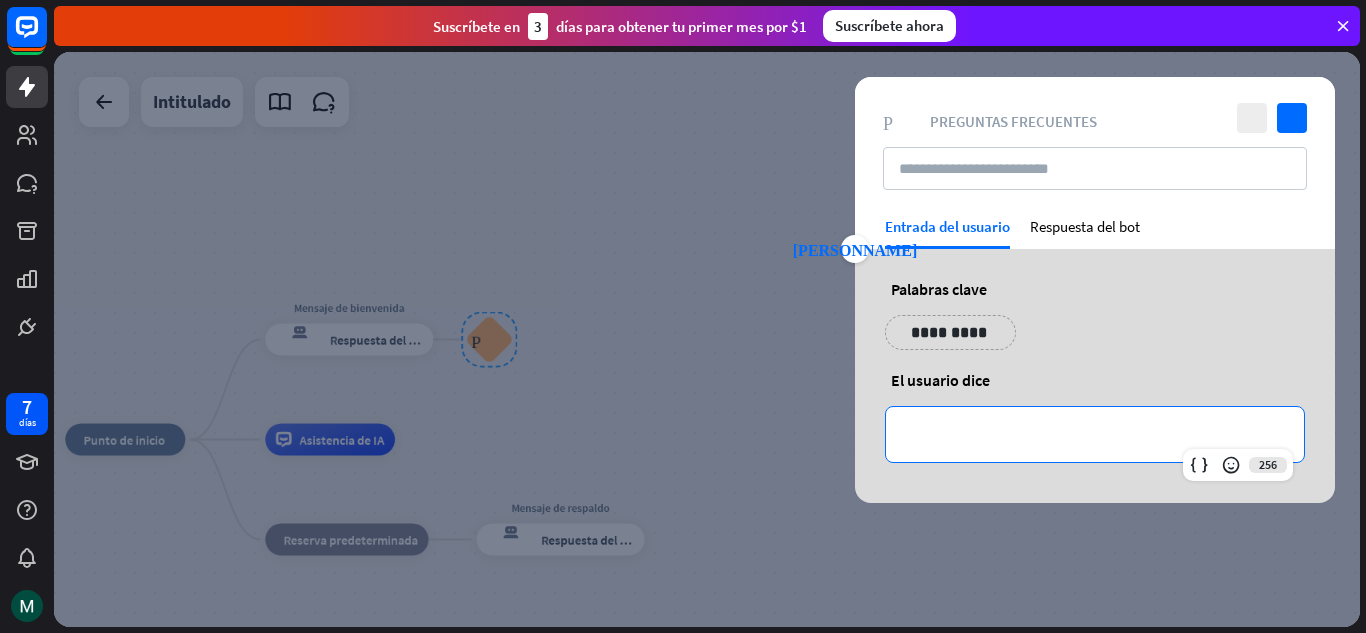 click on "**********" at bounding box center (1095, 434) 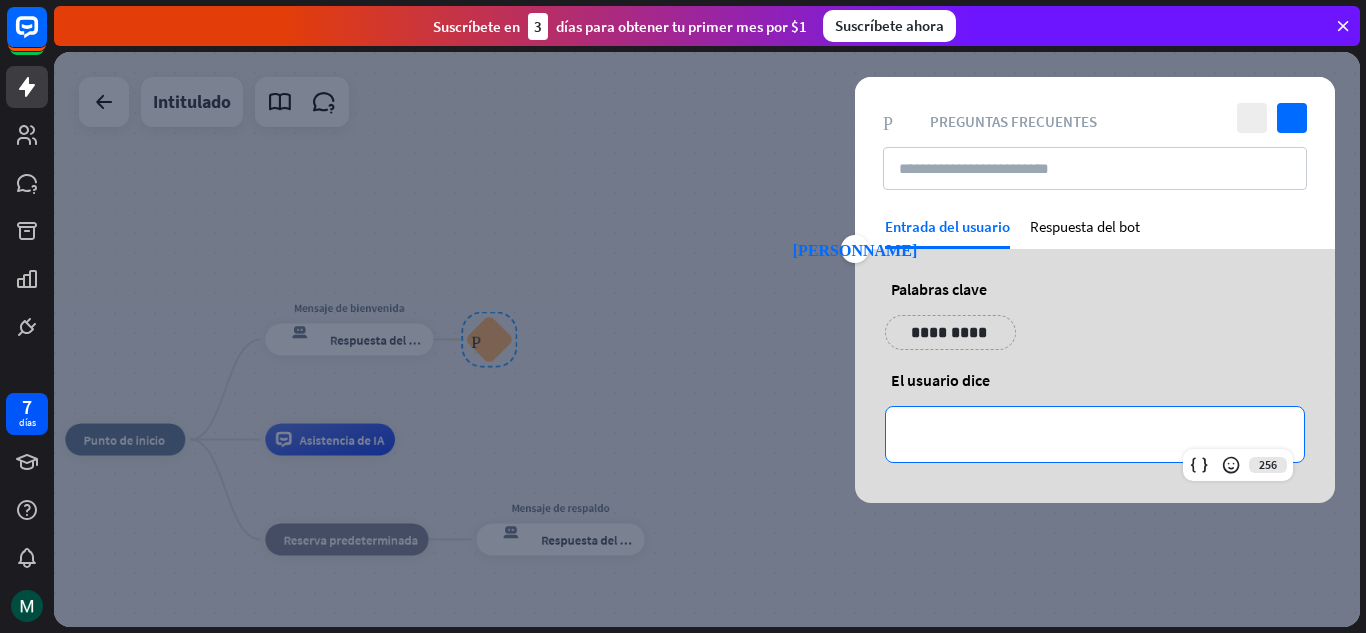 type 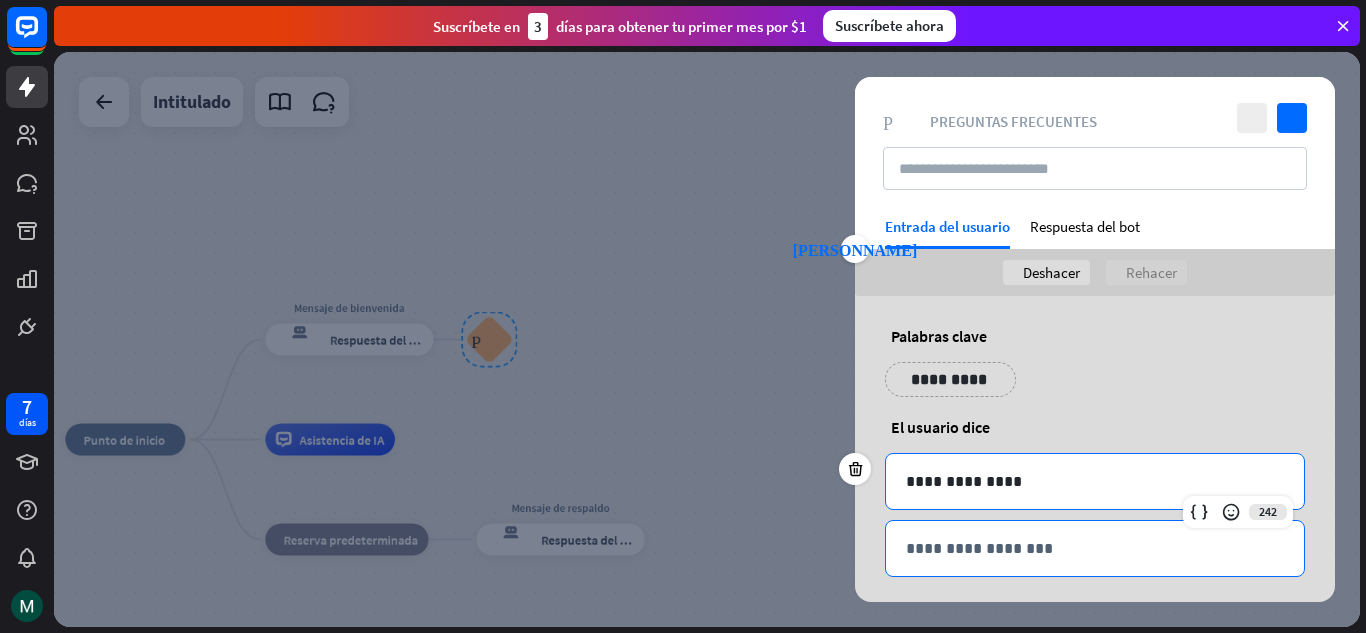 click on "**********" at bounding box center [1095, 548] 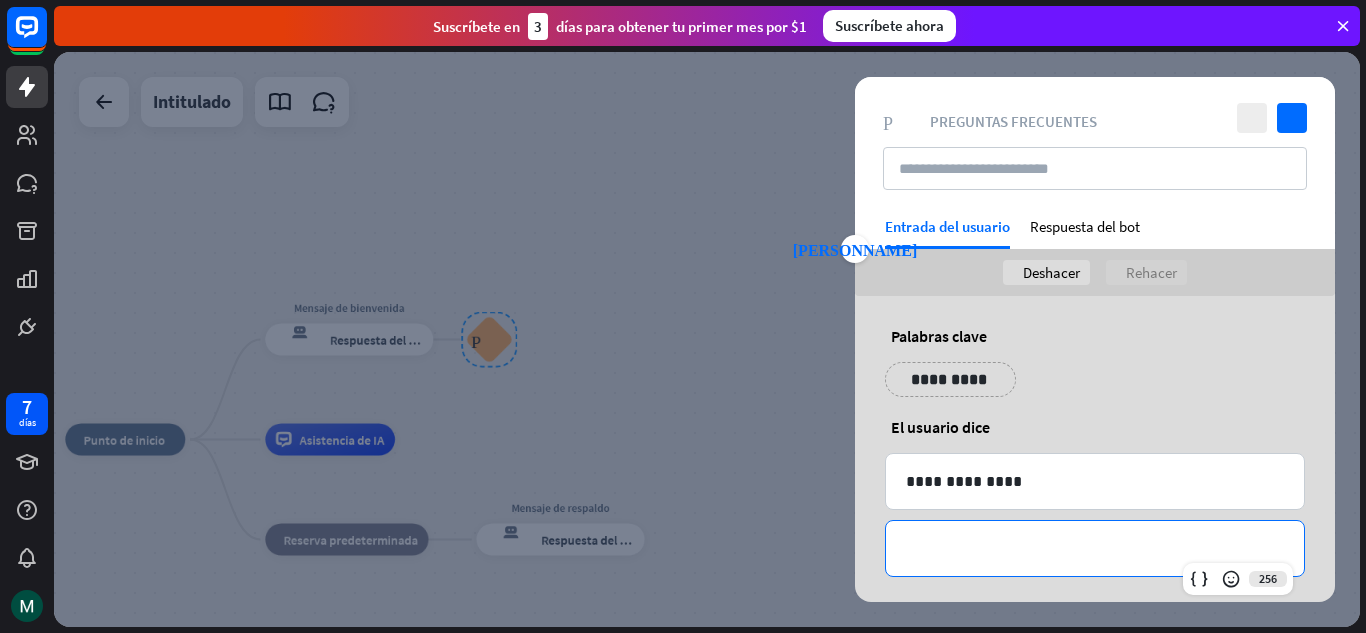type 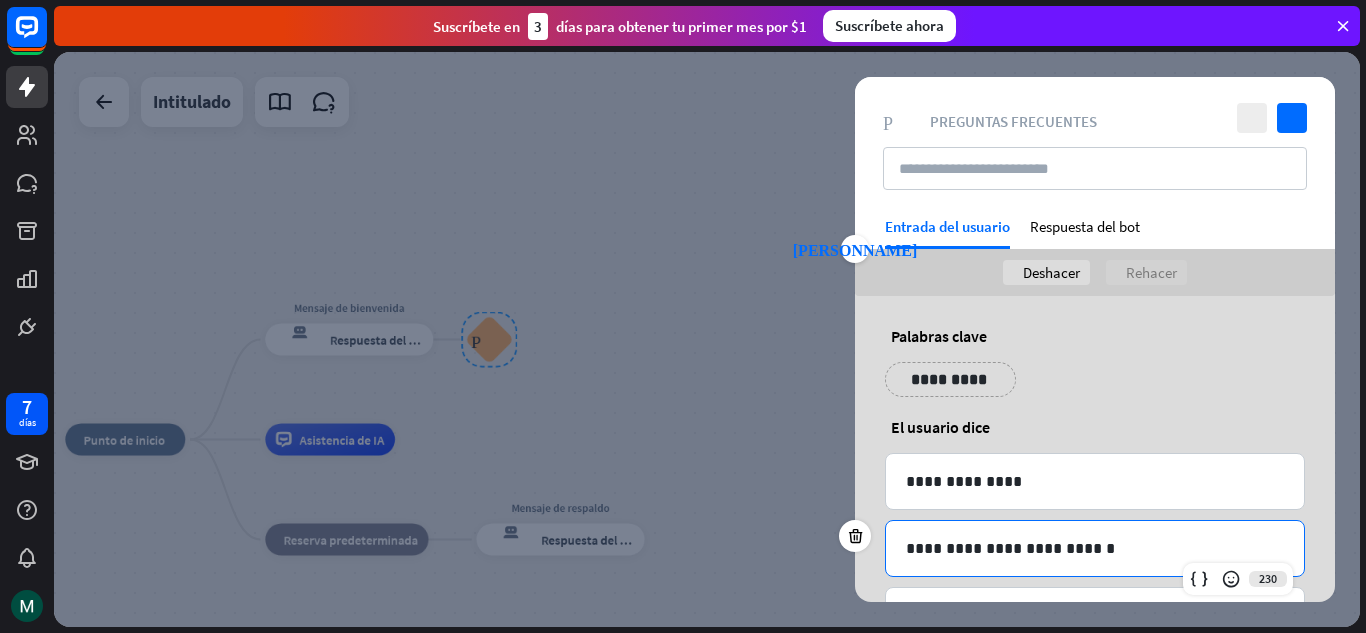 click on "**********" at bounding box center [1095, 548] 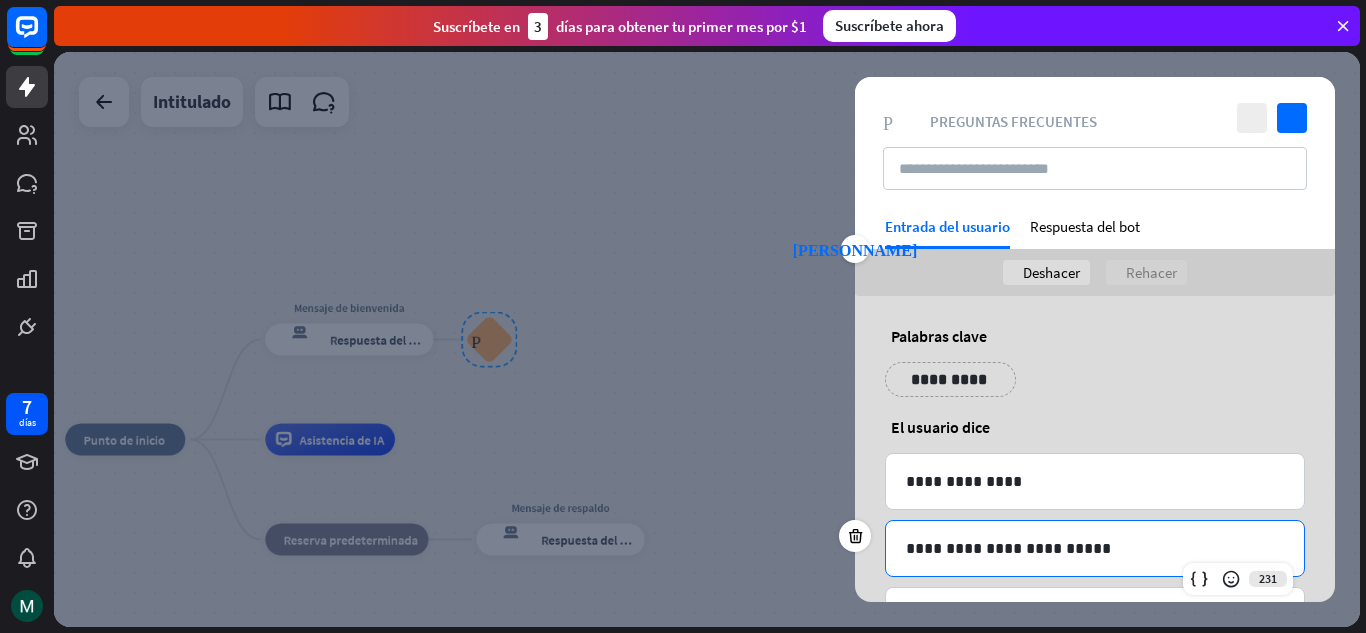 click on "**********" at bounding box center (1095, 548) 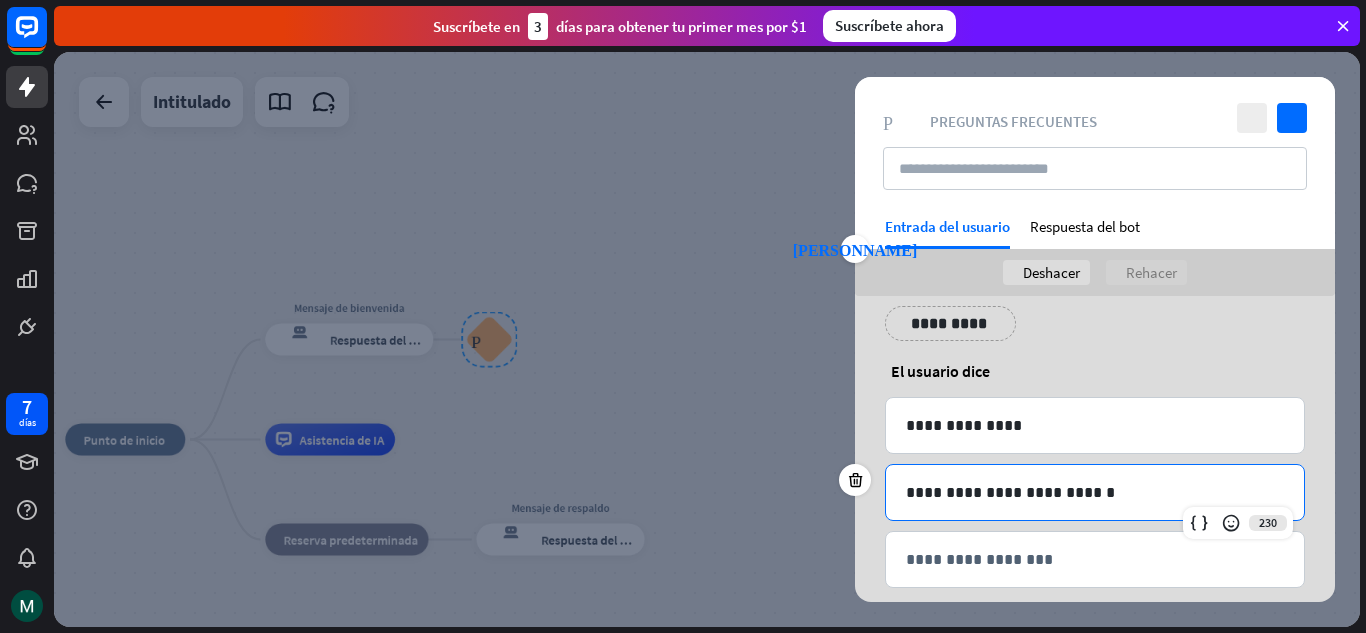 scroll, scrollTop: 82, scrollLeft: 0, axis: vertical 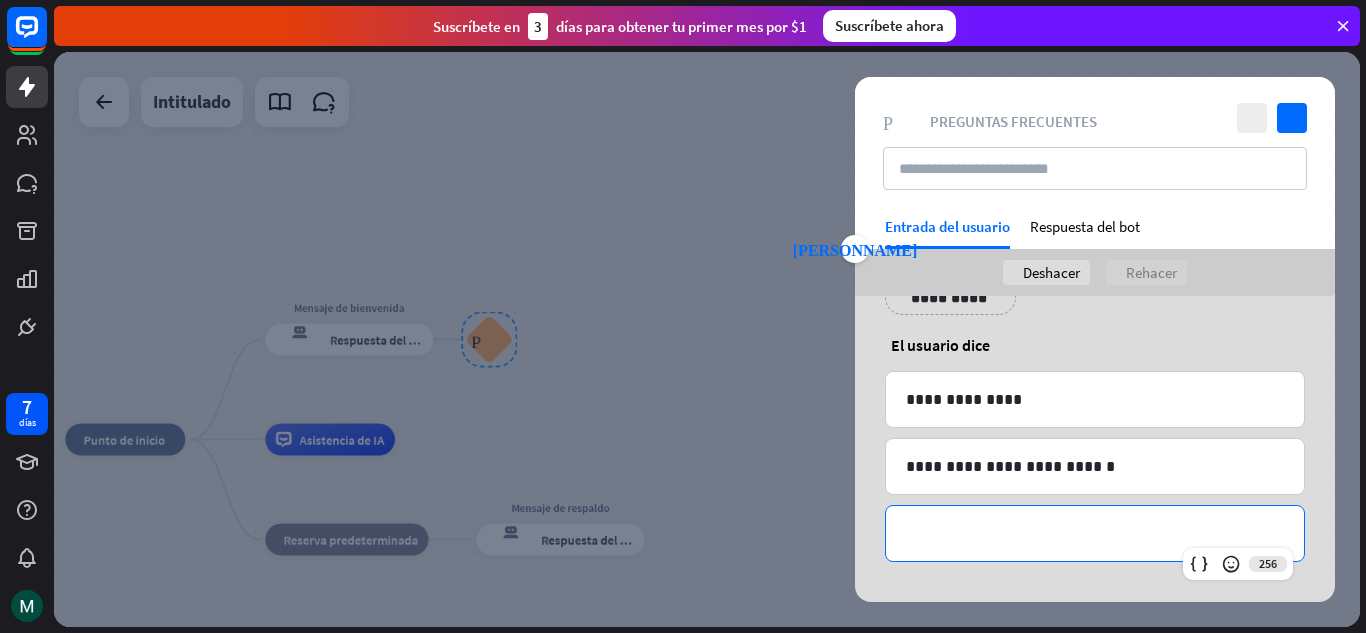 click on "**********" at bounding box center (1095, 533) 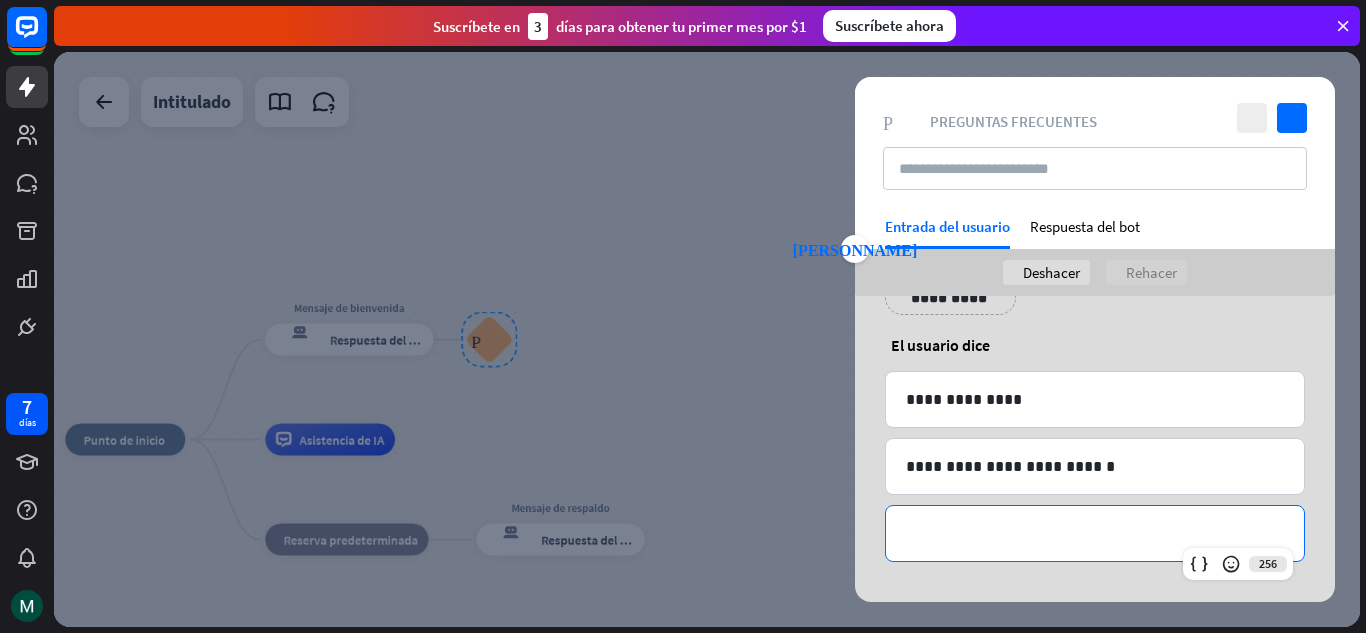 type 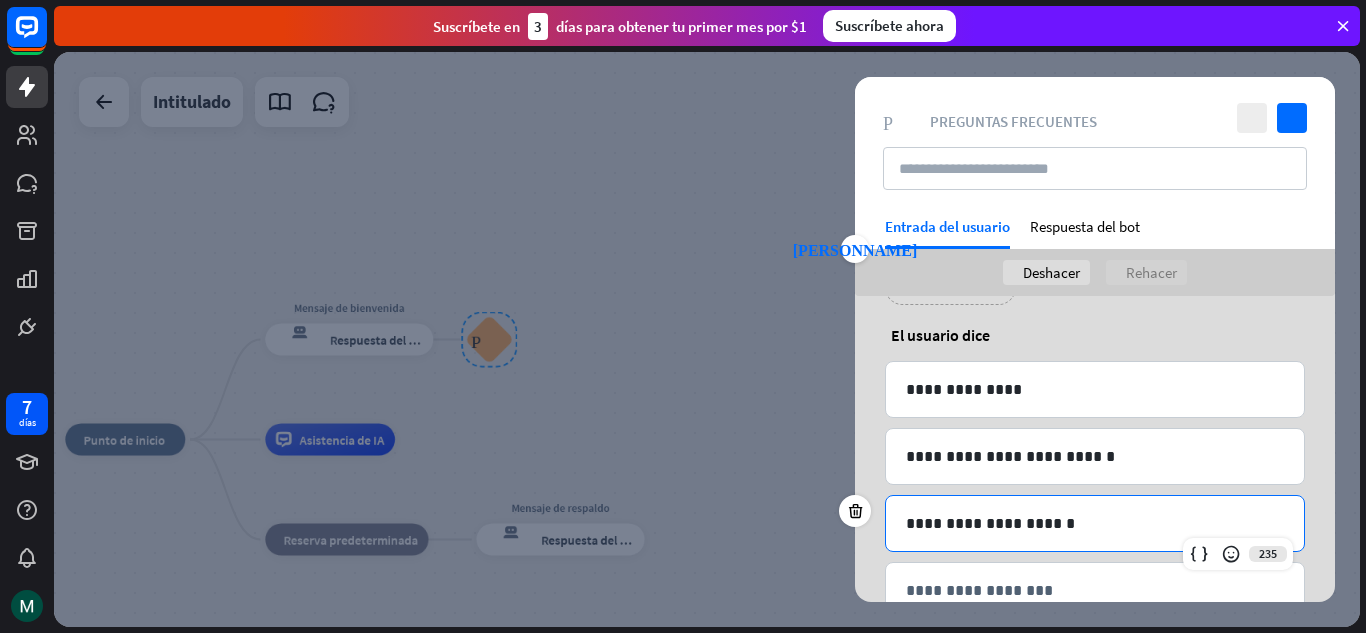 scroll, scrollTop: 149, scrollLeft: 0, axis: vertical 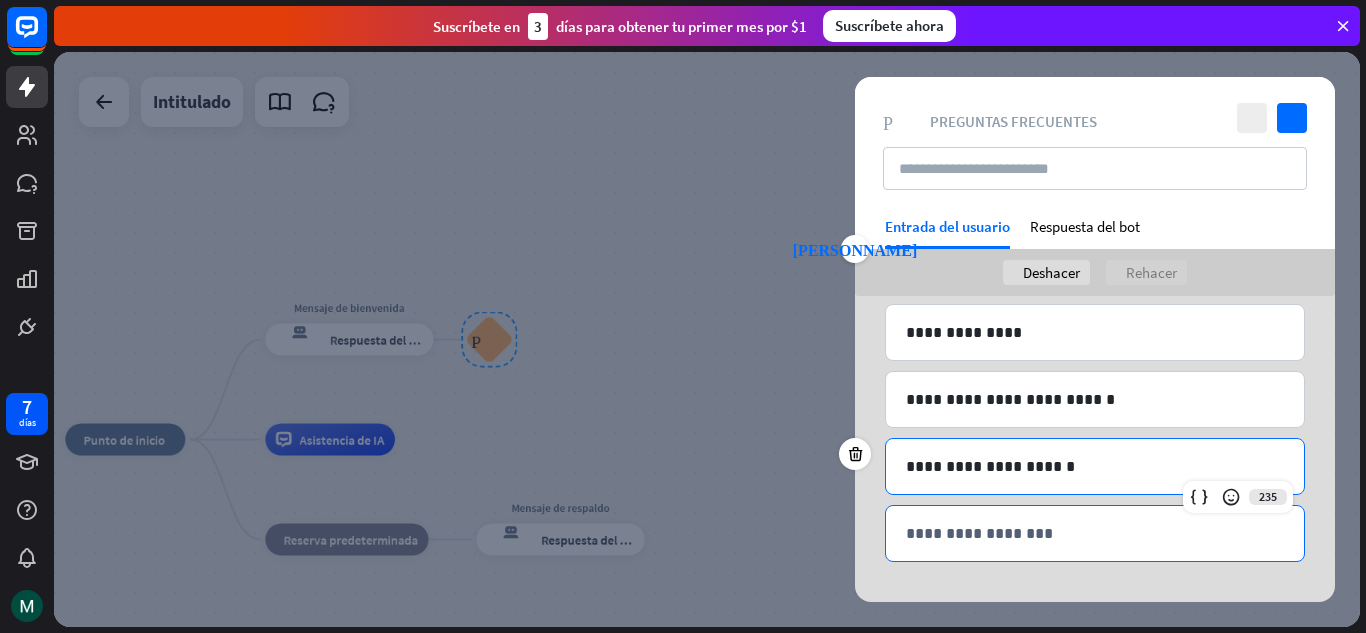 click on "**********" at bounding box center (1095, 533) 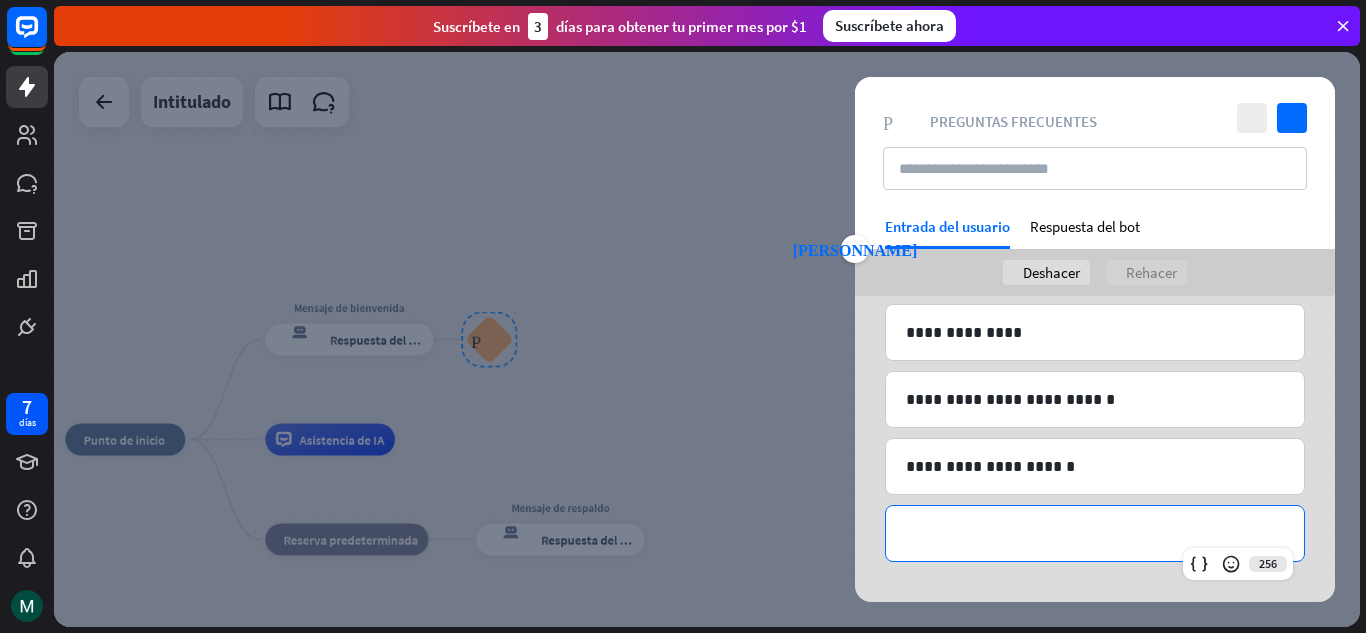 type 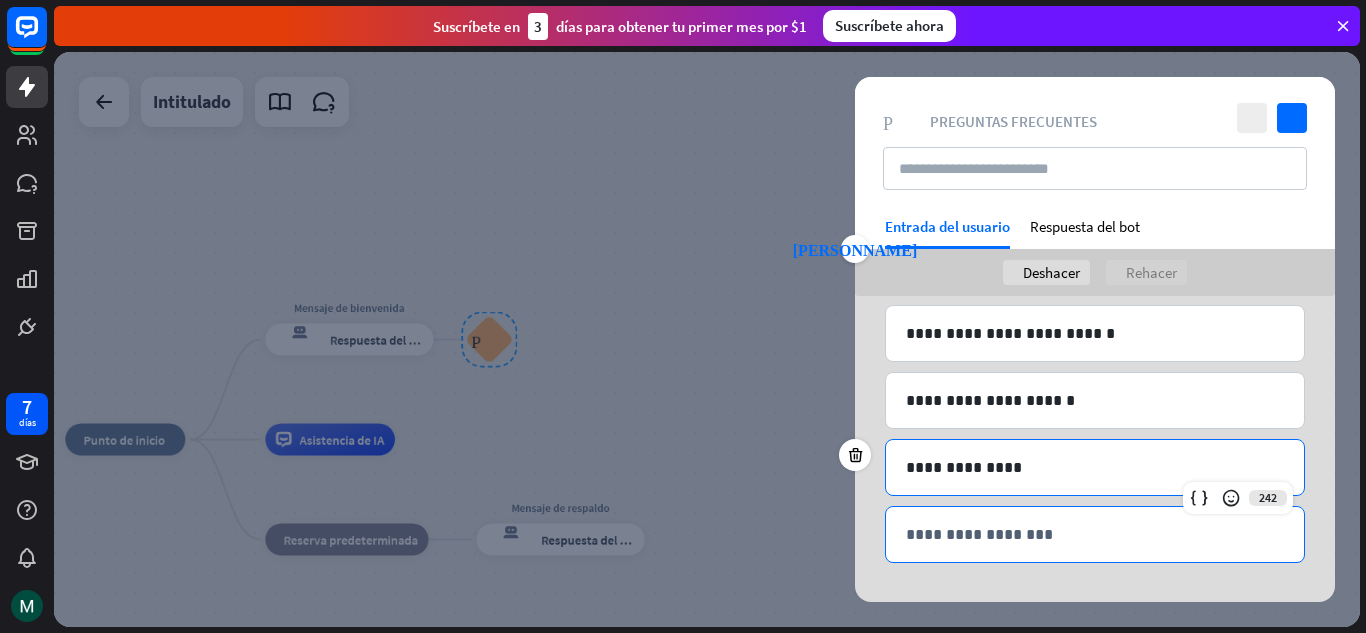 scroll, scrollTop: 216, scrollLeft: 0, axis: vertical 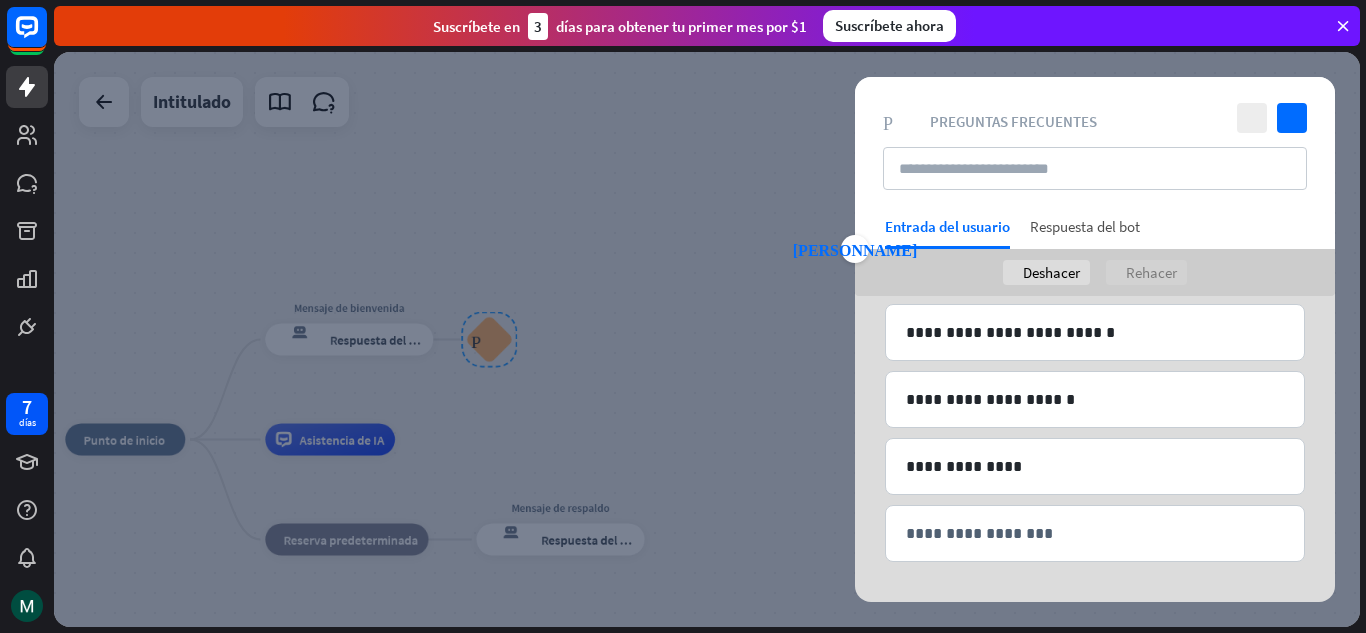 click on "Respuesta del bot" at bounding box center (1085, 226) 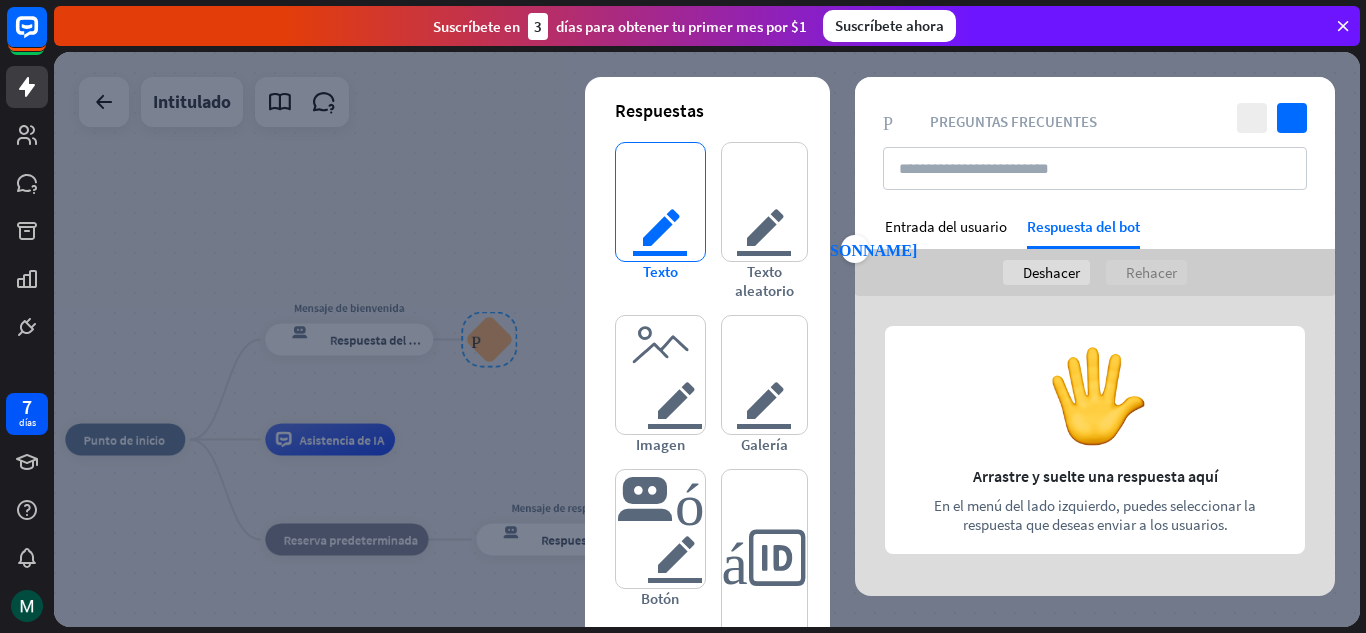 click on "texto del editor" at bounding box center (660, 202) 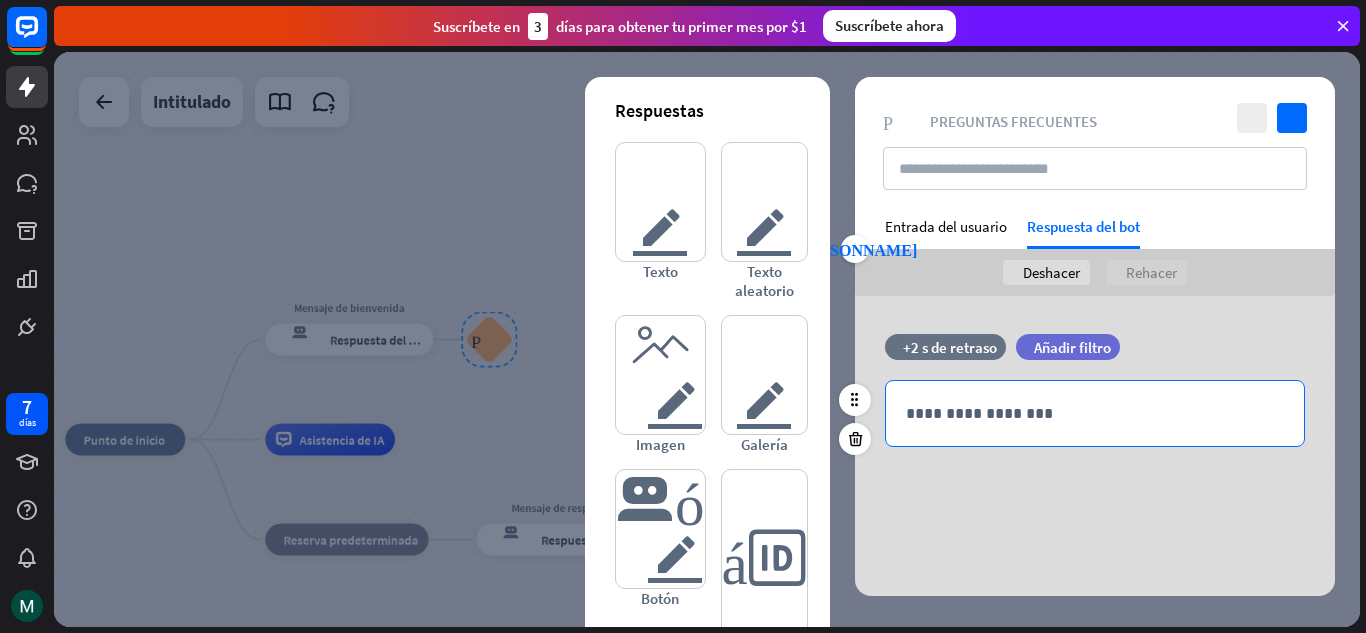 click on "**********" at bounding box center [1095, 413] 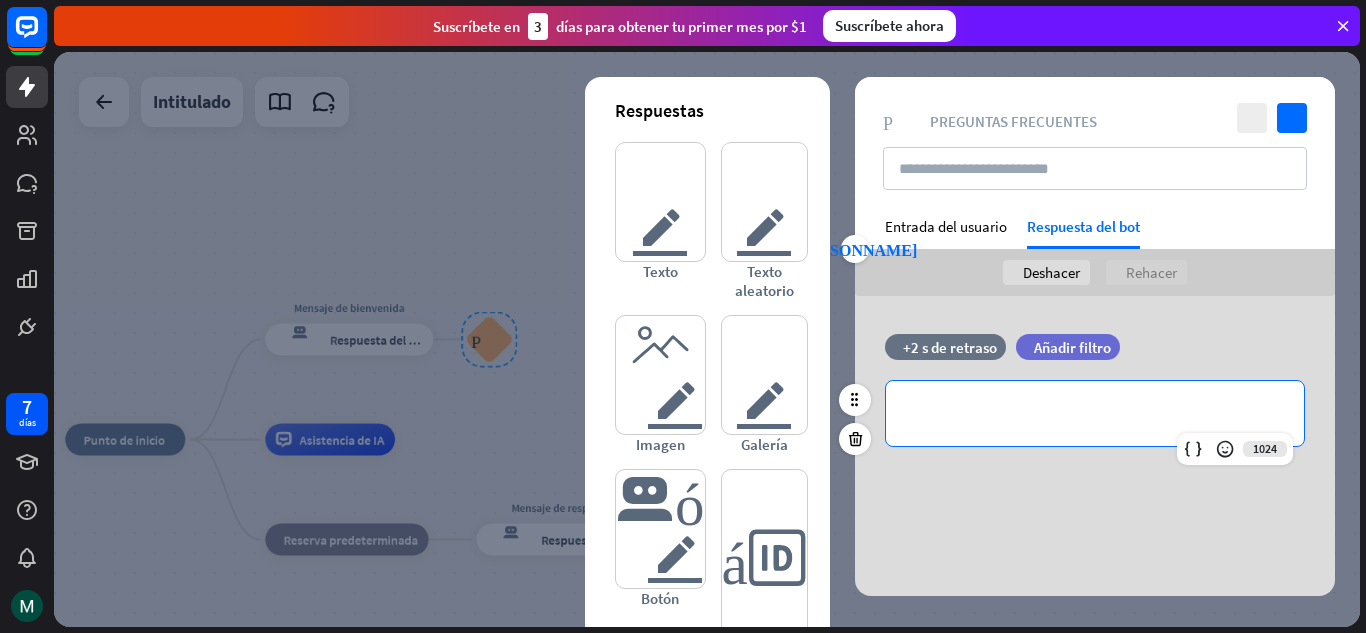 type 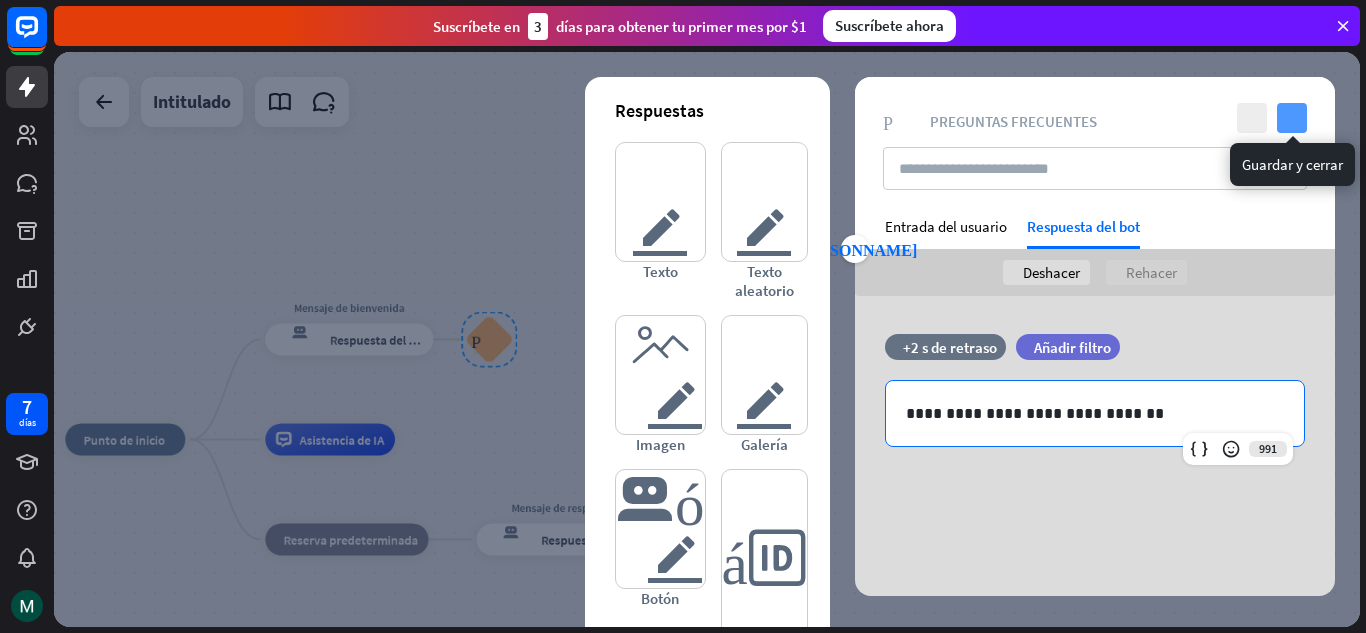 click on "controlar" at bounding box center [1292, 118] 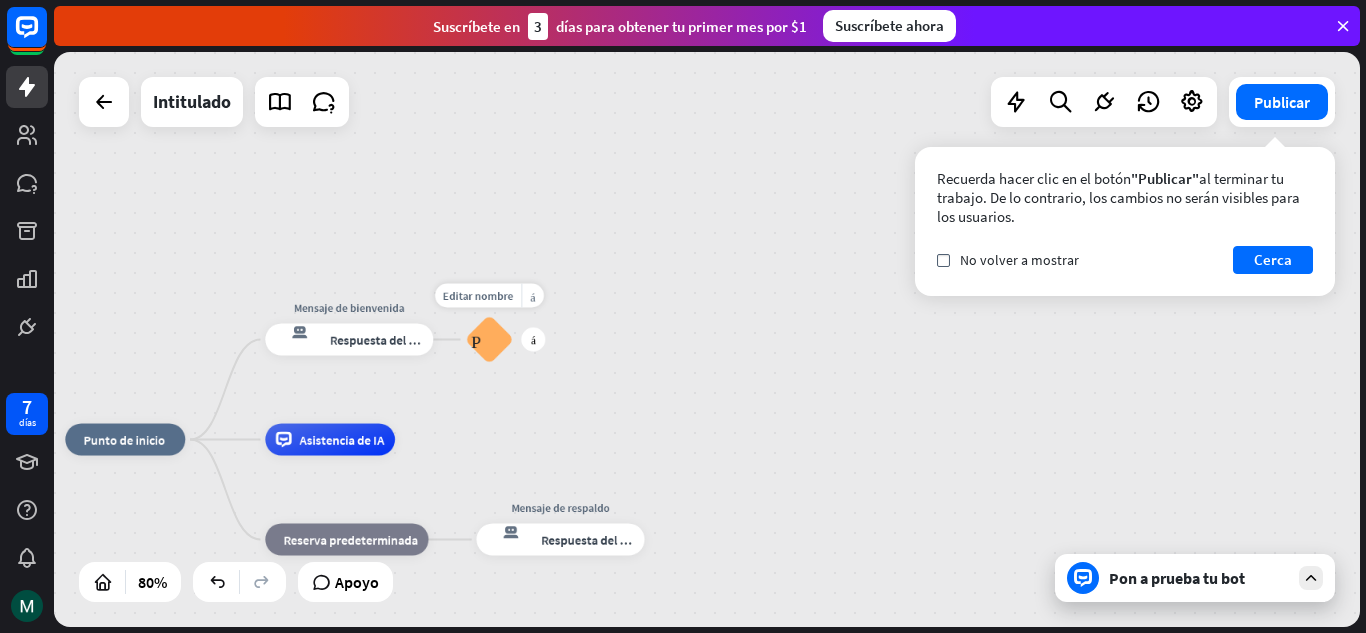 click on "Editar nombre   más_amarillo         más     Preguntas frecuentes sobre bloques" at bounding box center [489, 340] 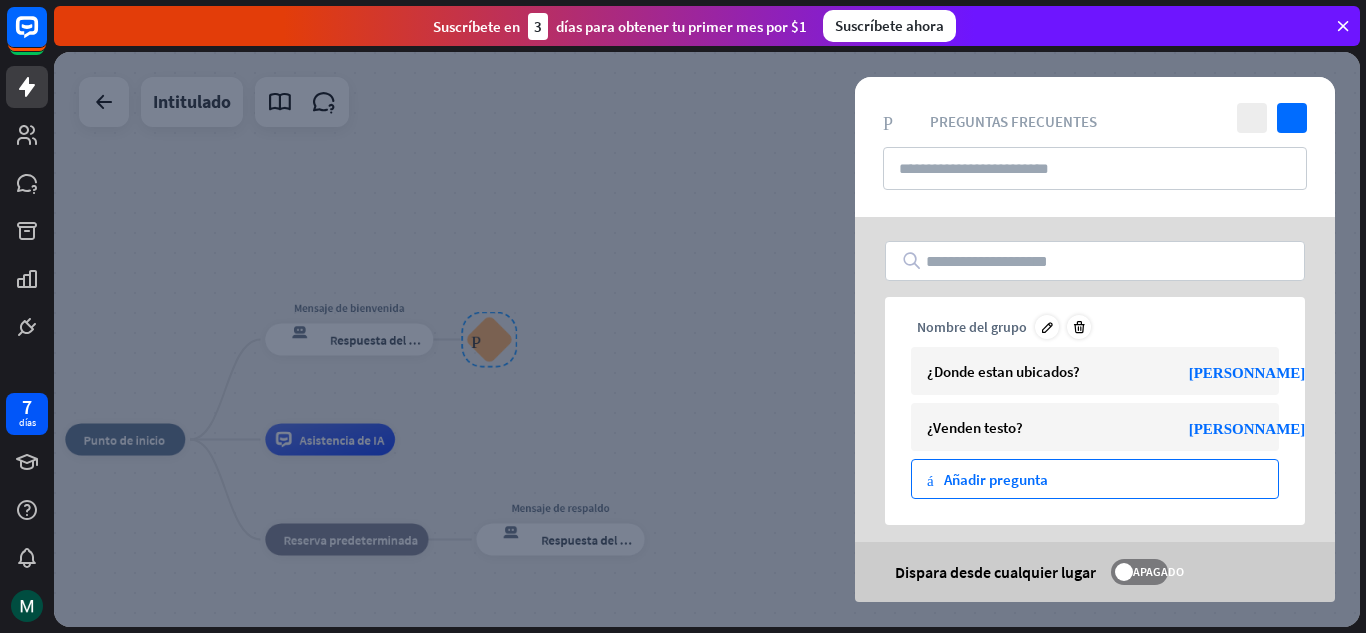 click on "Añadir pregunta" at bounding box center [996, 479] 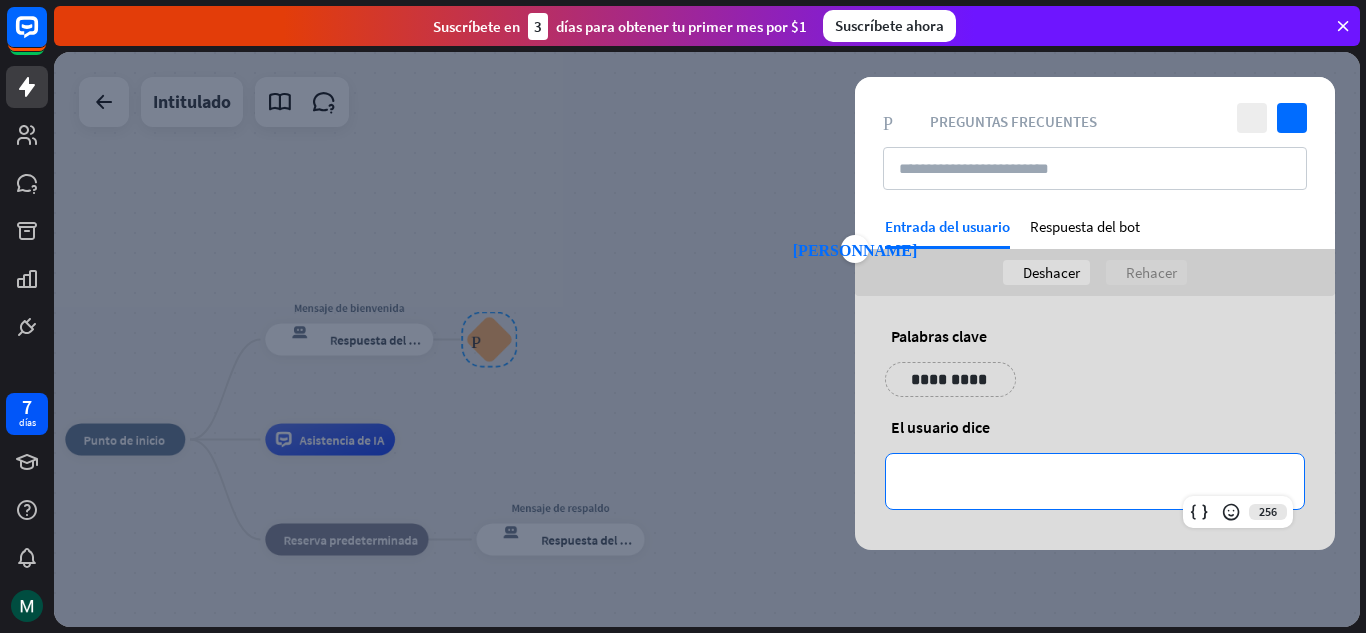 click on "**********" at bounding box center (1095, 481) 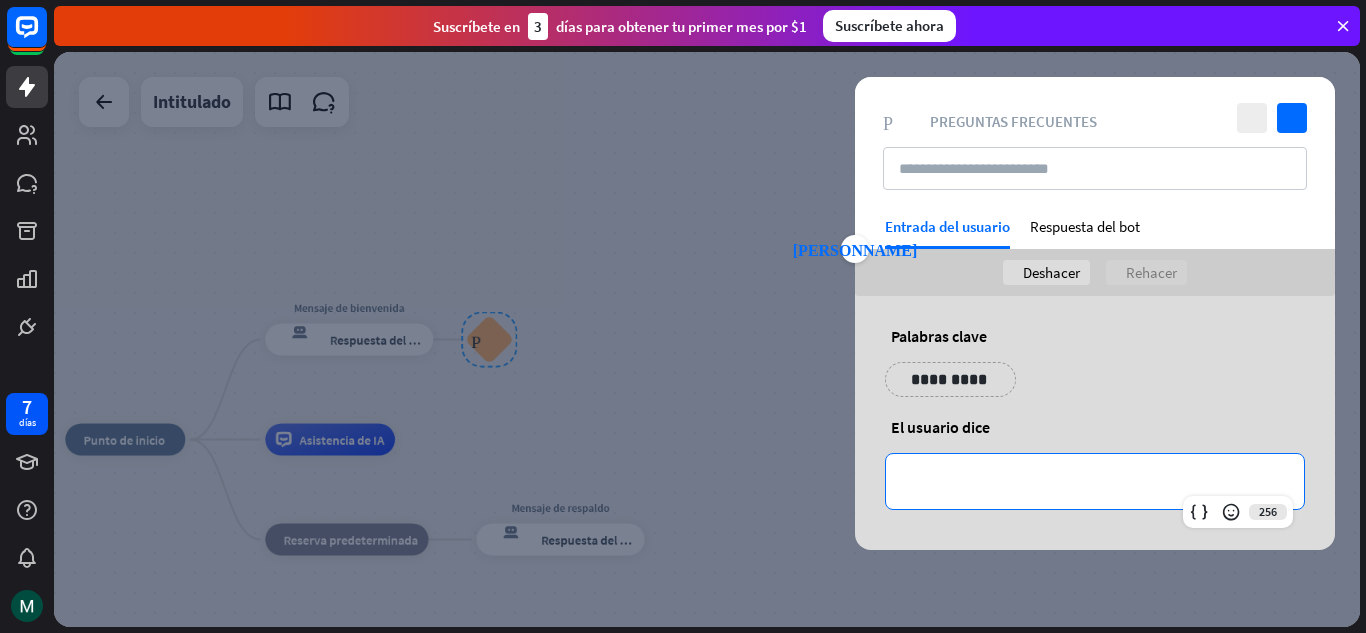 type 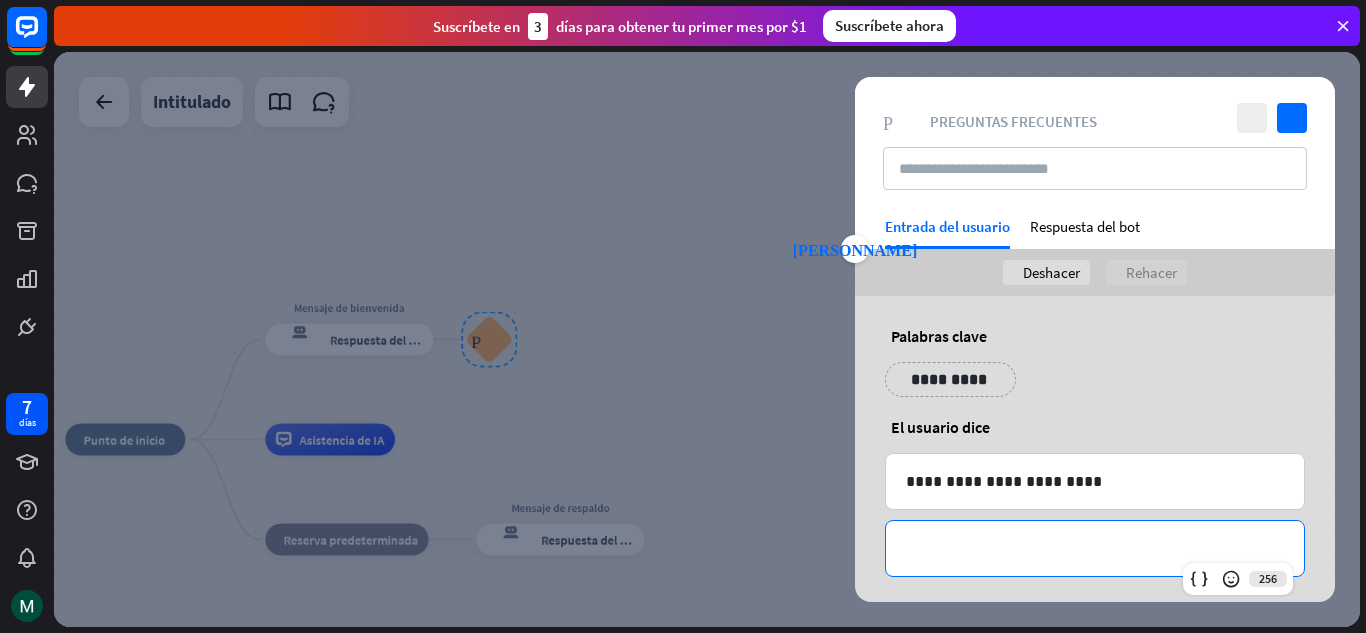 click on "**********" at bounding box center (1095, 548) 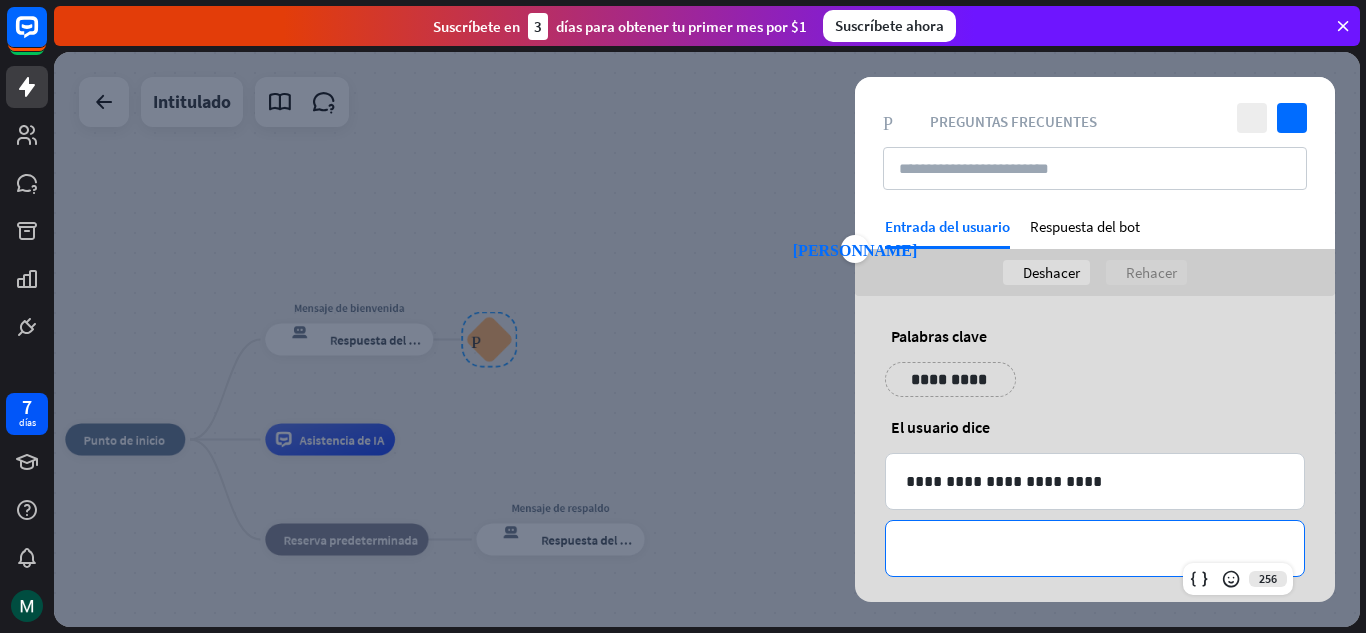 type 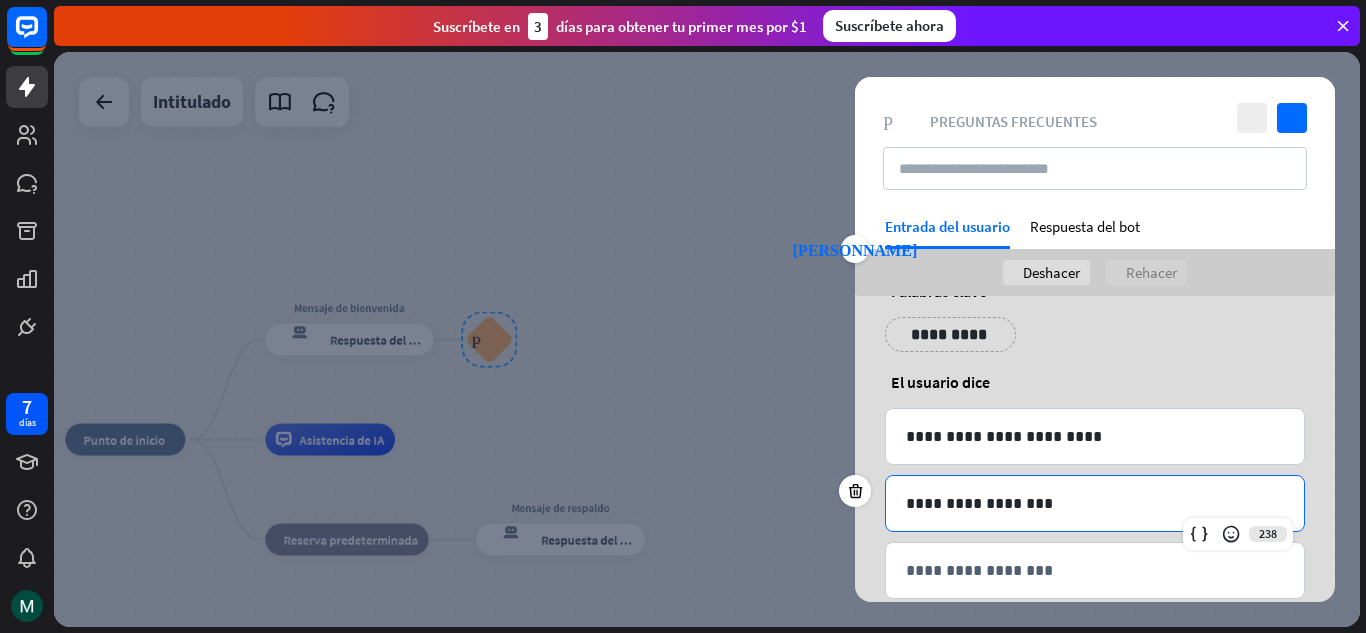 scroll, scrollTop: 82, scrollLeft: 0, axis: vertical 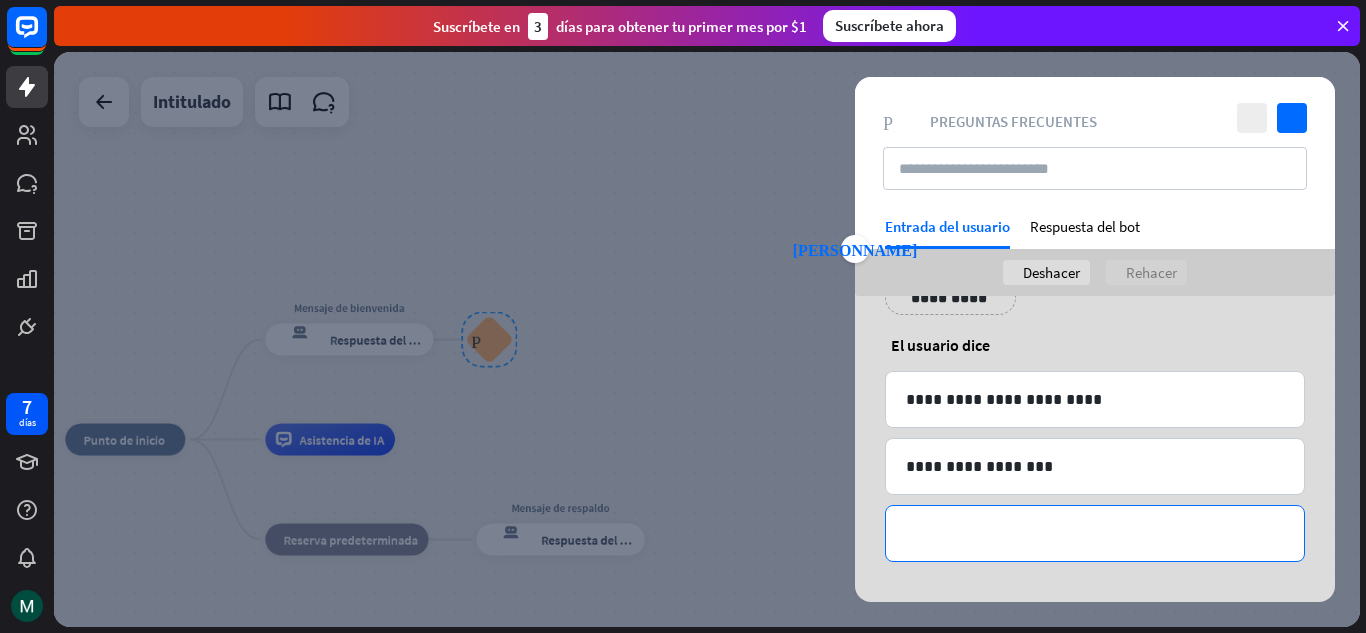 click on "**********" at bounding box center (1095, 533) 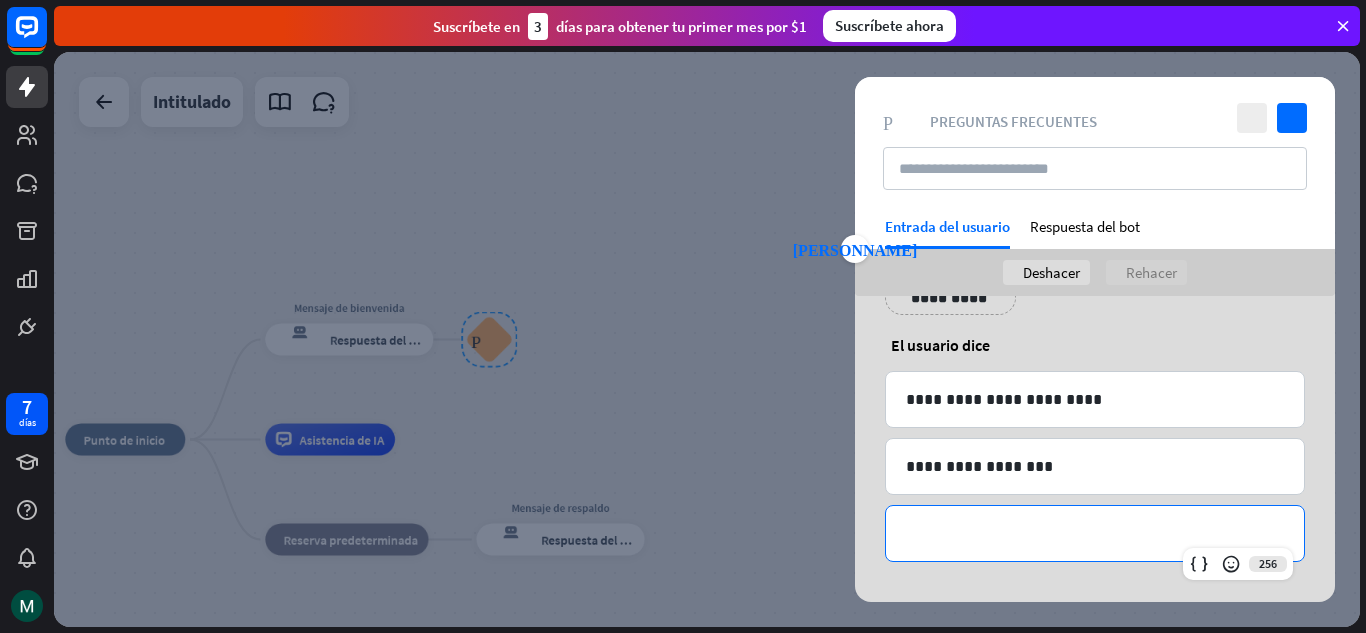 type 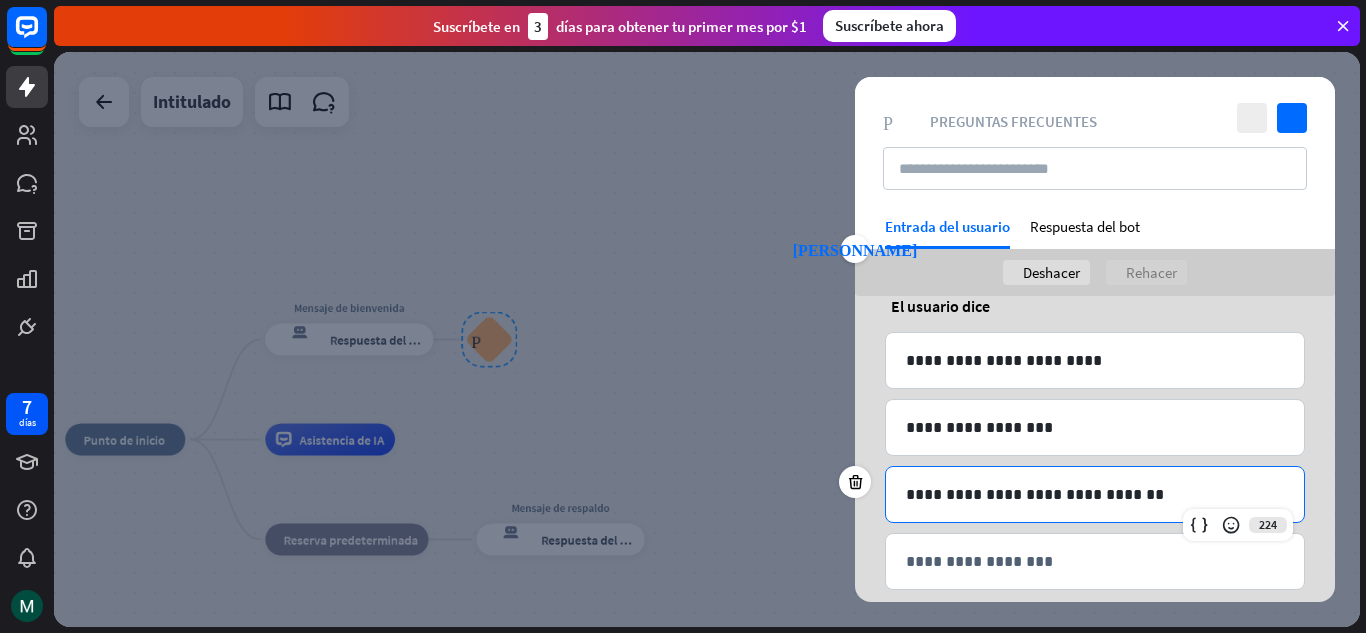 scroll, scrollTop: 149, scrollLeft: 0, axis: vertical 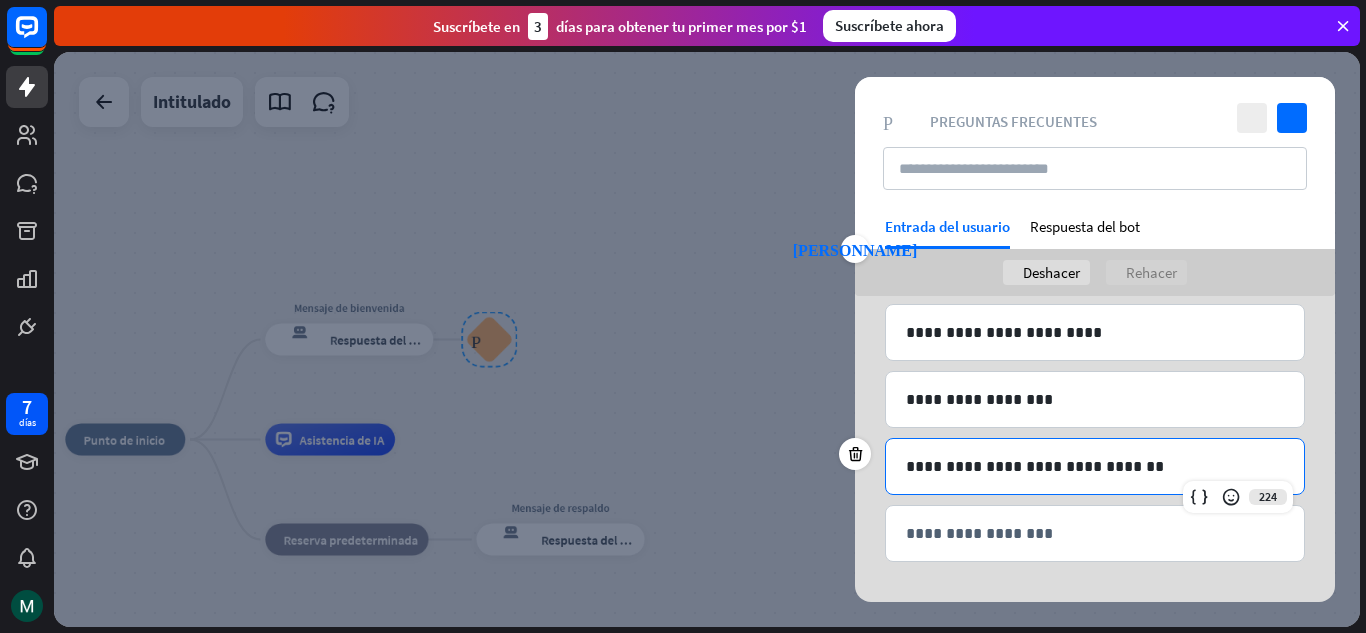 click on "**********" at bounding box center (1095, 438) 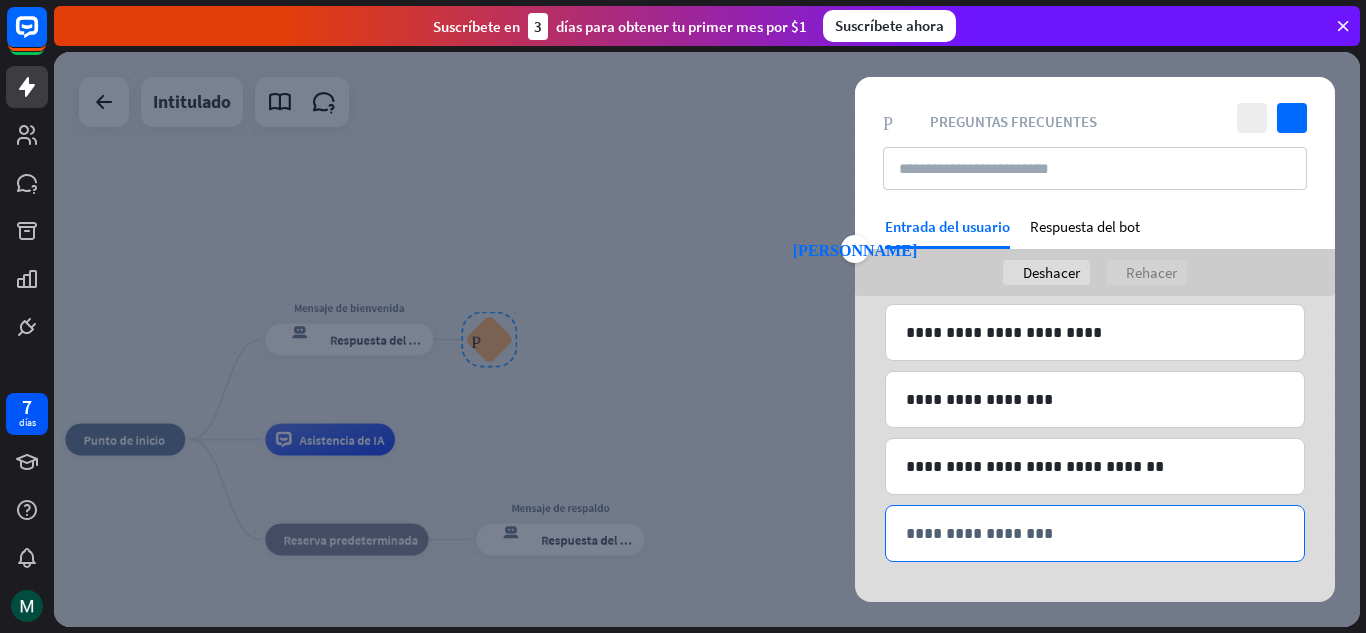 click on "**********" at bounding box center (1095, 533) 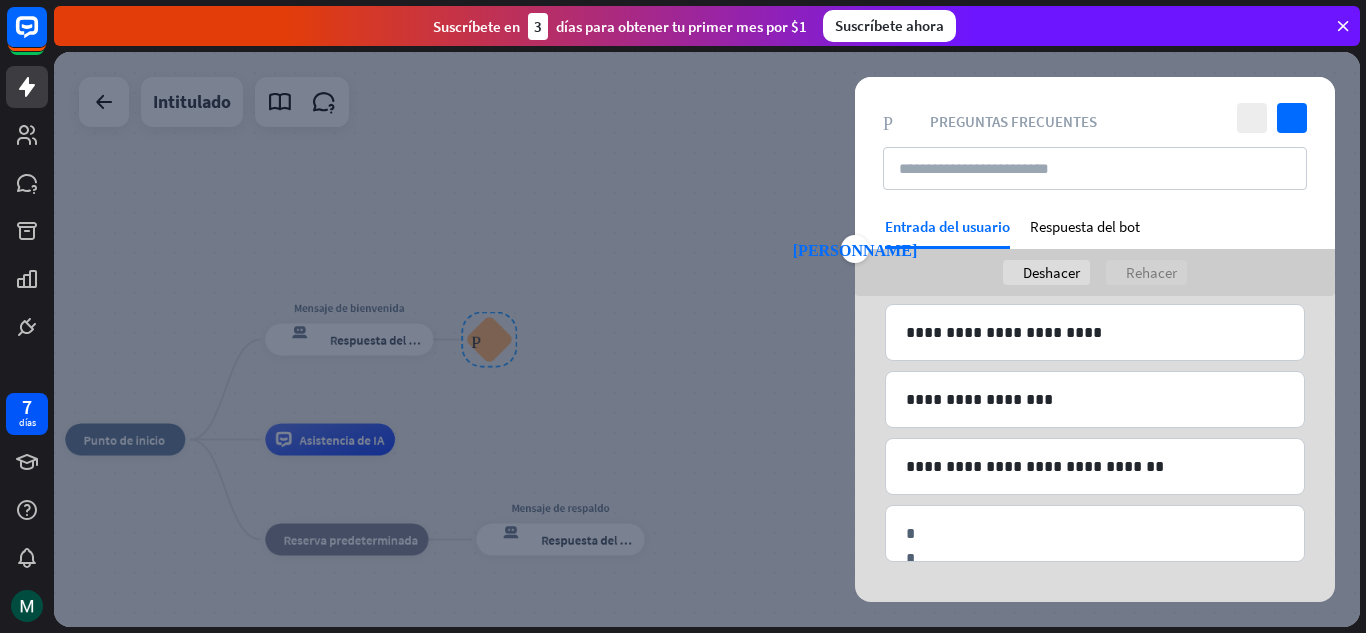 click on "Rehacer" at bounding box center (1151, 272) 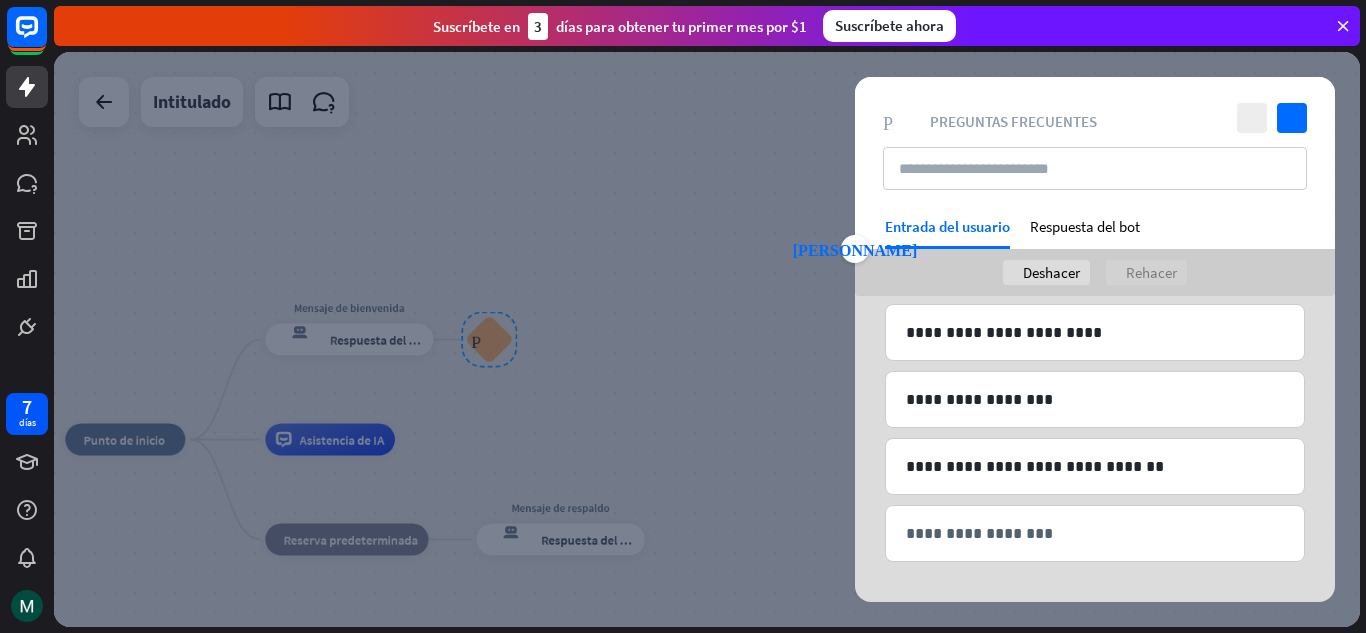click on "Rehacer" at bounding box center (1151, 272) 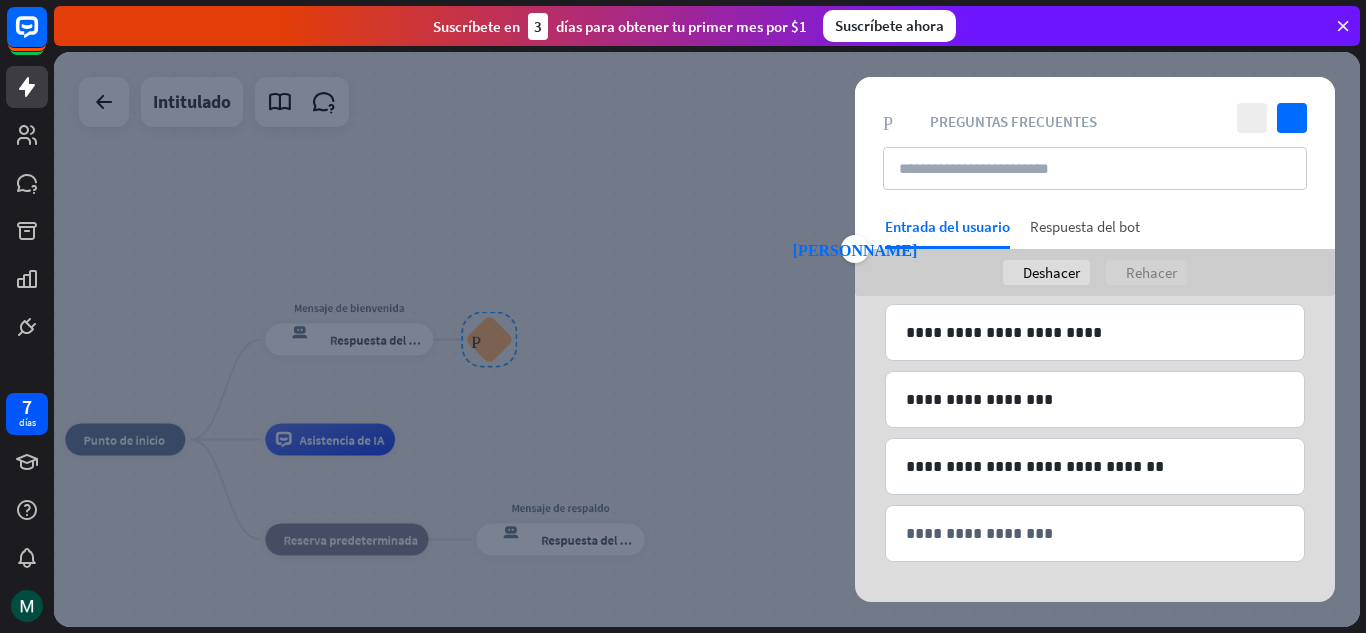 click on "Respuesta del bot" at bounding box center [1085, 226] 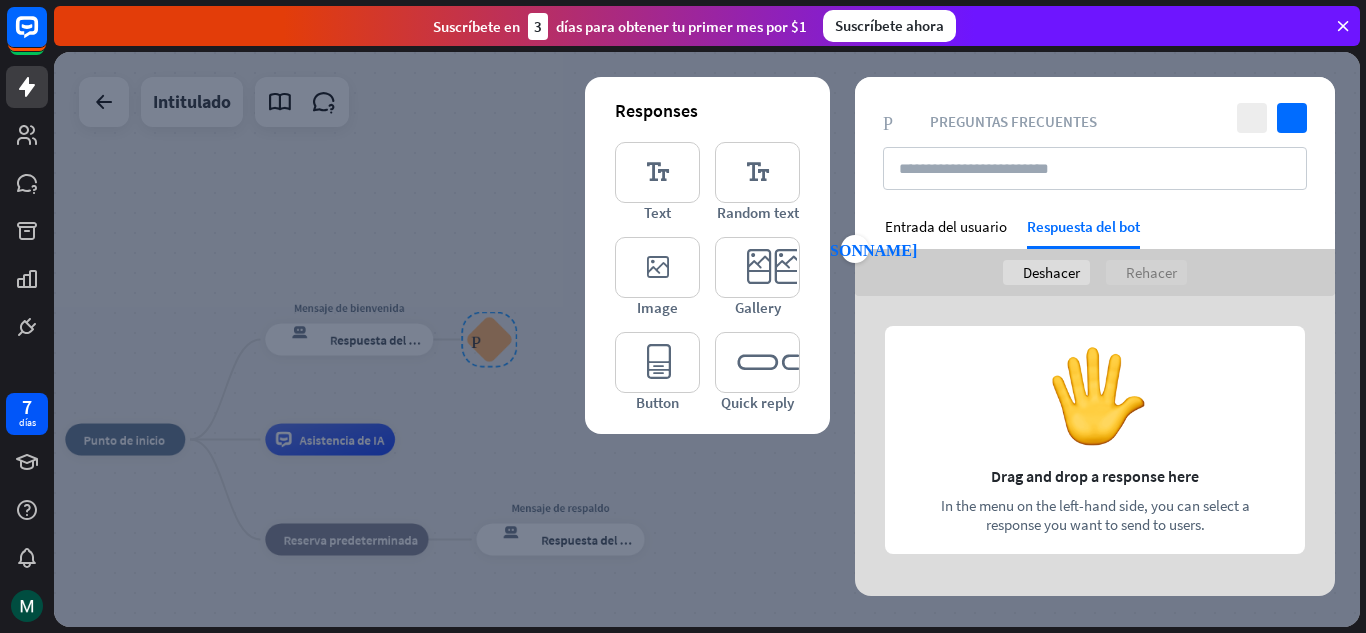 scroll, scrollTop: 0, scrollLeft: 0, axis: both 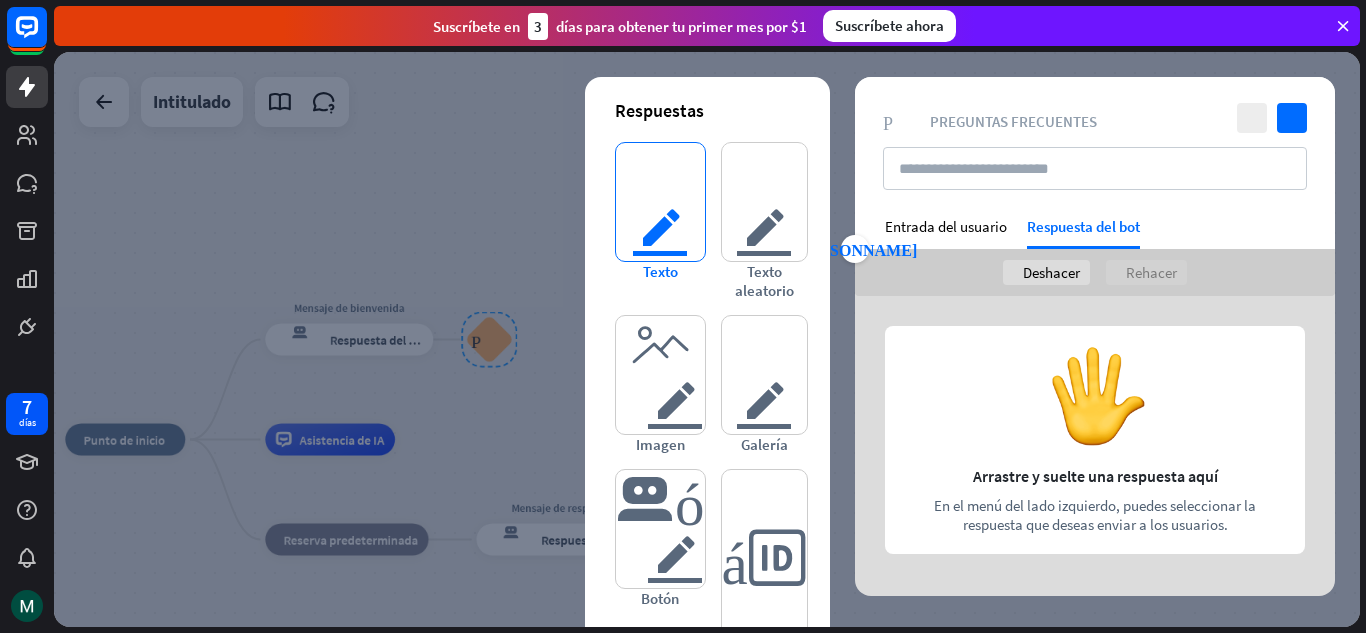 click on "texto del editor" at bounding box center (660, 202) 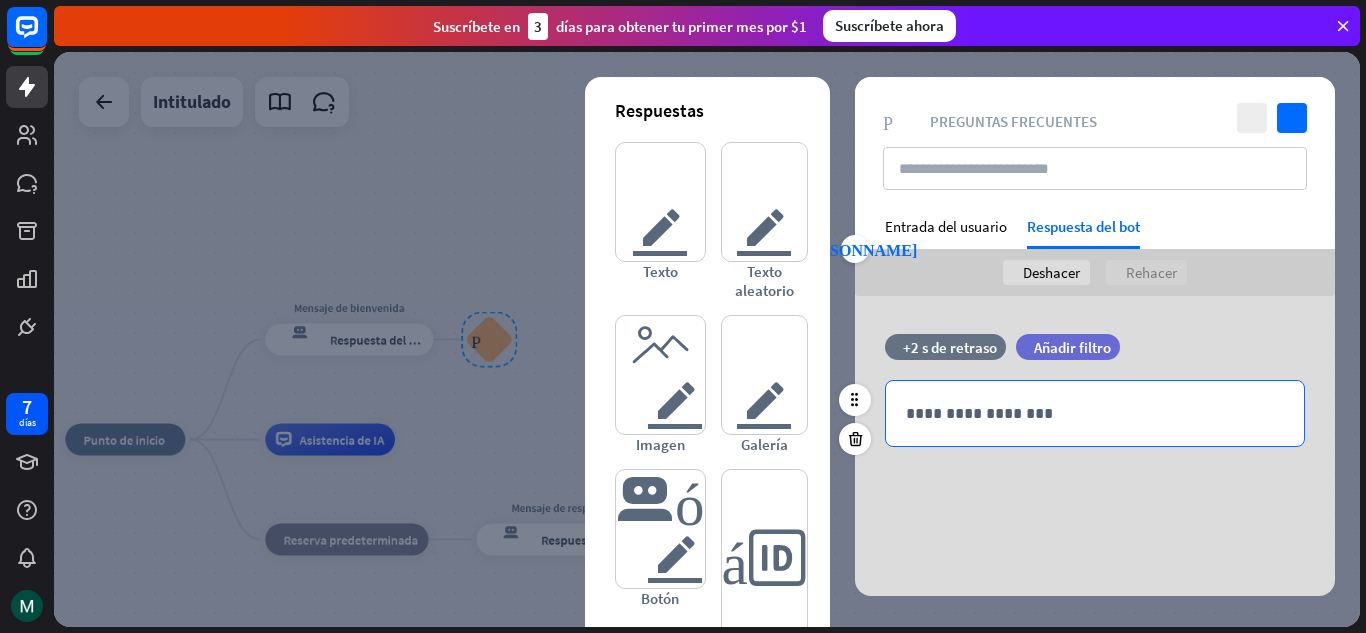 click on "**********" at bounding box center (1095, 413) 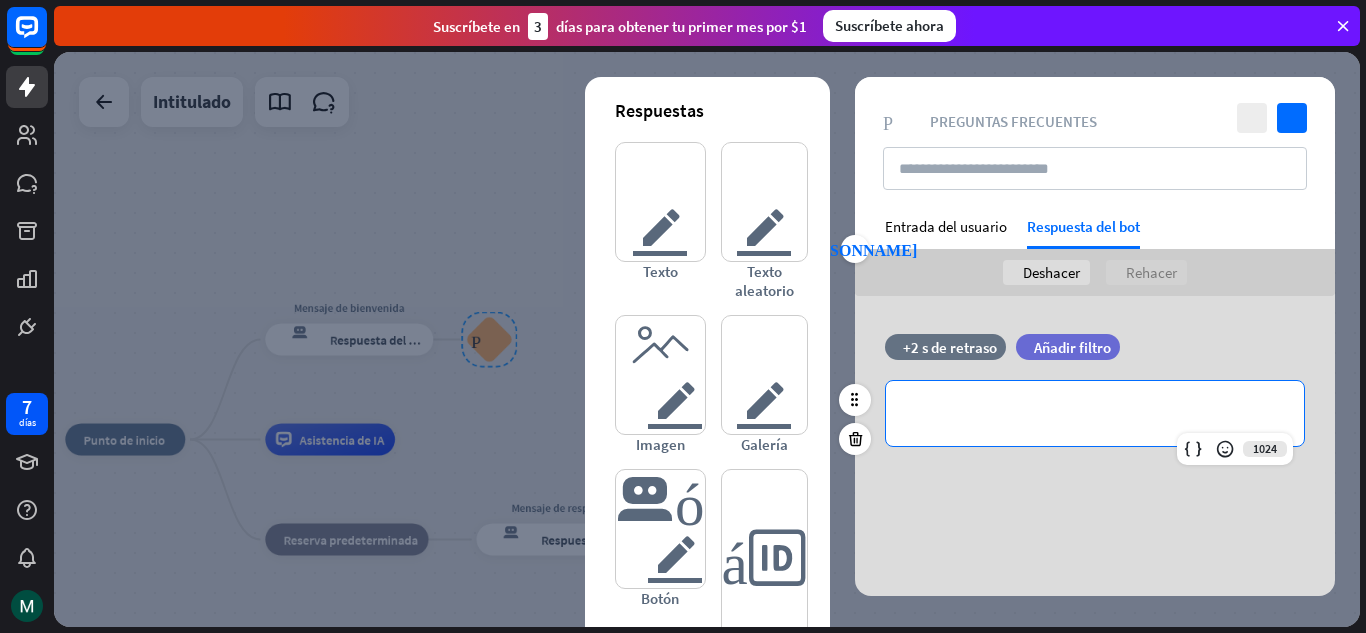 type 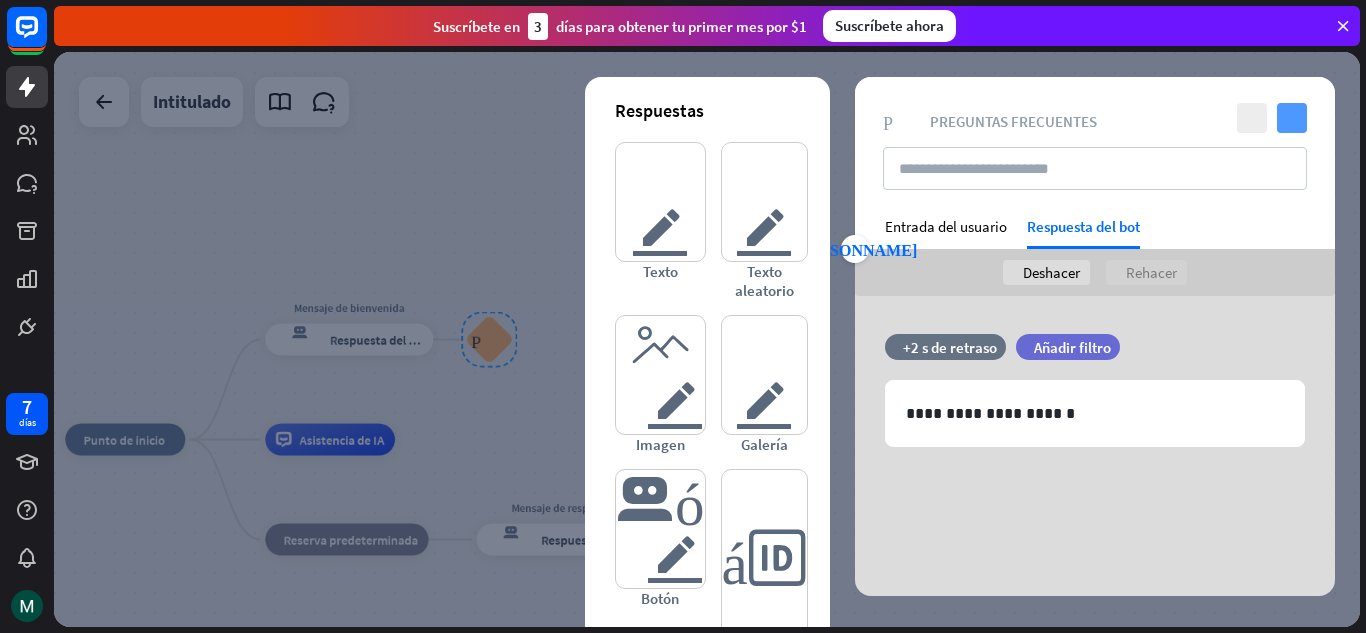 click on "controlar" at bounding box center [1292, 118] 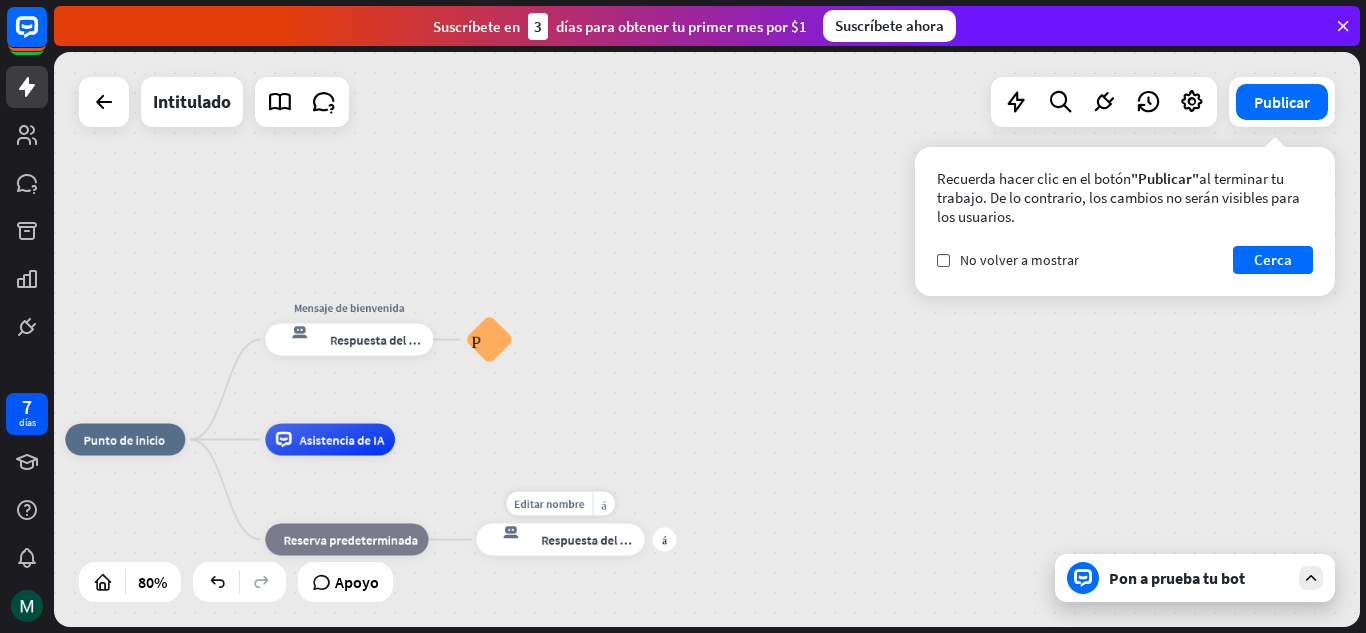 click on "Respuesta del bot" at bounding box center [590, 540] 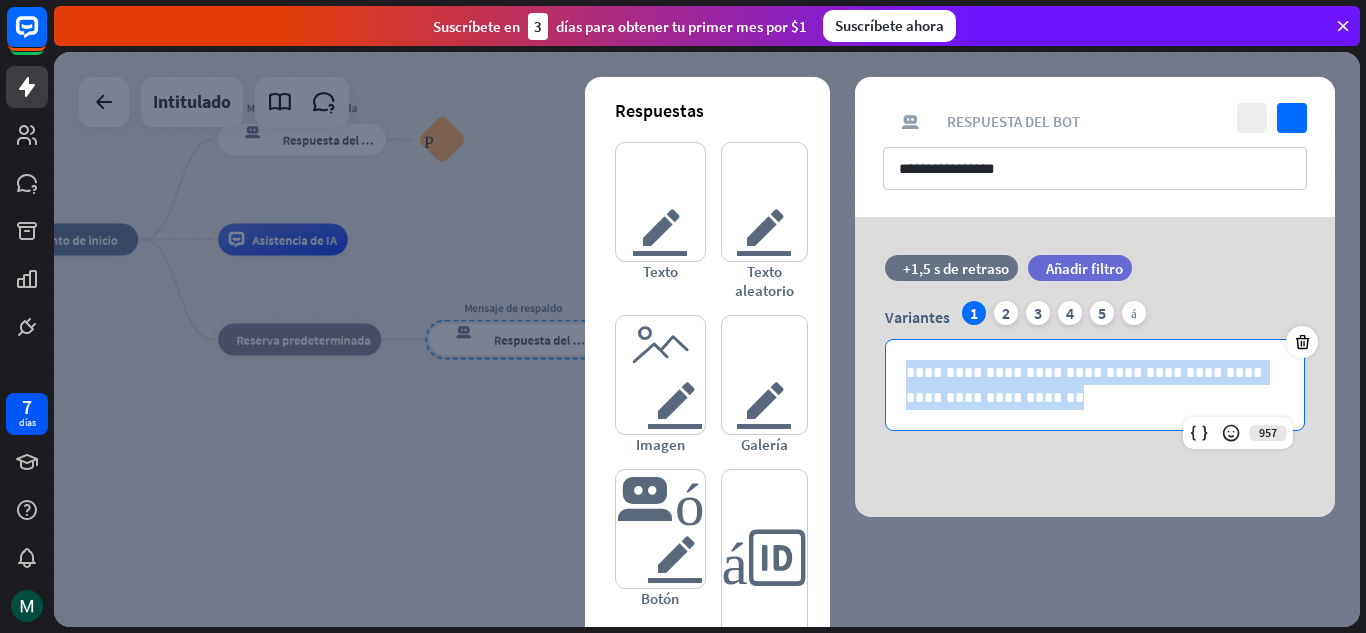 drag, startPoint x: 887, startPoint y: 365, endPoint x: 1149, endPoint y: 491, distance: 290.72324 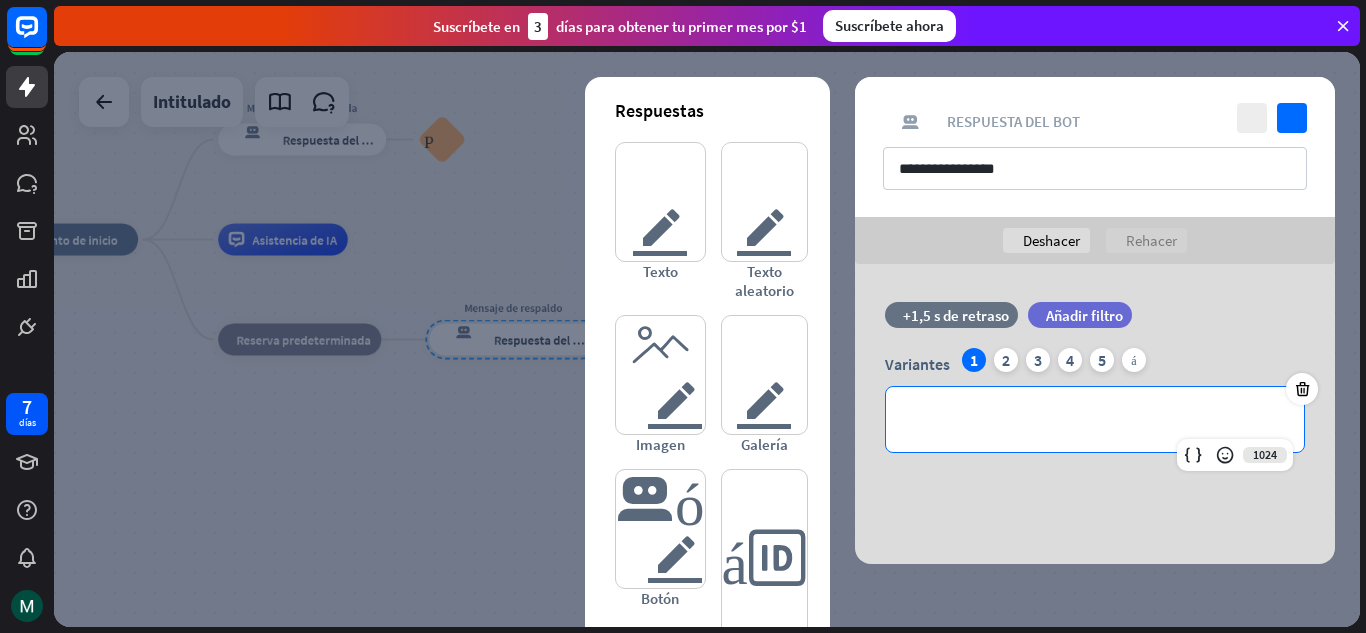 type 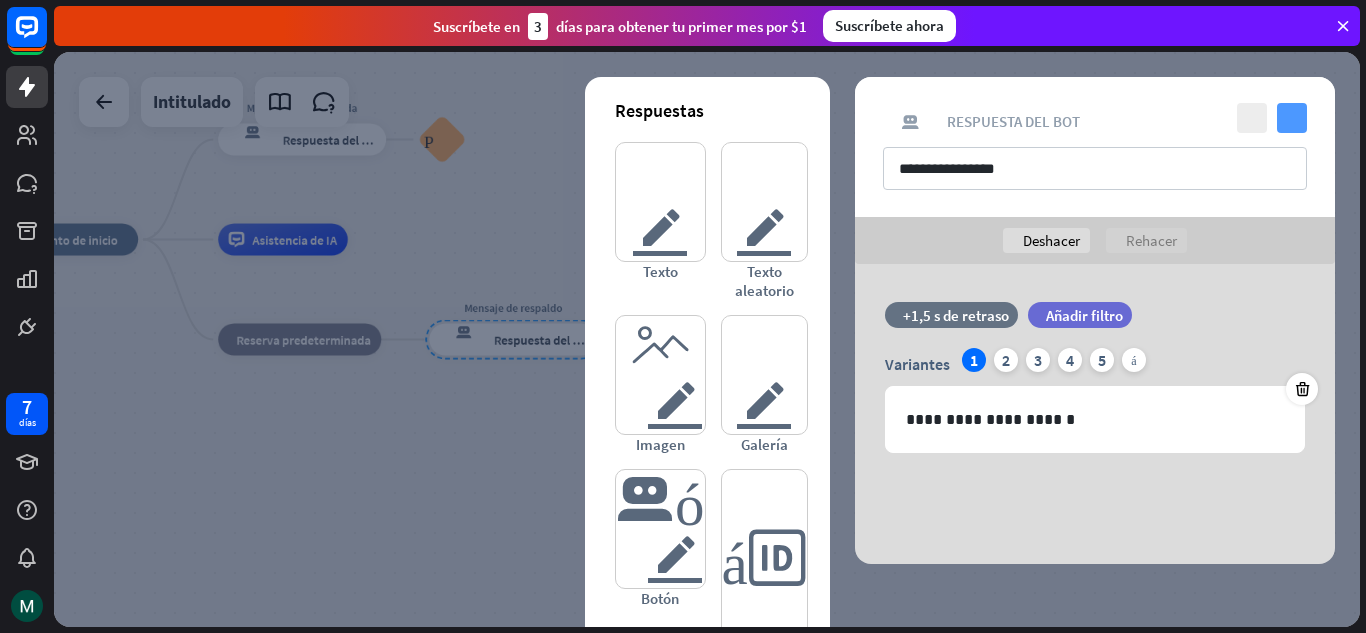 click on "controlar" at bounding box center (1292, 118) 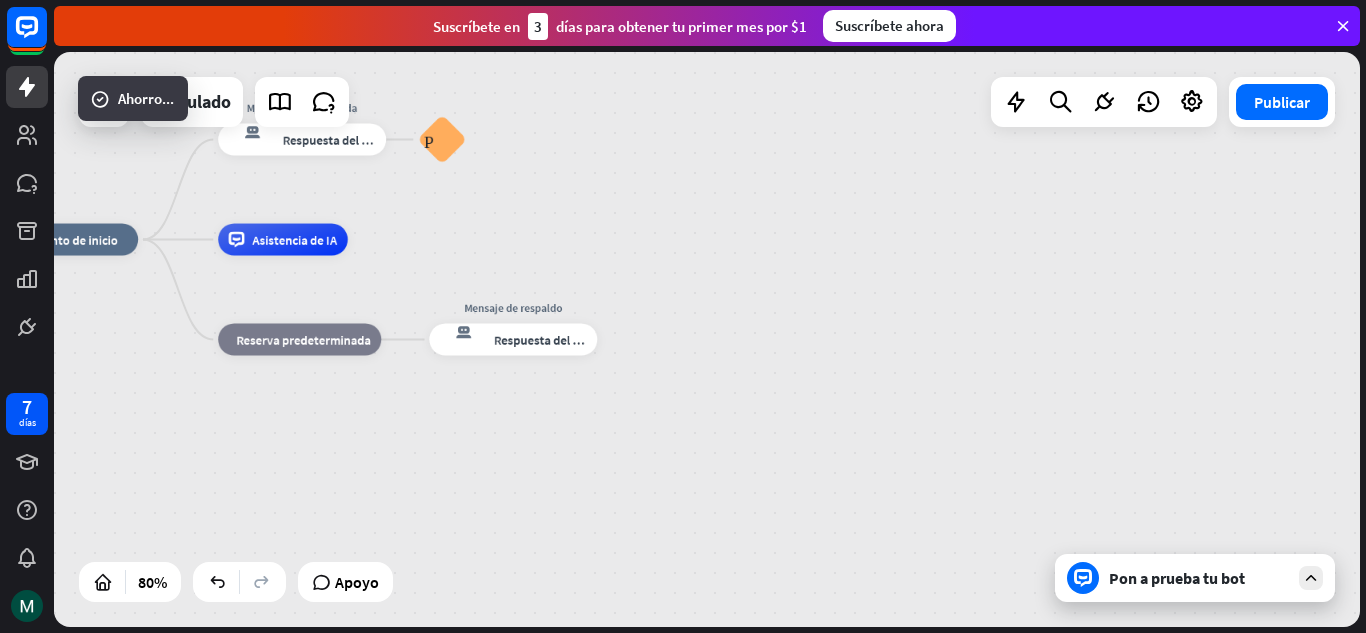 click on "Pon a prueba tu bot" at bounding box center [1199, 578] 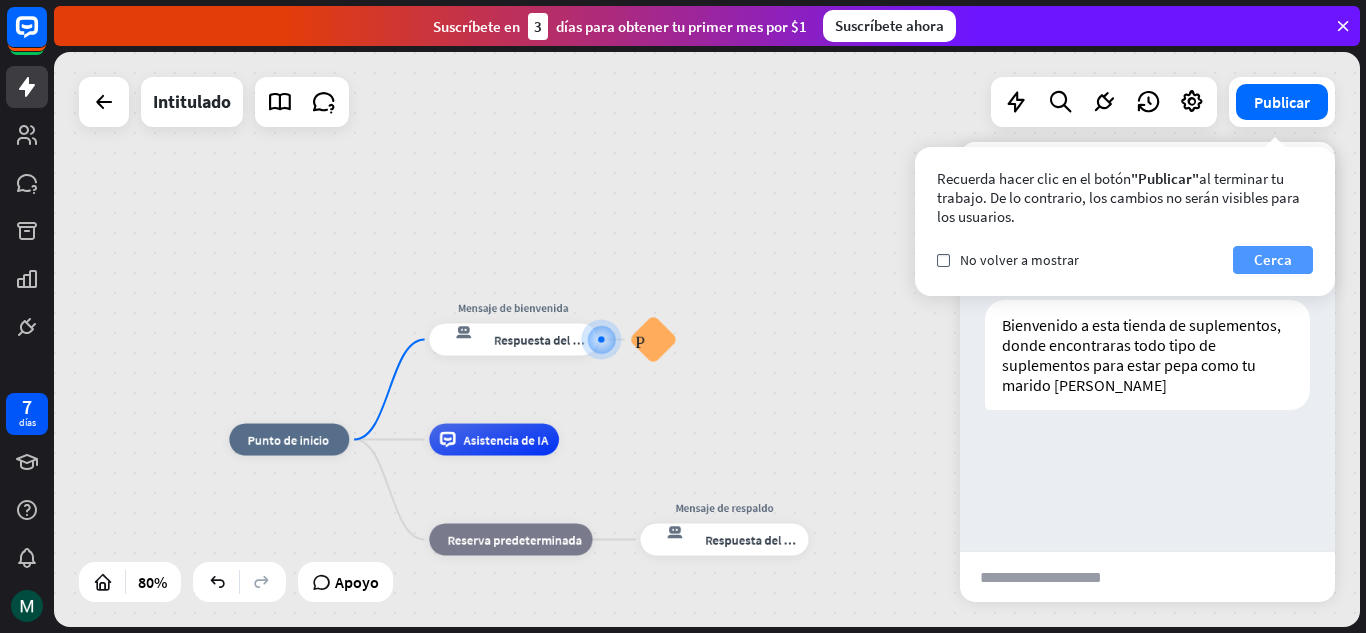 click on "Cerca" at bounding box center (1273, 259) 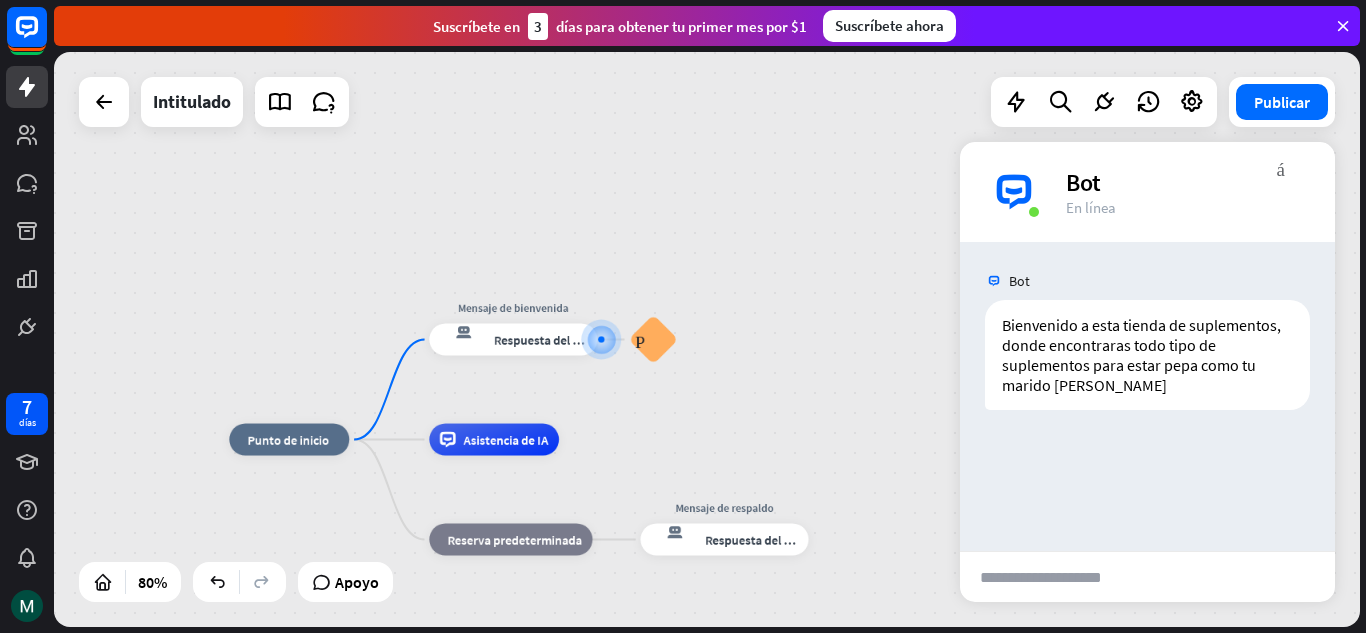click at bounding box center (1058, 577) 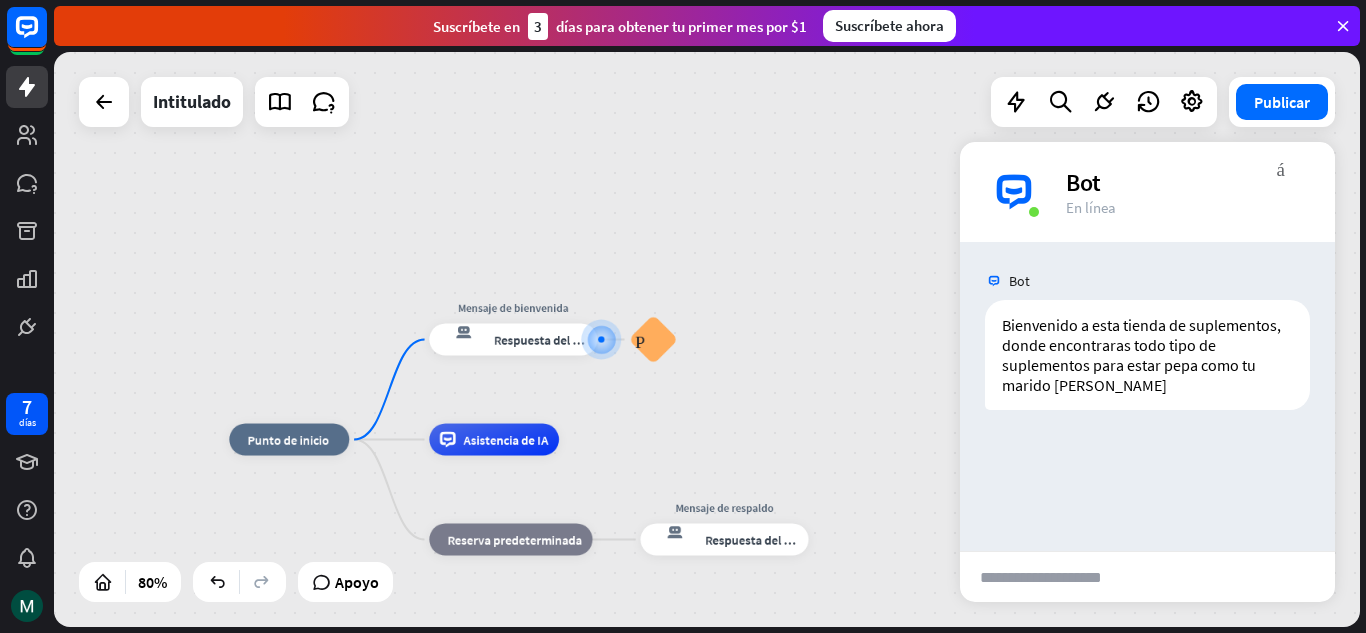 click on "Bot" at bounding box center [1083, 182] 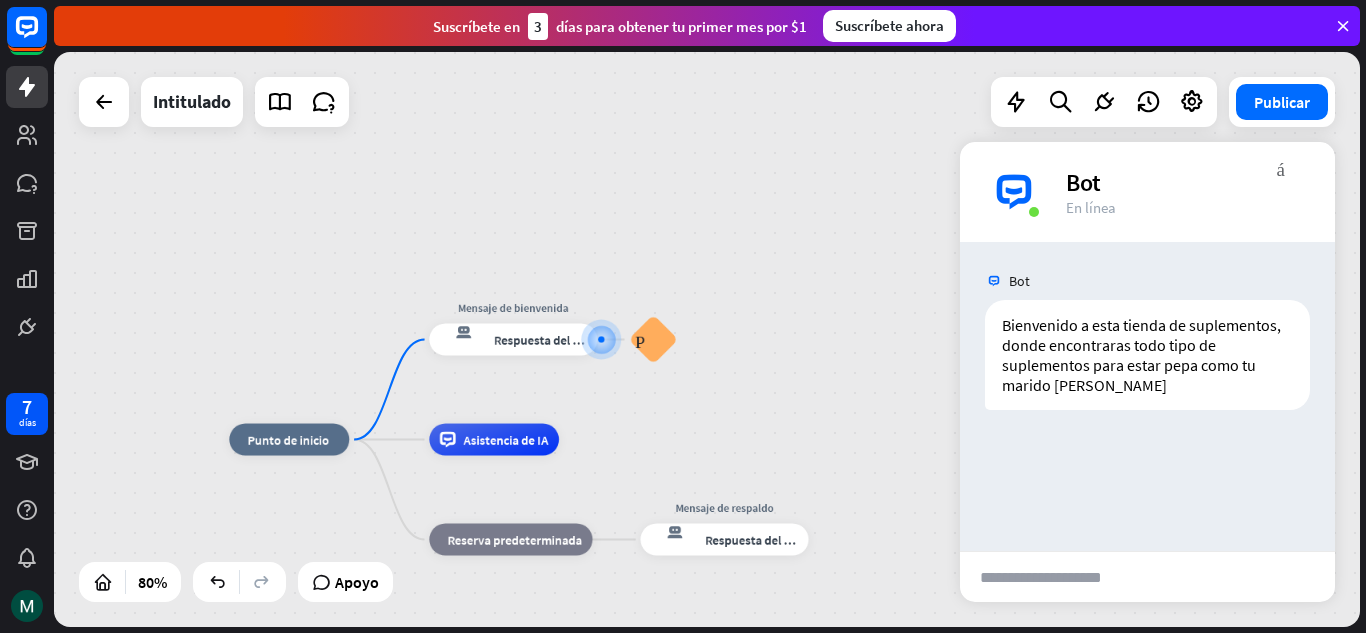 click on "inicio_2   Punto de inicio                 Mensaje de bienvenida   respuesta del bot de bloqueo   Respuesta del bot                       Preguntas frecuentes sobre bloques                     Asistencia de IA                   bloque_de_retroceso   Reserva predeterminada                 Mensaje de respaldo   respuesta del bot de bloqueo   Respuesta del bot" at bounding box center (707, 339) 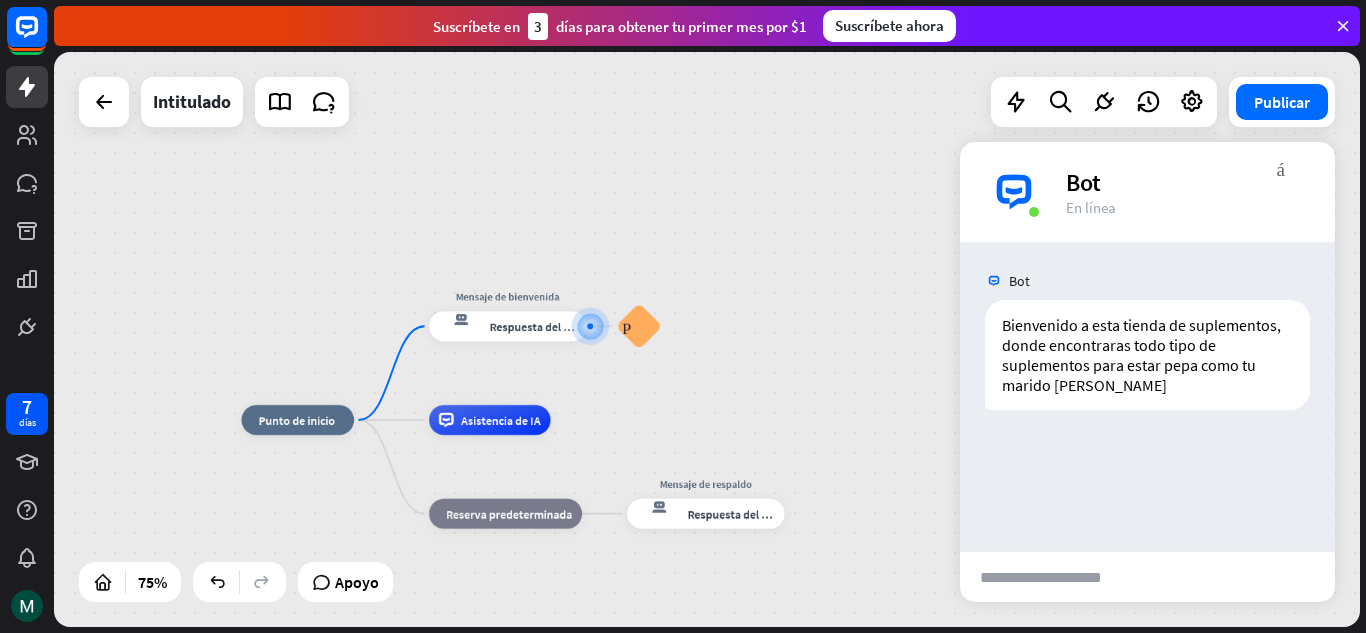 click on "inicio_2   Punto de inicio                 Mensaje de bienvenida   respuesta del bot de bloqueo   Respuesta del bot                       Preguntas frecuentes sobre bloques                     Asistencia de IA                   bloque_de_retroceso   Reserva predeterminada                 Mensaje de respaldo   respuesta del bot de bloqueo   Respuesta del bot" at bounding box center (707, 339) 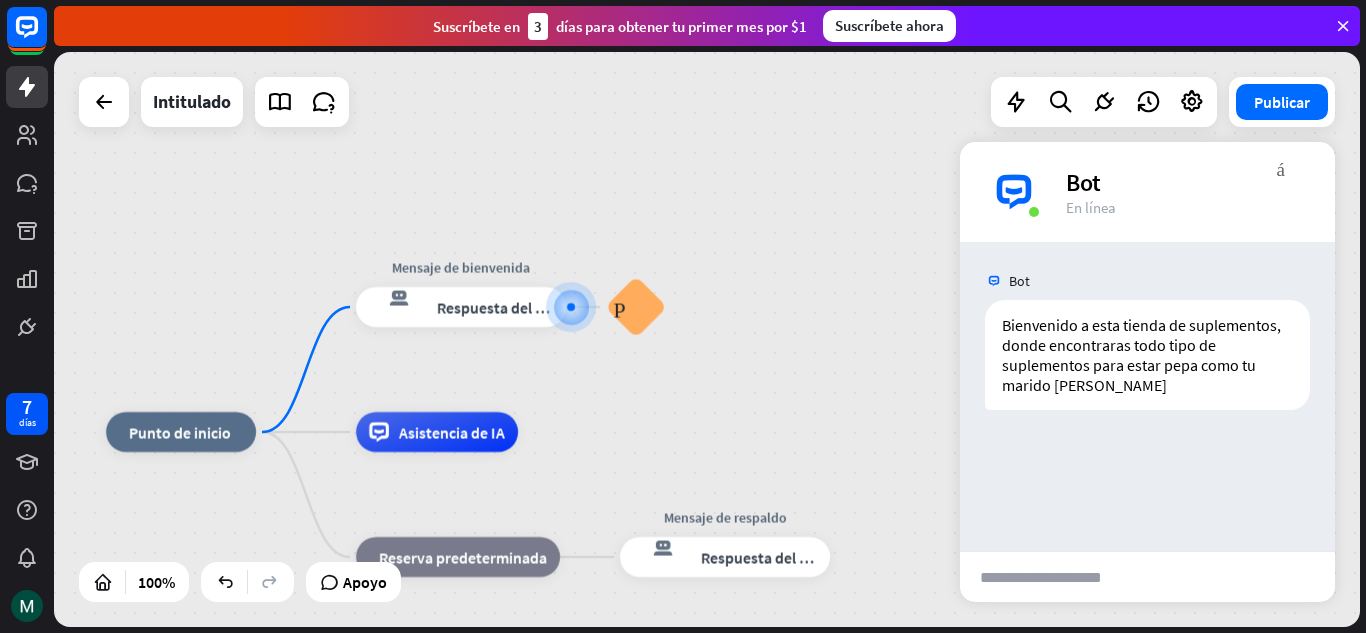 drag, startPoint x: 608, startPoint y: 431, endPoint x: 604, endPoint y: 412, distance: 19.416489 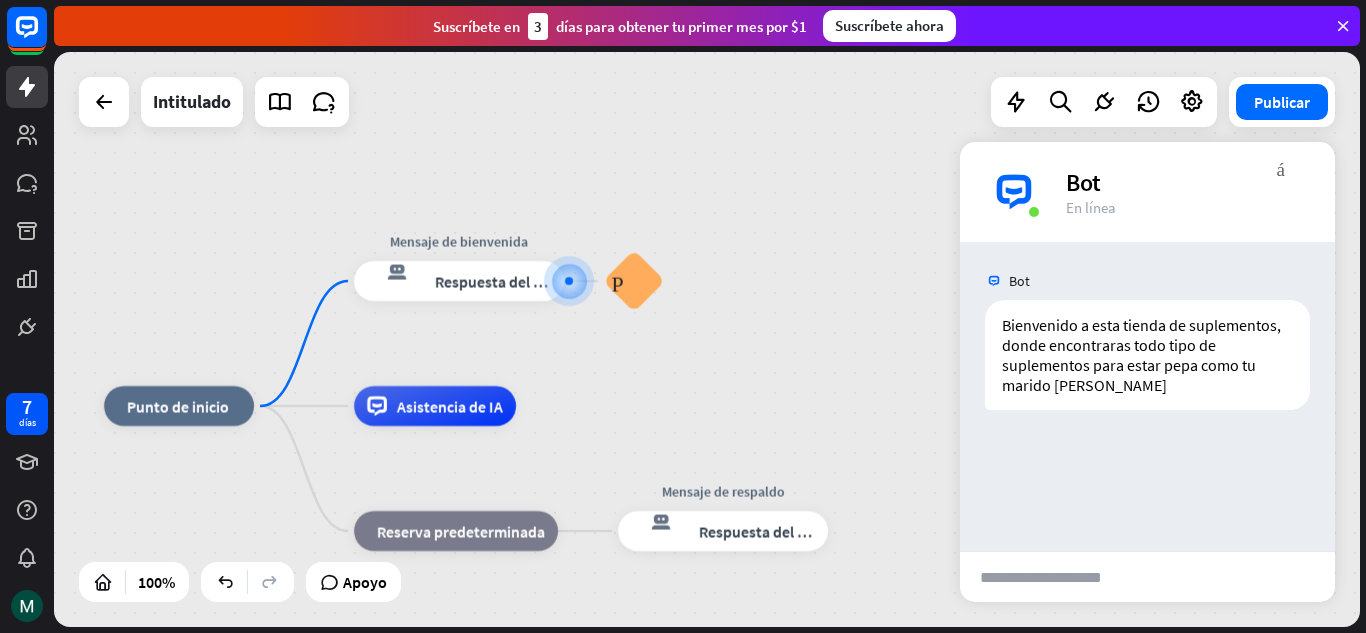 drag, startPoint x: 603, startPoint y: 390, endPoint x: 613, endPoint y: 365, distance: 26.925823 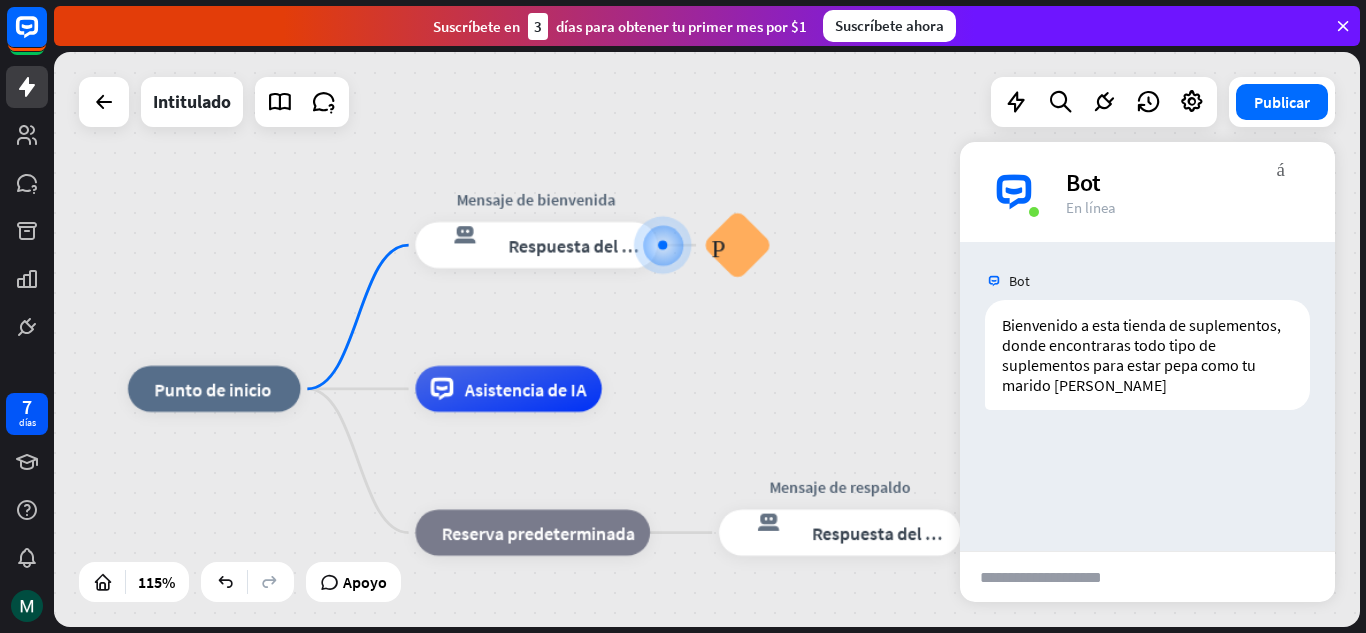 drag, startPoint x: 172, startPoint y: 274, endPoint x: 335, endPoint y: 255, distance: 164.10362 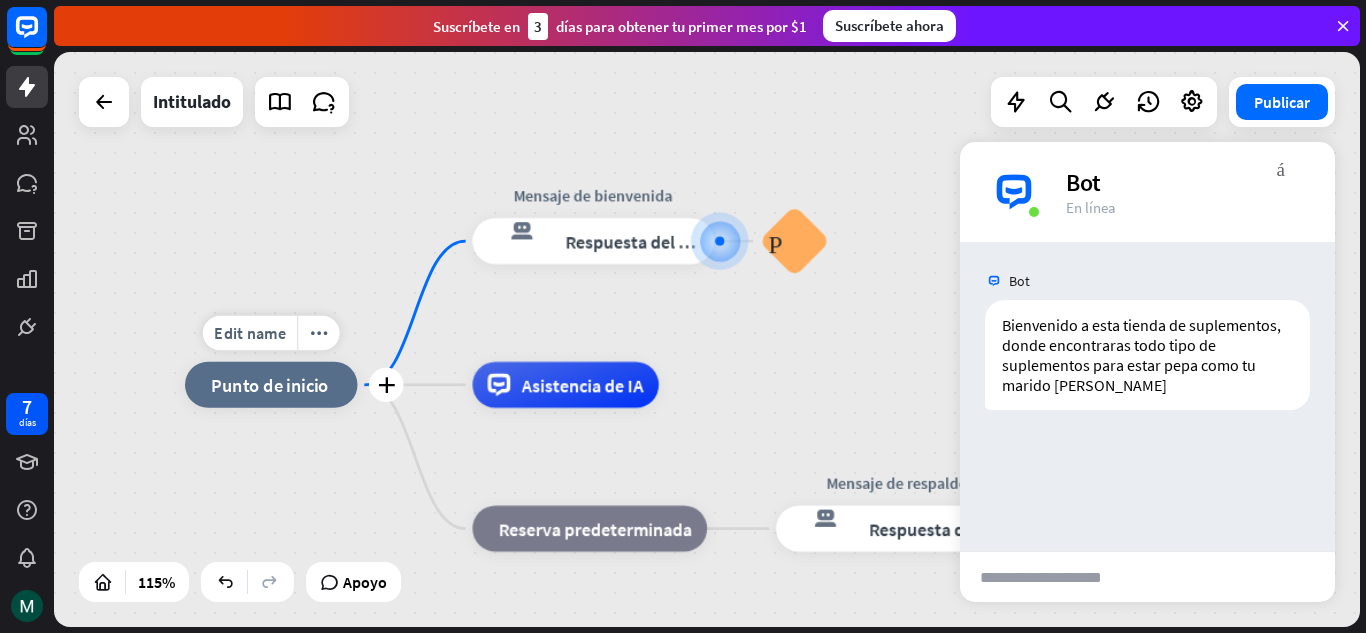 click on "Punto de inicio" at bounding box center (269, 384) 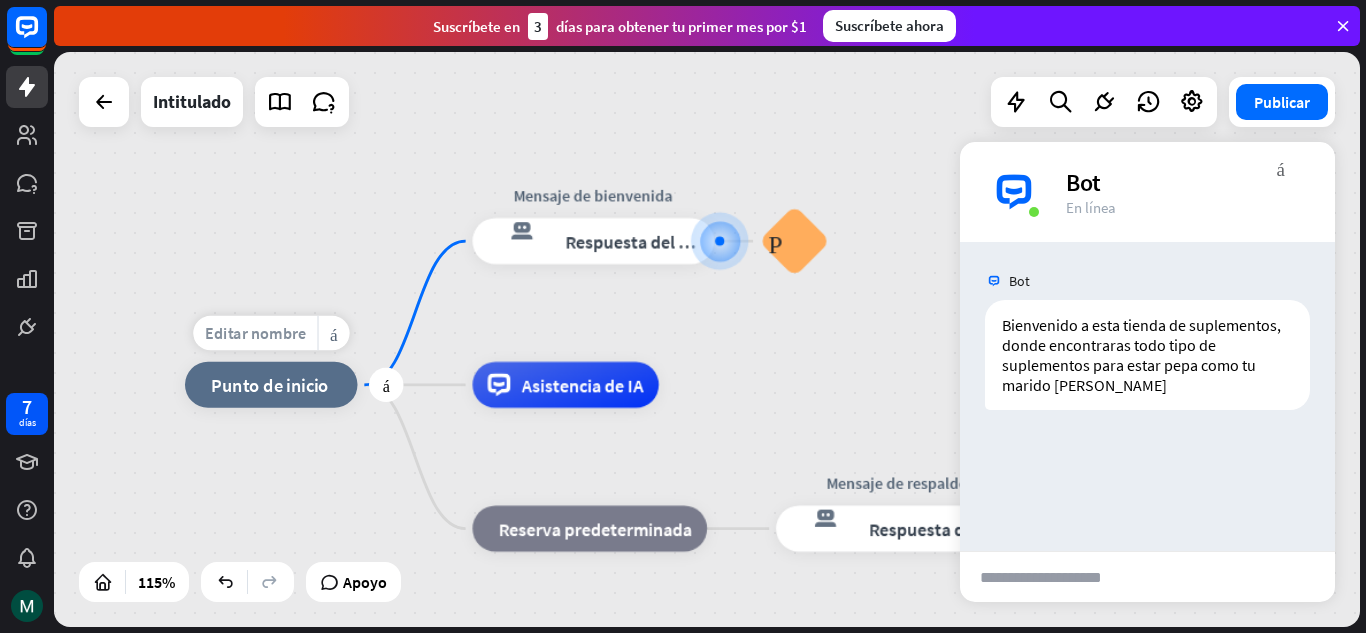 click on "Editar nombre" at bounding box center (255, 333) 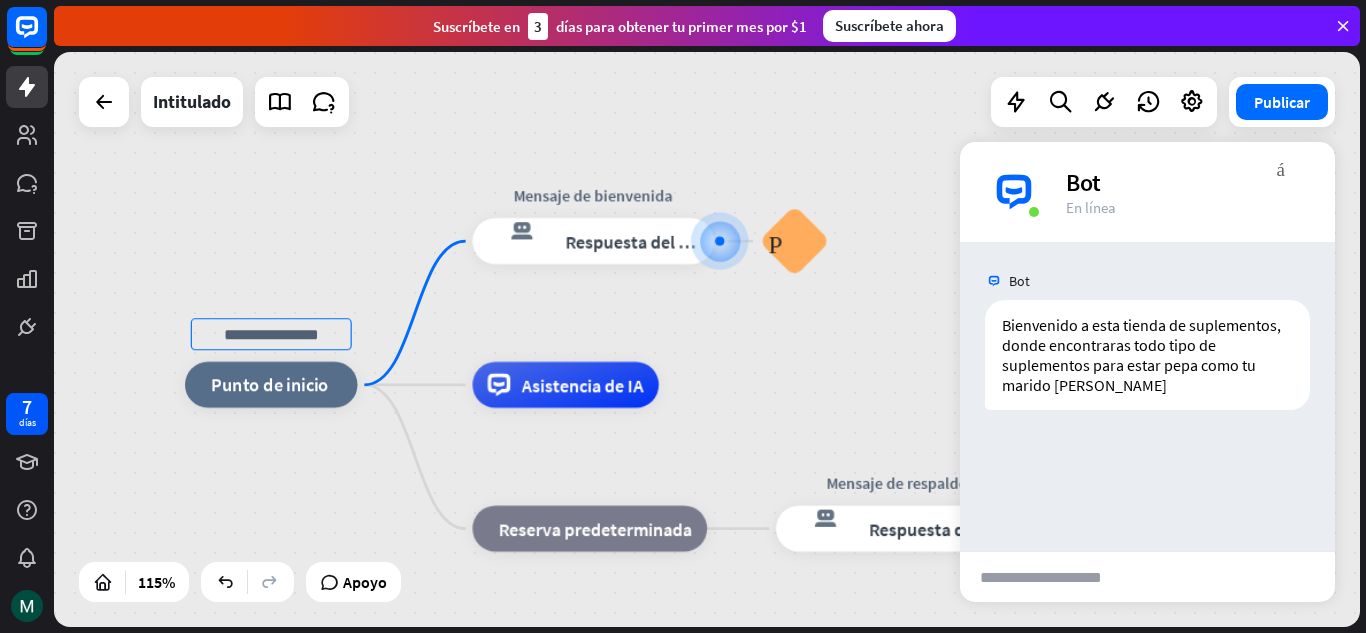 click on "inicio_2   Punto de inicio                 Mensaje de bienvenida   respuesta del bot de bloqueo   Respuesta del bot                       Preguntas frecuentes sobre bloques                     Asistencia de IA                   bloque_de_retroceso   Reserva predeterminada                 Mensaje de respaldo   respuesta del bot de bloqueo   Respuesta del bot" at bounding box center [707, 339] 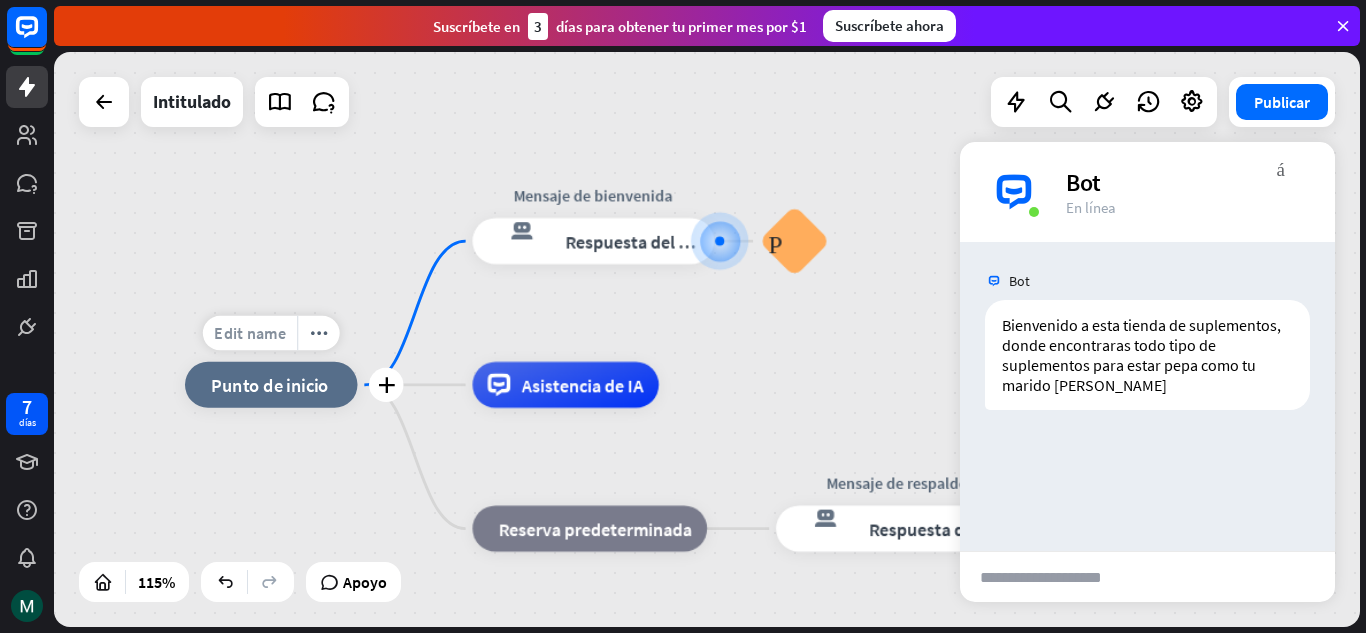 click on "Edit name" at bounding box center (250, 333) 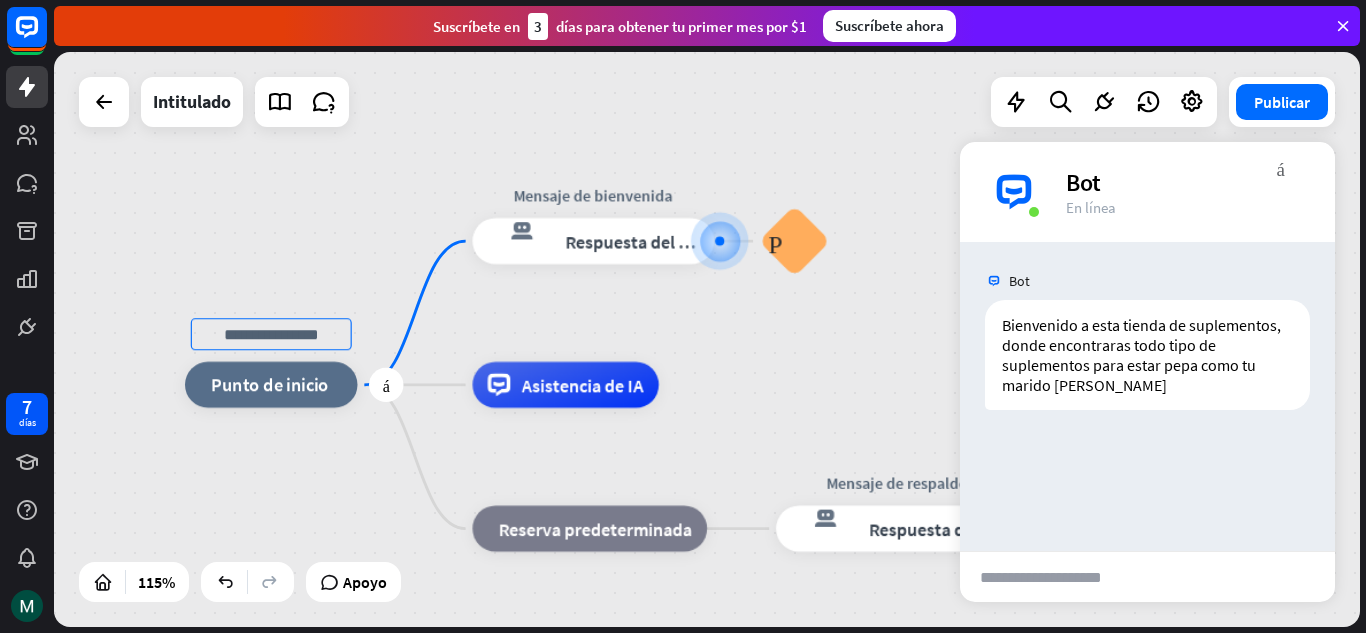 click on "más     inicio_2   Punto de inicio                 Mensaje de bienvenida   respuesta del bot de bloqueo   Respuesta del bot                       Preguntas frecuentes sobre bloques                     Asistencia de IA                   bloque_de_retroceso   Reserva predeterminada                 Mensaje de respaldo   respuesta del bot de bloqueo   Respuesta del bot" at bounding box center [707, 339] 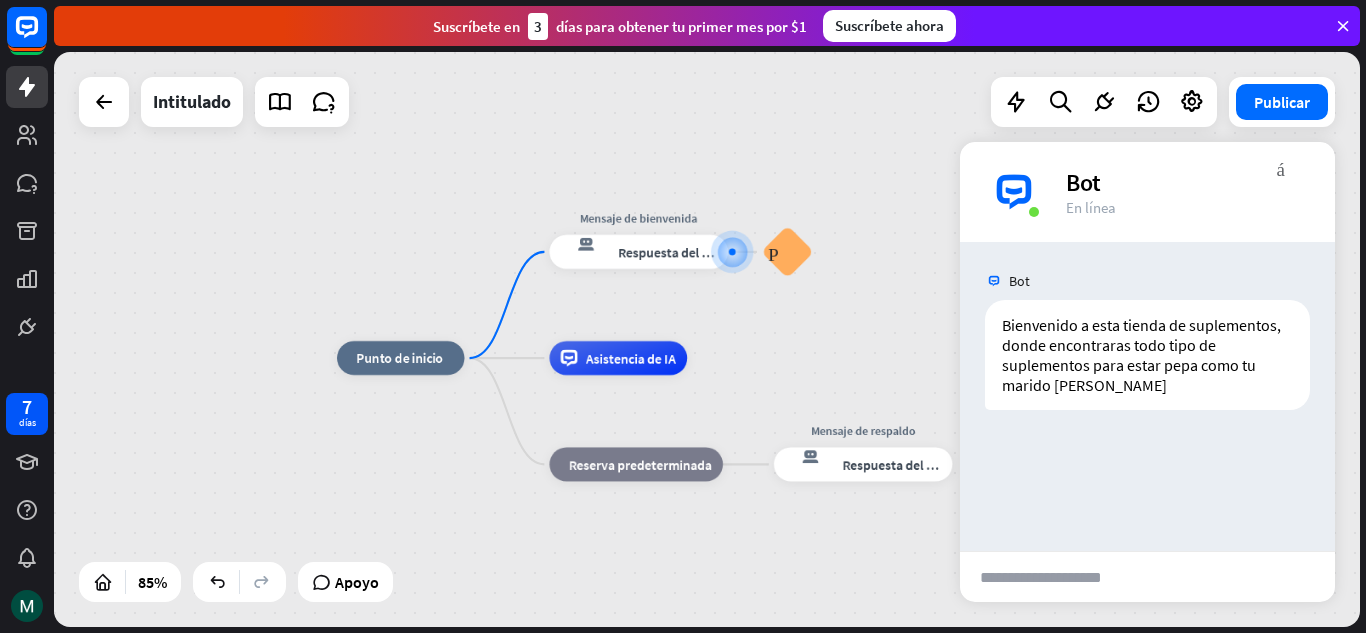 click at bounding box center (1058, 577) 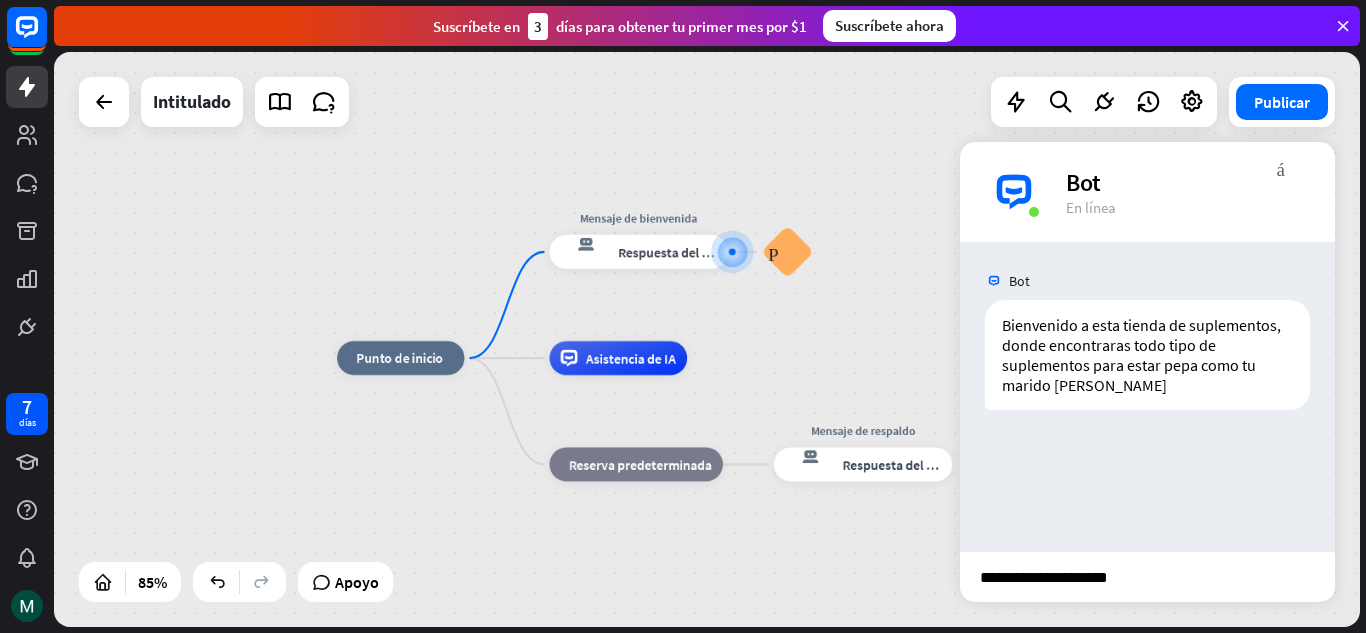 type on "**********" 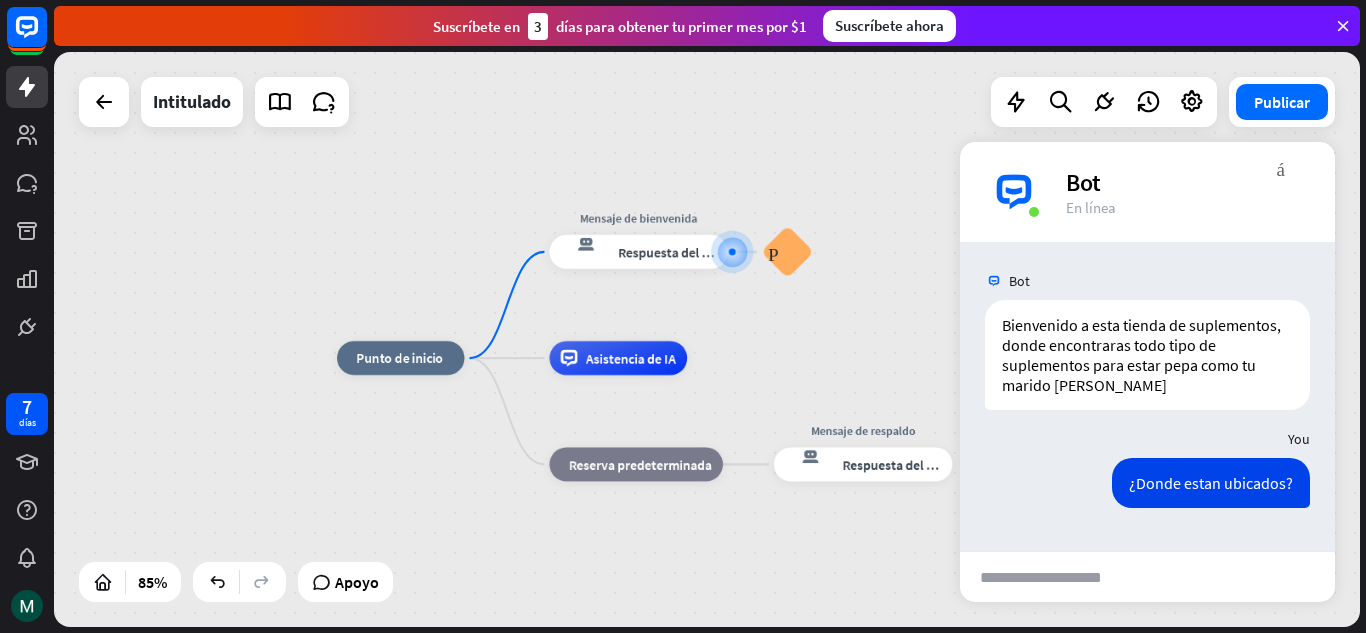 scroll, scrollTop: 0, scrollLeft: 0, axis: both 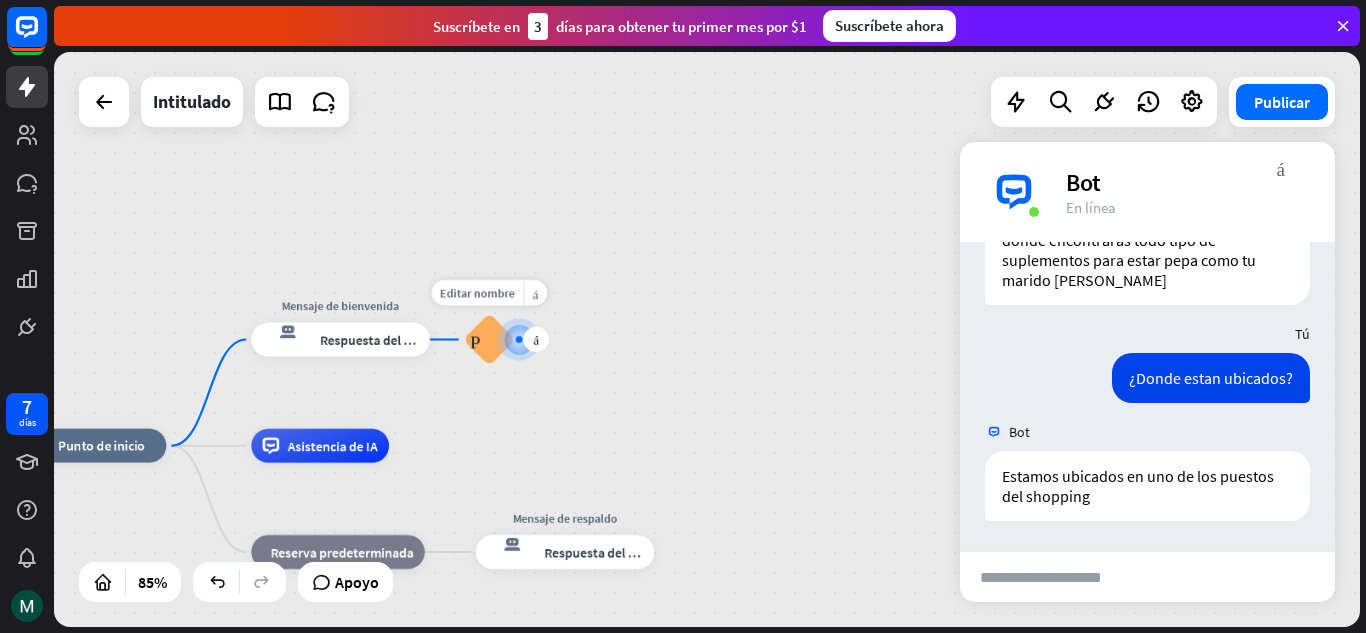 click on "Preguntas frecuentes sobre bloques" at bounding box center [489, 339] 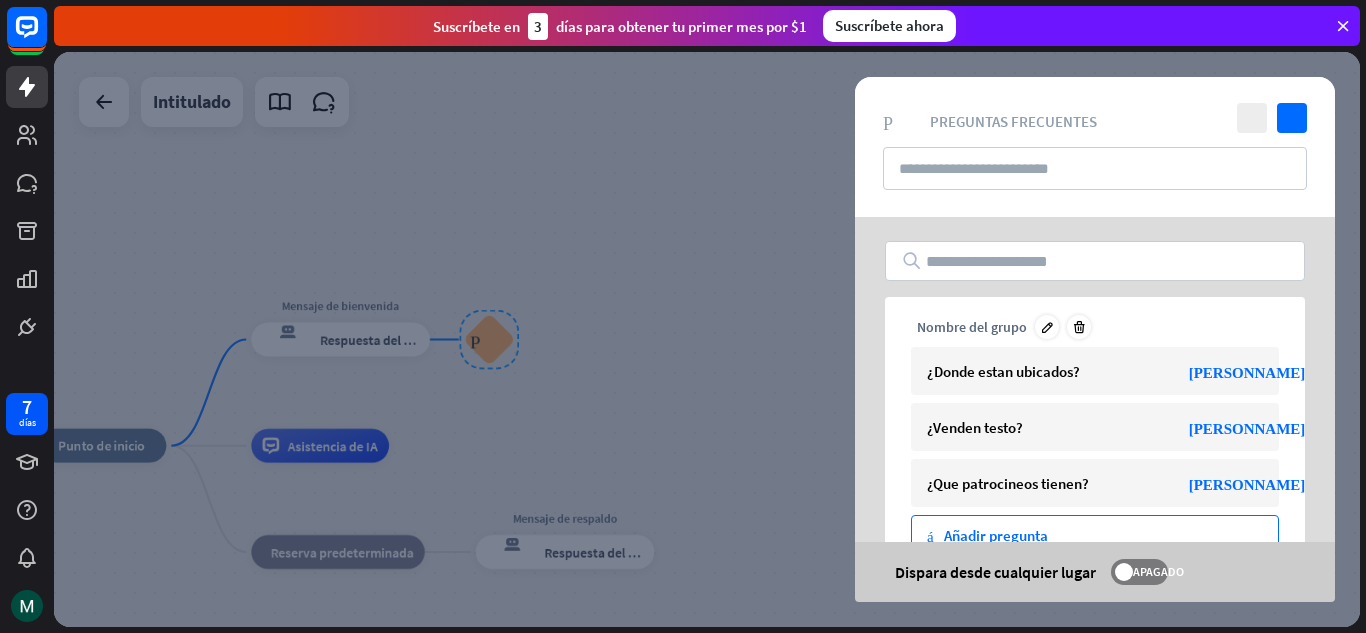 scroll, scrollTop: 100, scrollLeft: 0, axis: vertical 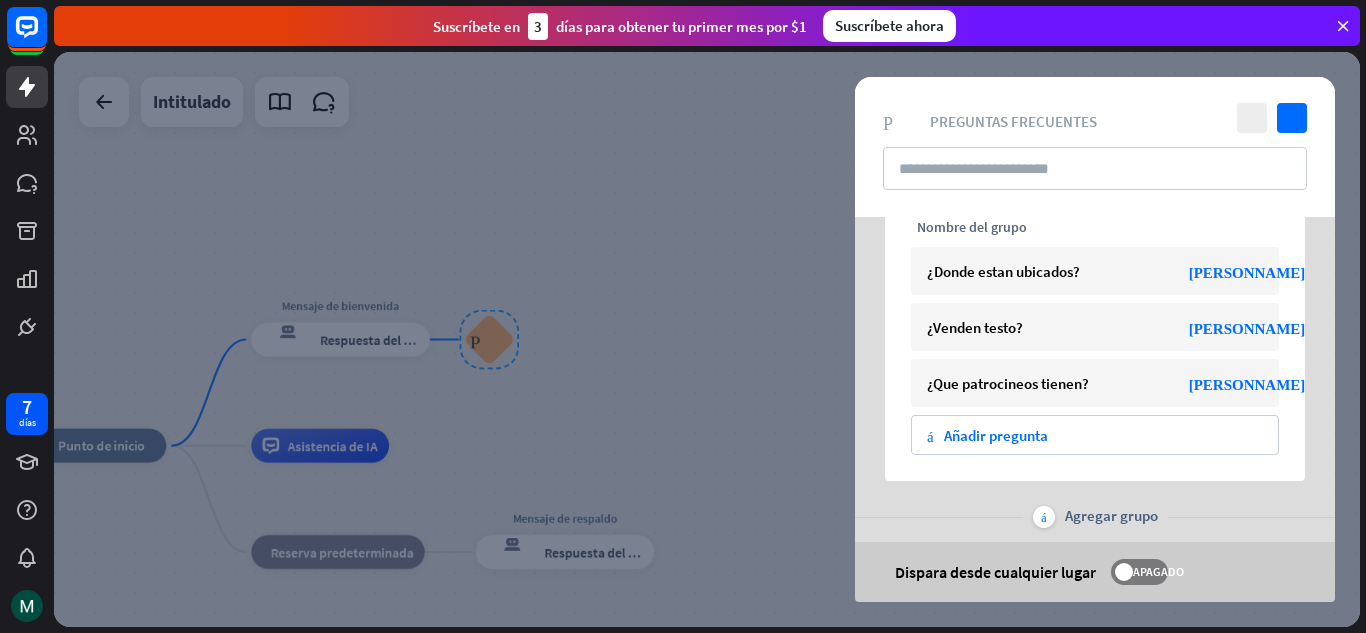 click at bounding box center (707, 339) 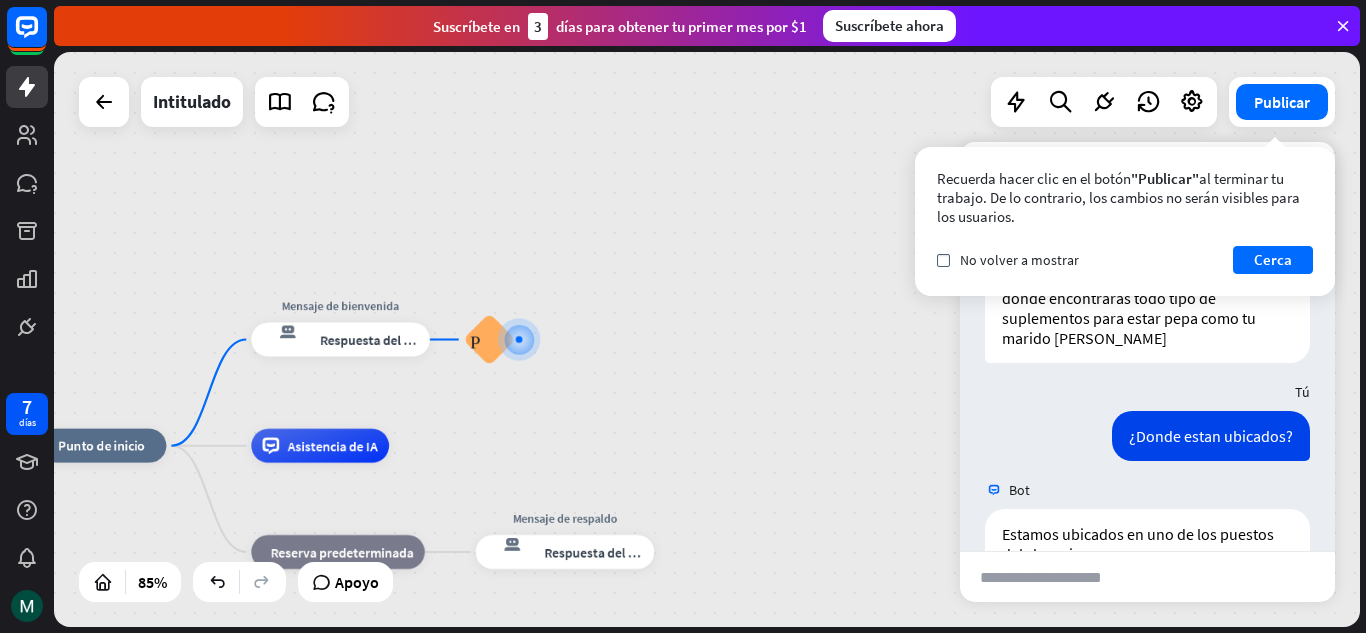 scroll, scrollTop: 5, scrollLeft: 0, axis: vertical 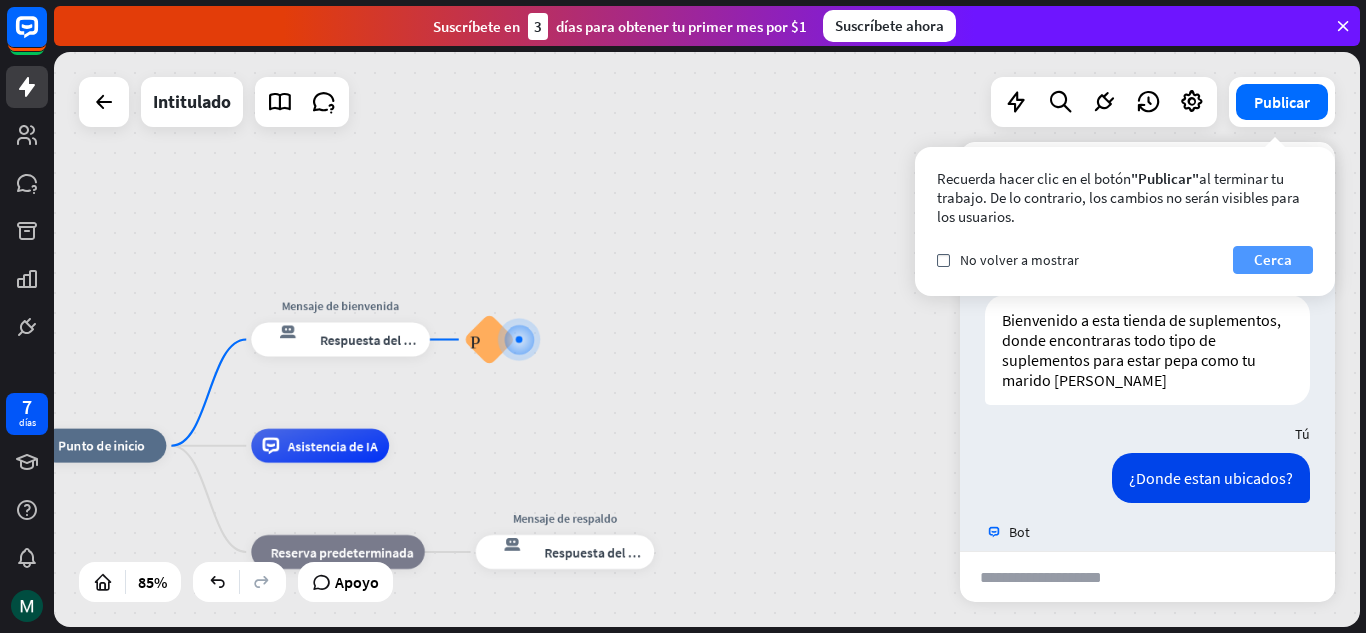 click on "Cerca" at bounding box center (1273, 259) 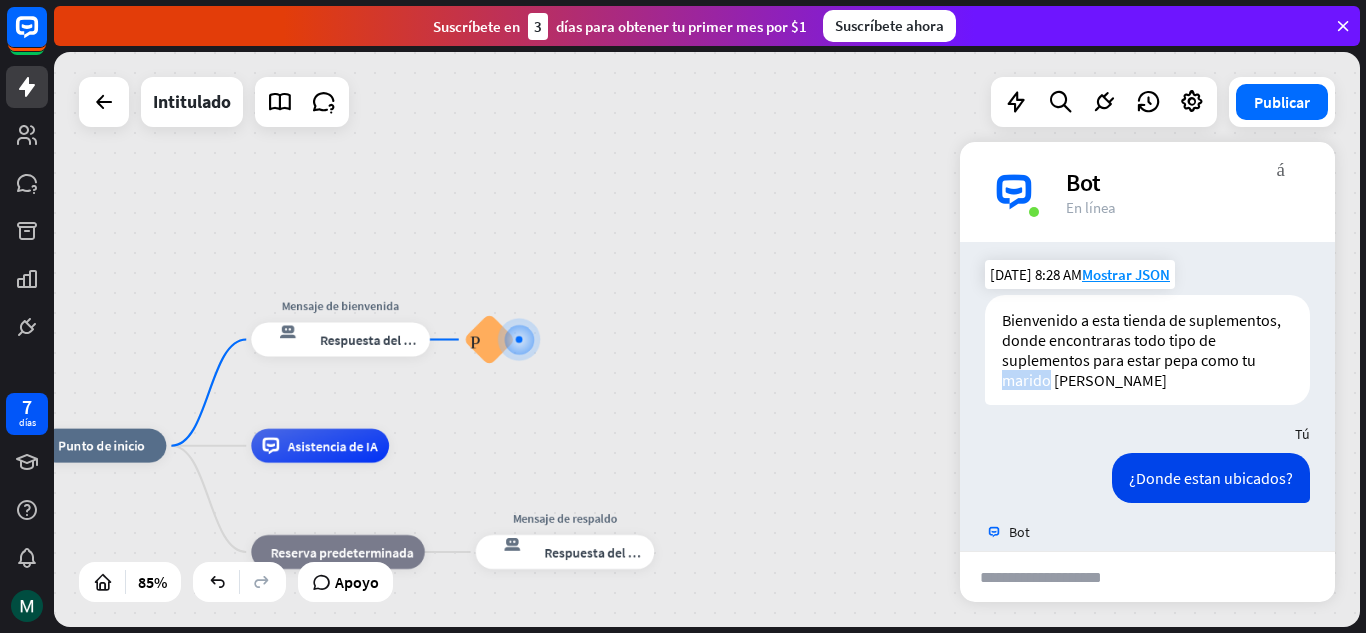 drag, startPoint x: 1061, startPoint y: 385, endPoint x: 1108, endPoint y: 374, distance: 48.270073 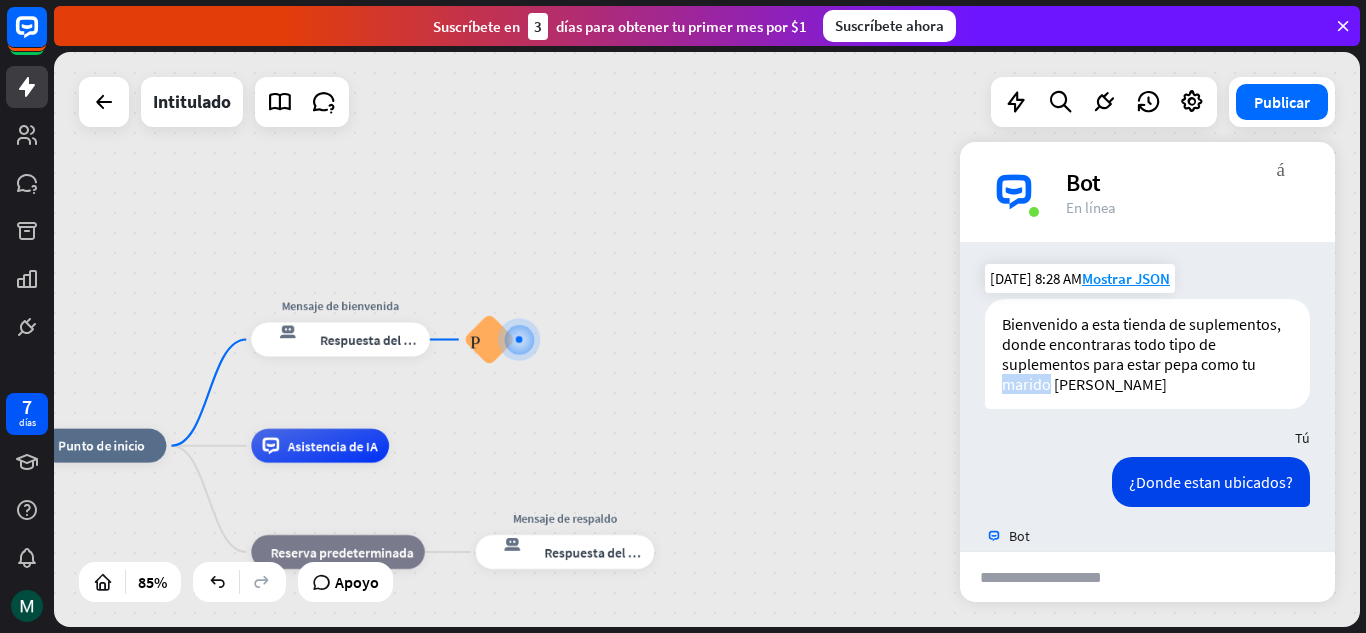 scroll, scrollTop: 0, scrollLeft: 0, axis: both 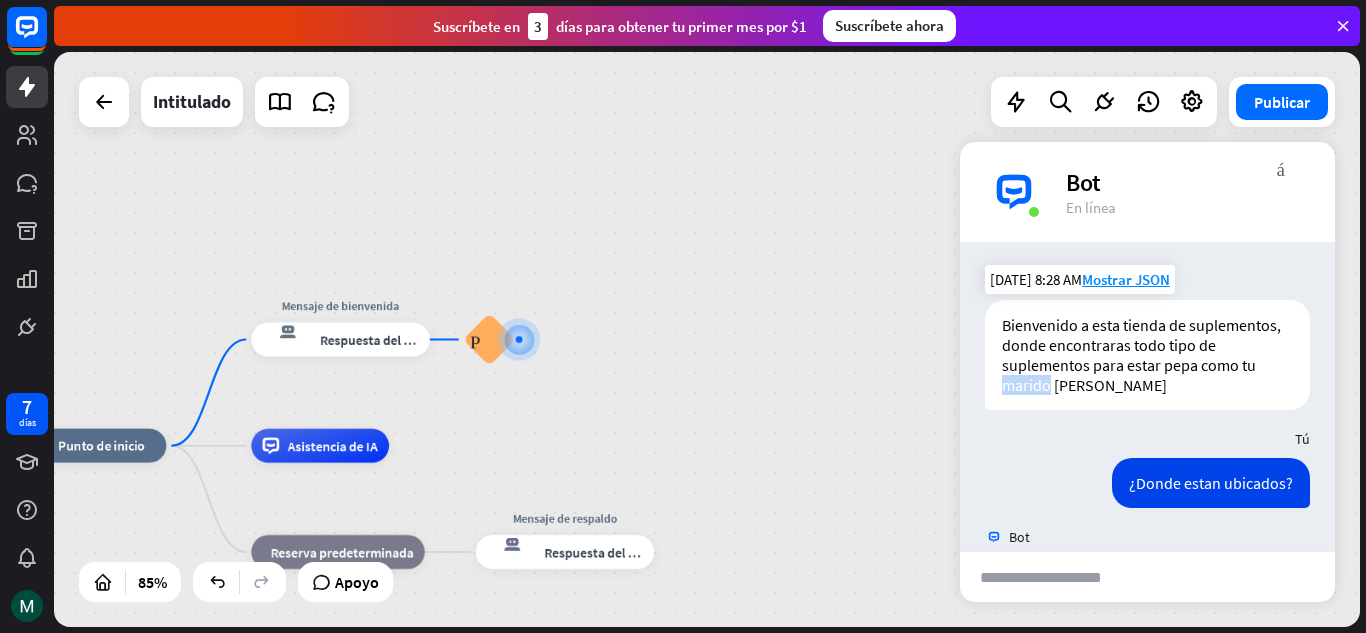 click on "Bienvenido a esta tienda de suplementos, donde encontraras todo tipo de suplementos para estar pepa como tu marido [PERSON_NAME]" at bounding box center (1147, 355) 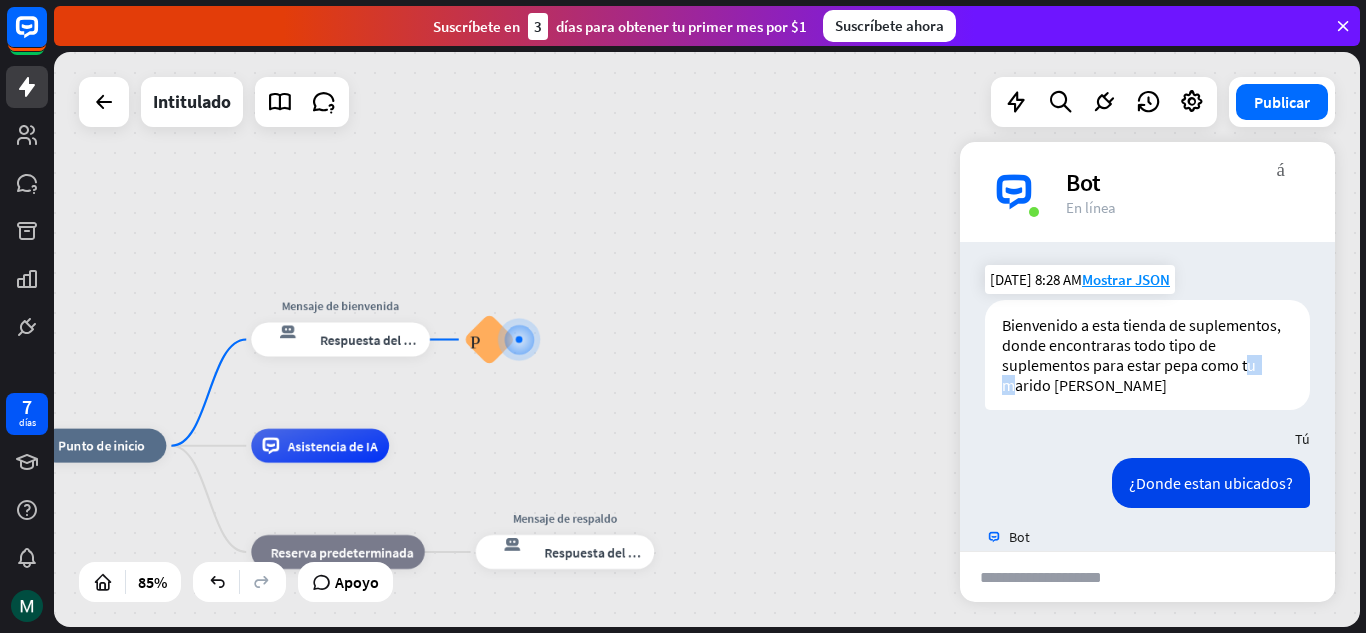 drag, startPoint x: 1050, startPoint y: 389, endPoint x: 1073, endPoint y: 381, distance: 24.351591 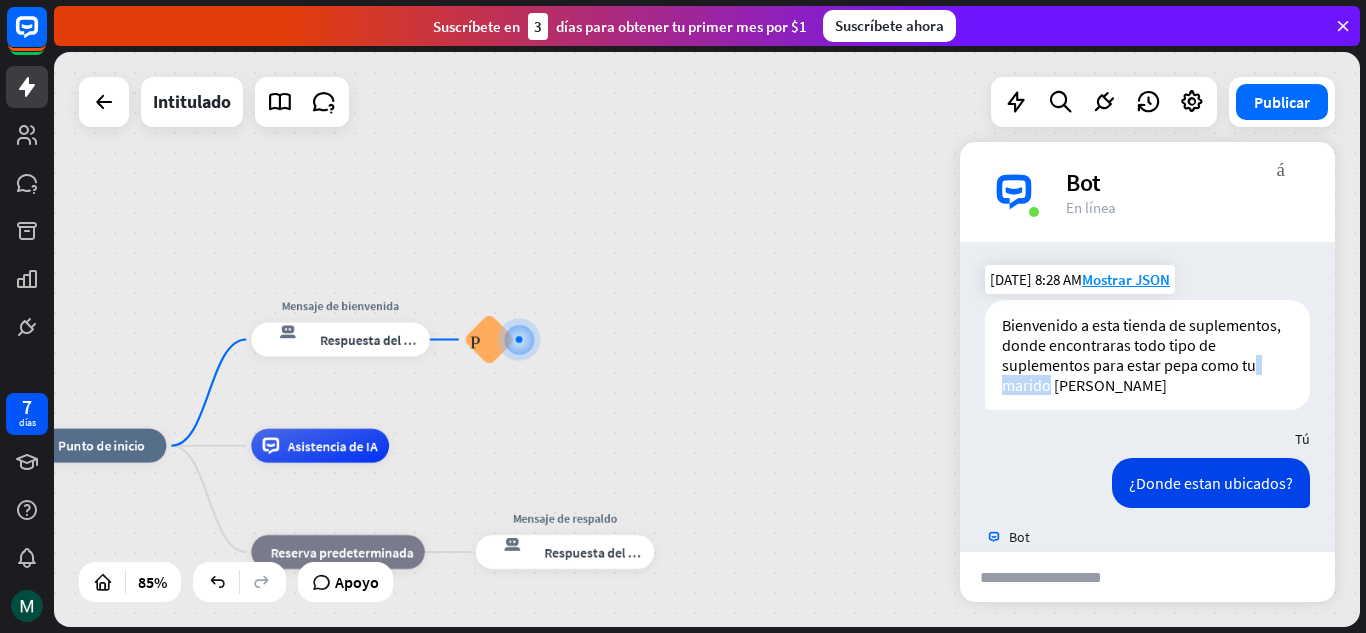 drag, startPoint x: 1057, startPoint y: 388, endPoint x: 1109, endPoint y: 381, distance: 52.46904 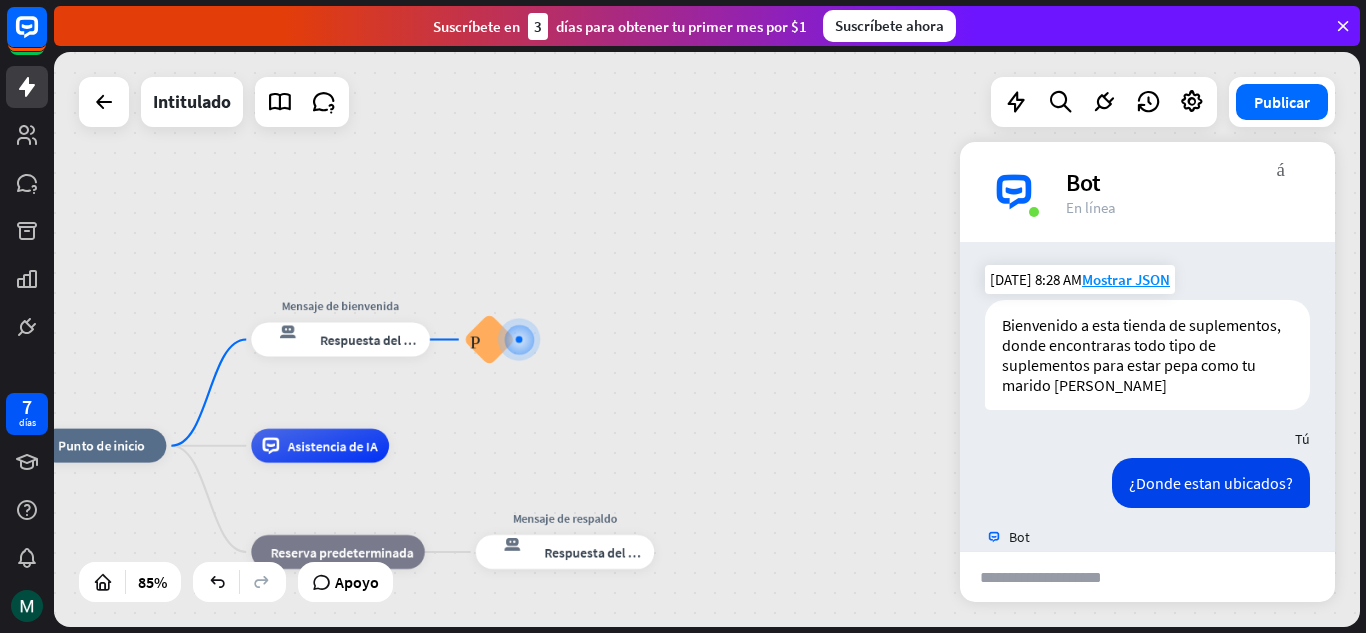 click on "Bienvenido a esta tienda de suplementos, donde encontraras todo tipo de suplementos para estar pepa como tu marido [PERSON_NAME]" at bounding box center [1147, 355] 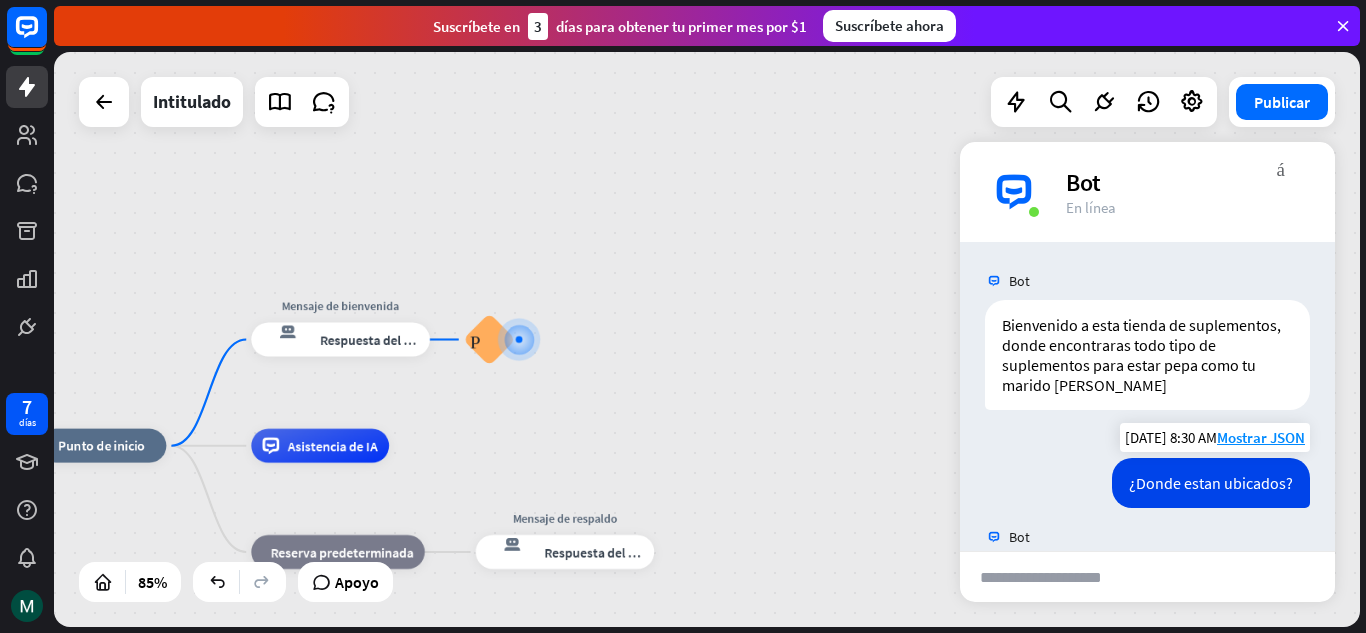scroll, scrollTop: 105, scrollLeft: 0, axis: vertical 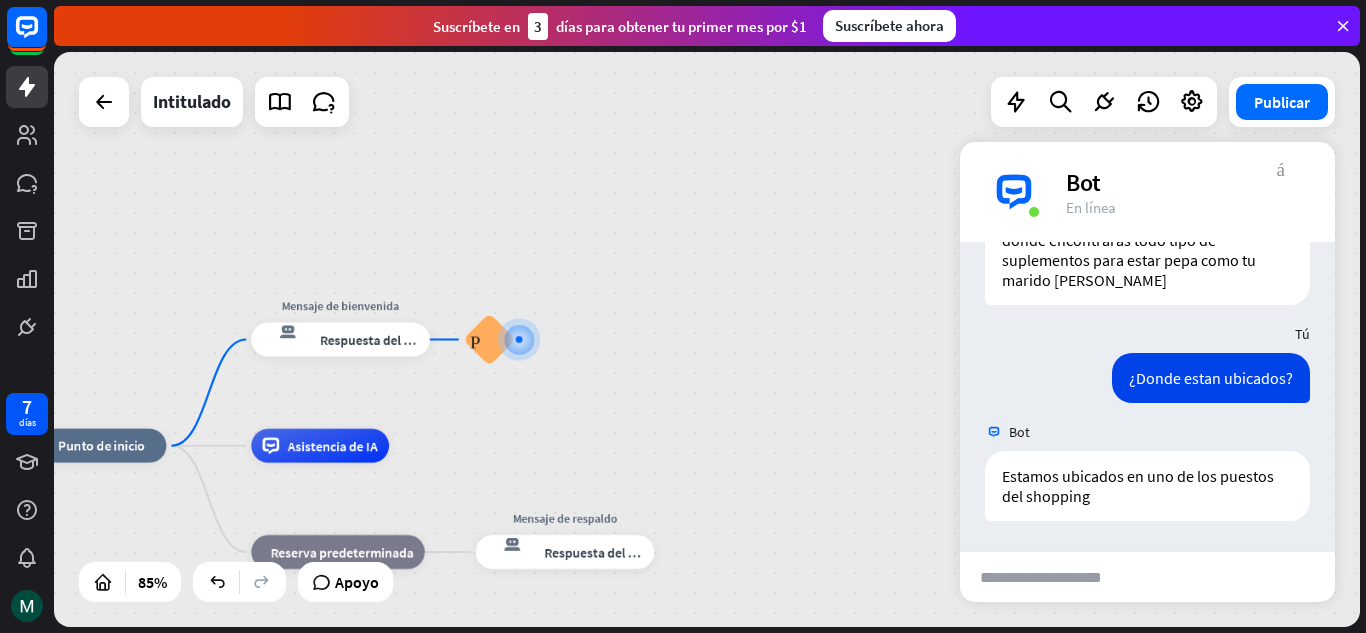 click on "más_vert" at bounding box center [1281, 167] 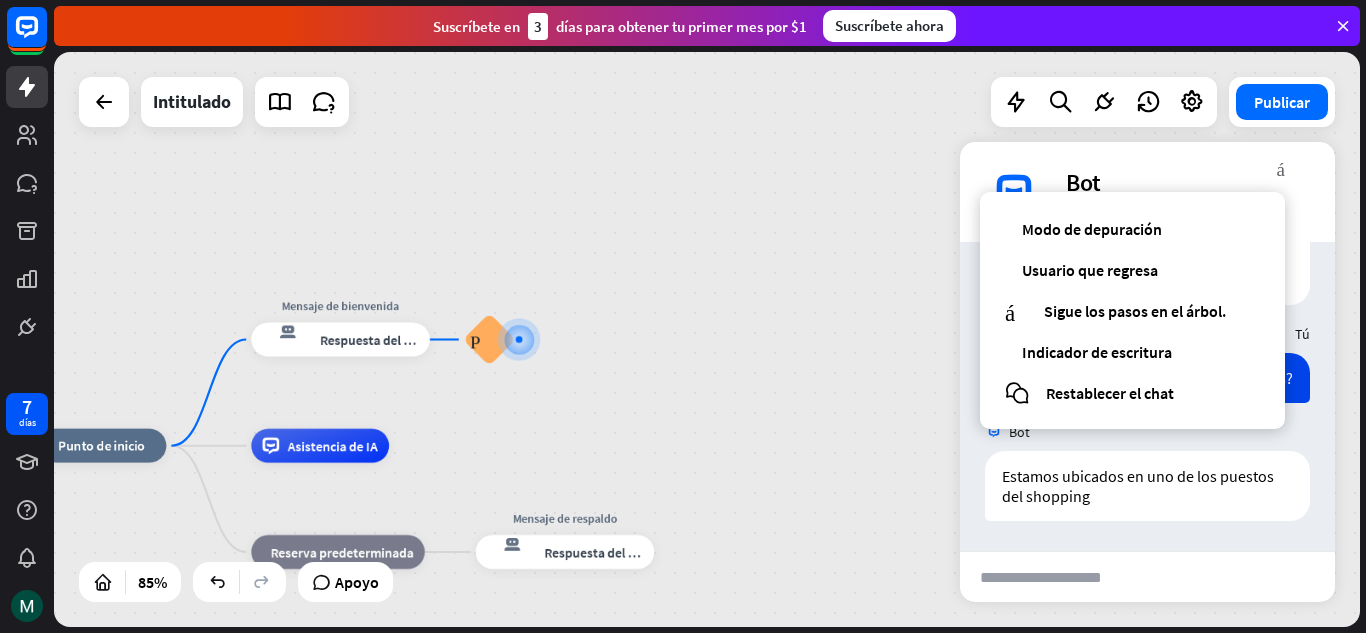 click on "archivo adjunto de bloque
enviar" at bounding box center [1147, 576] 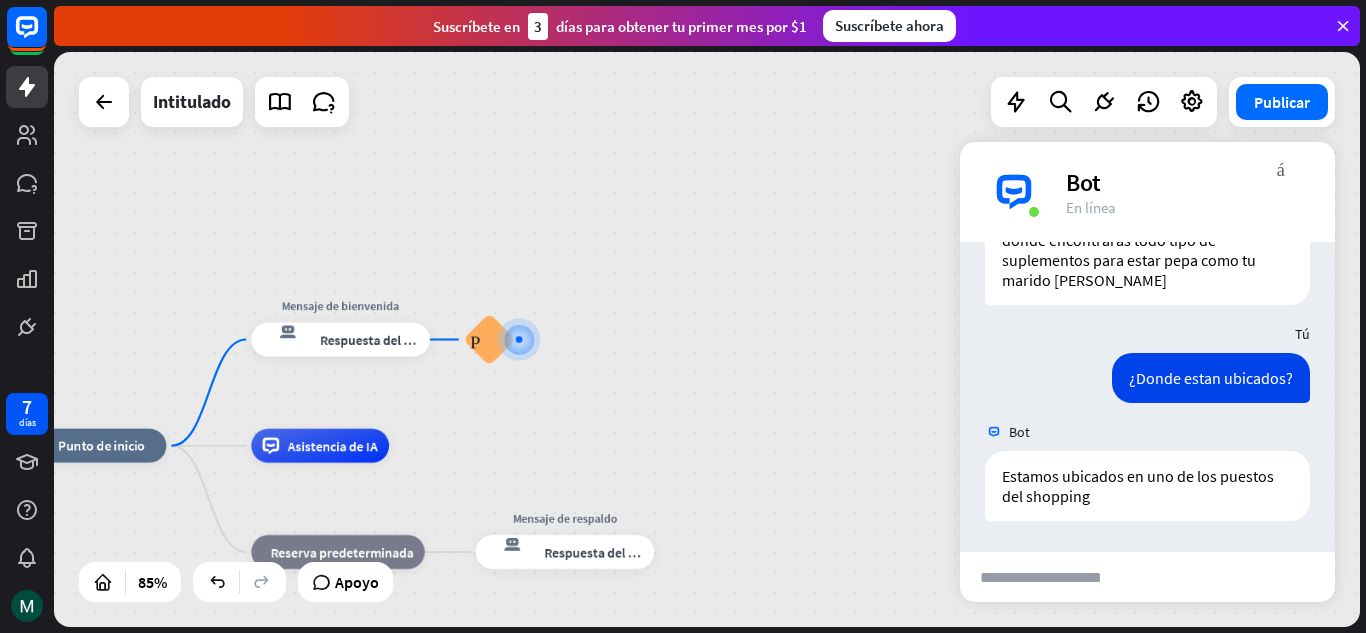 click on "enviar" at bounding box center [1249, 577] 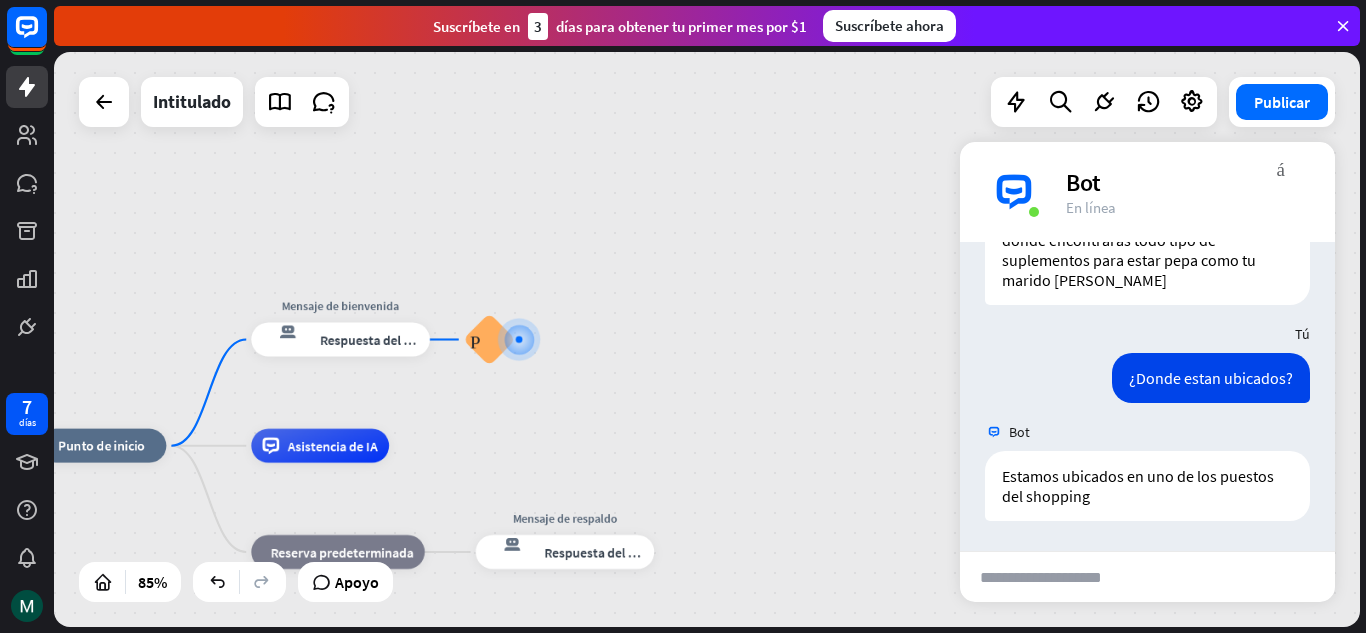 type on "*" 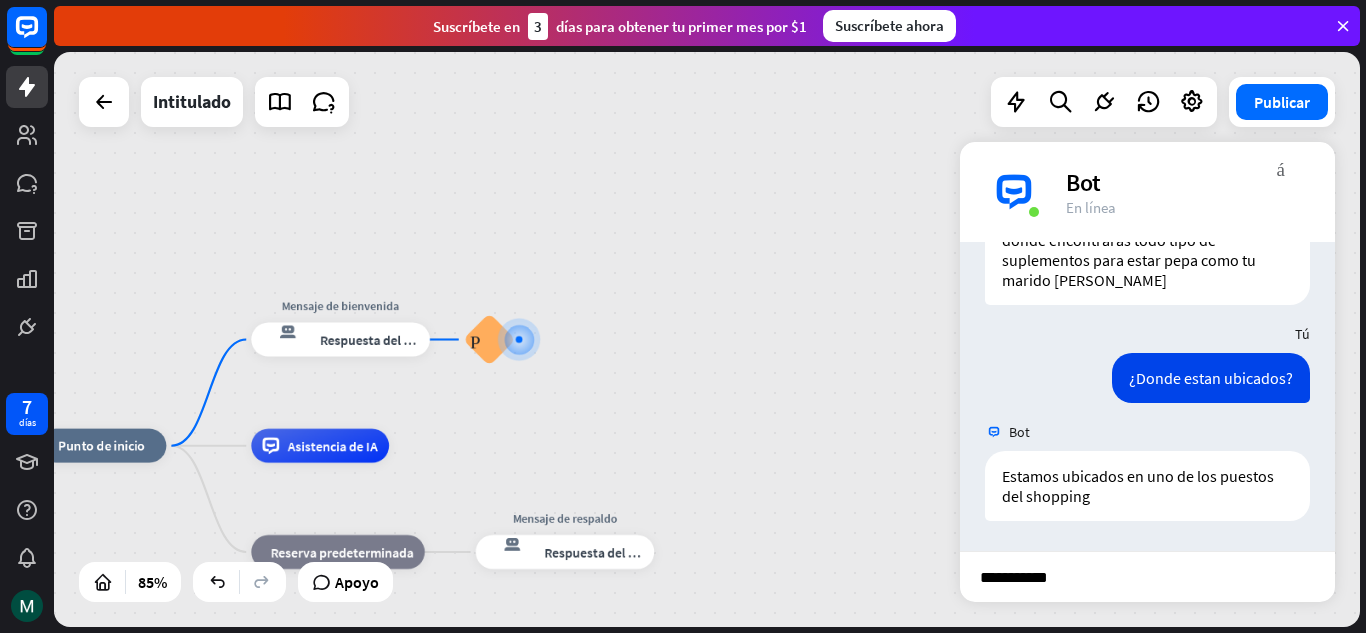 type on "**********" 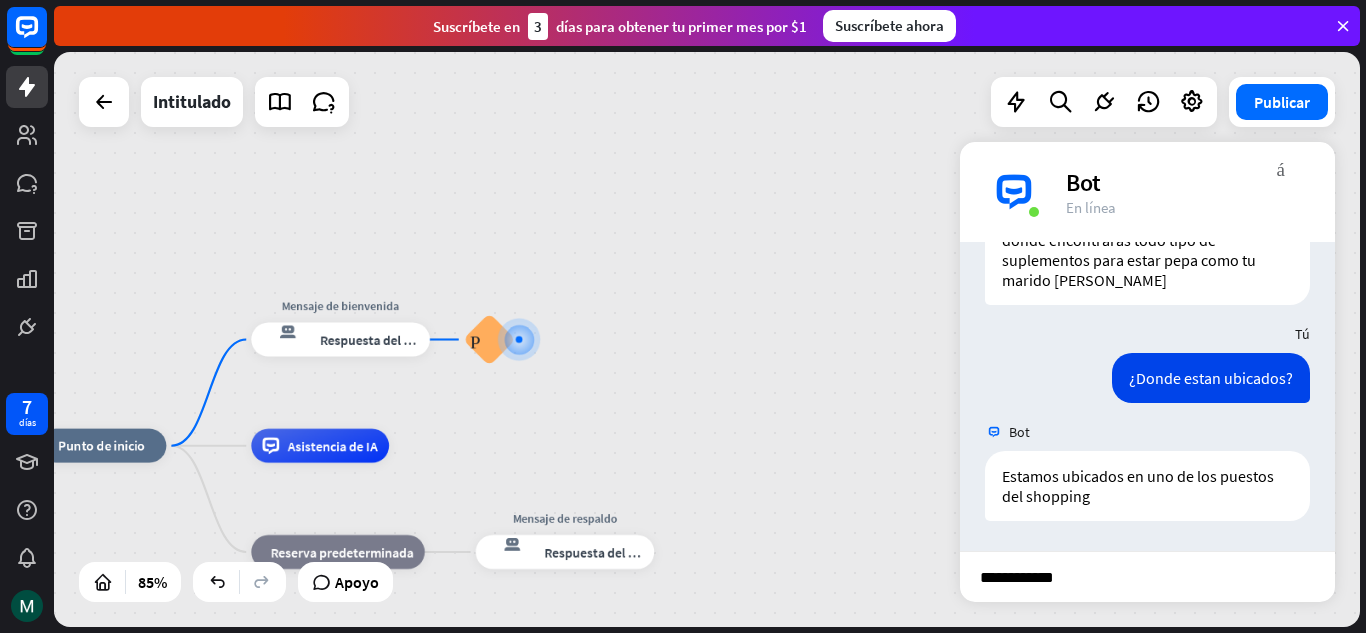 type 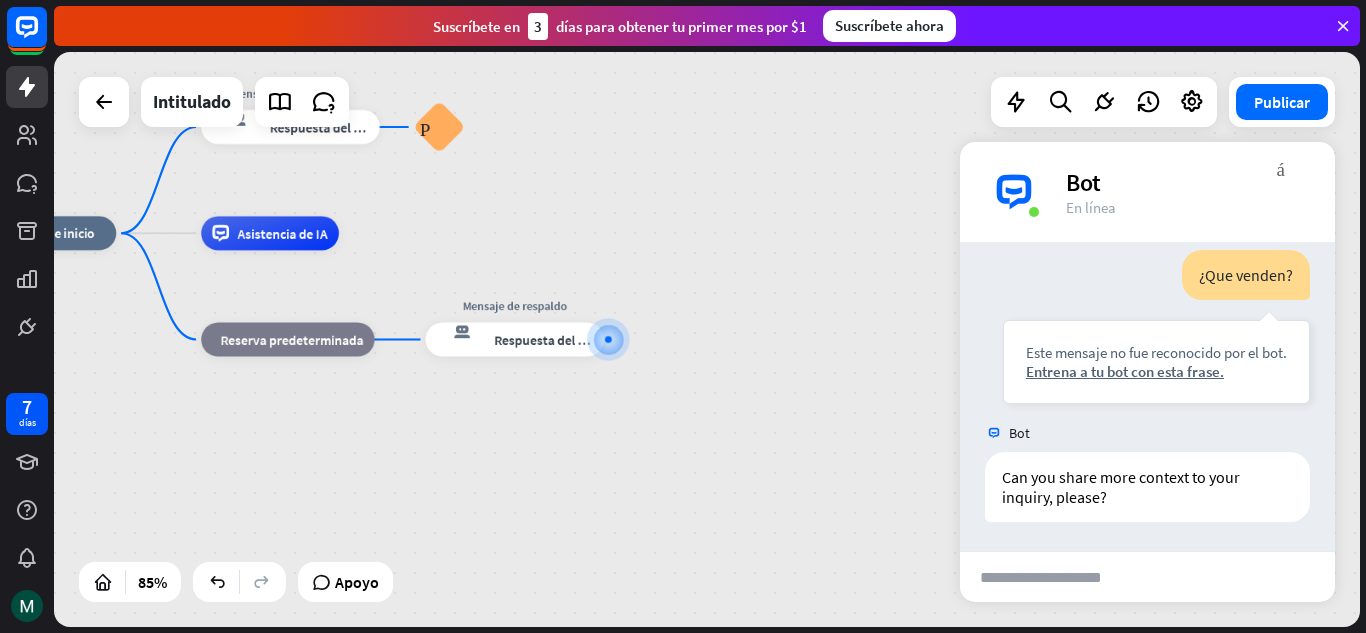 scroll, scrollTop: 444, scrollLeft: 0, axis: vertical 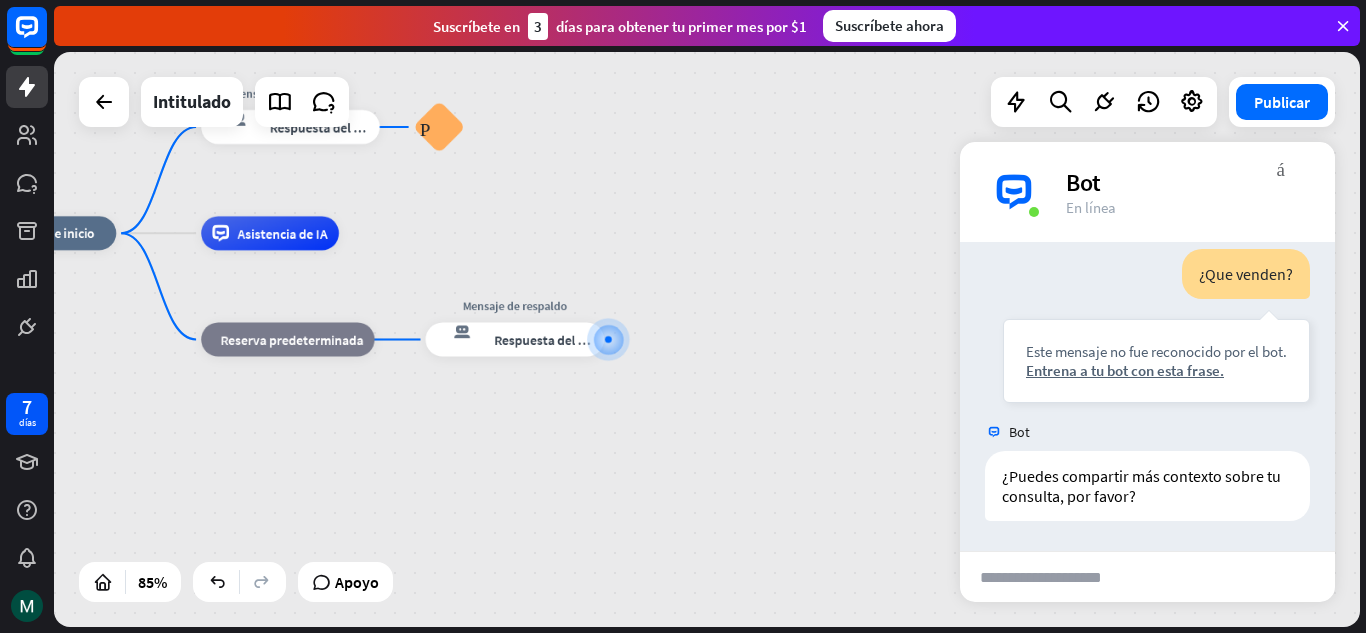 click at bounding box center (1058, 577) 